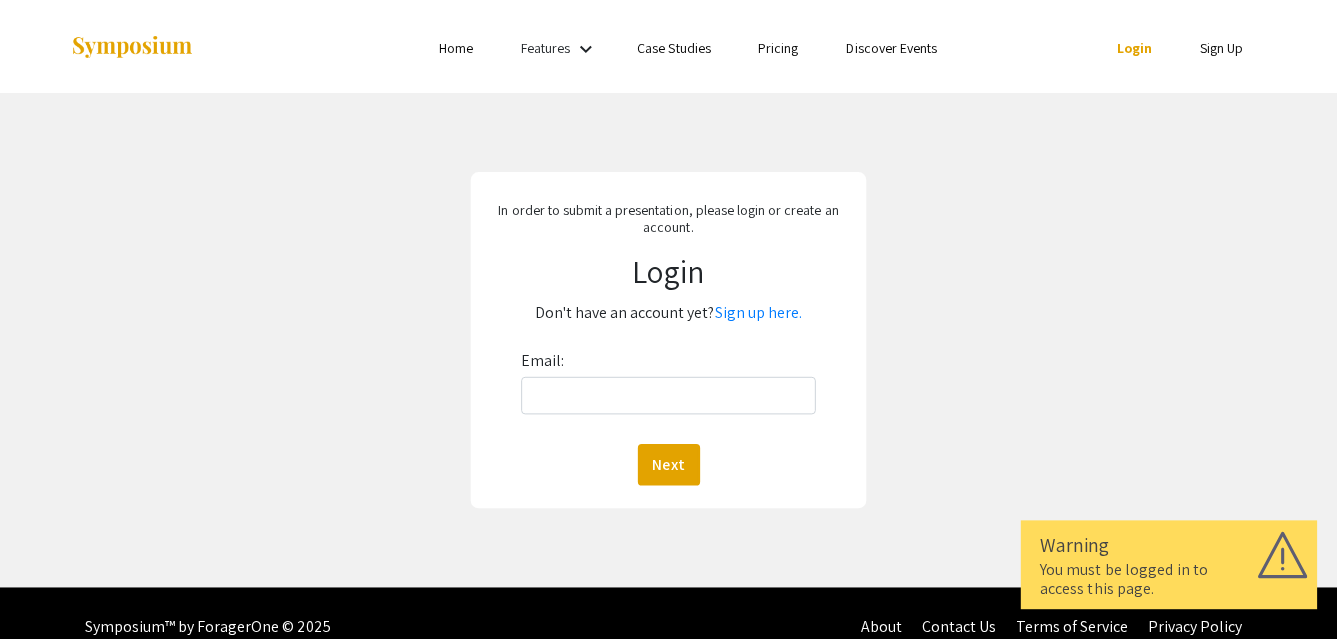 scroll, scrollTop: 0, scrollLeft: 0, axis: both 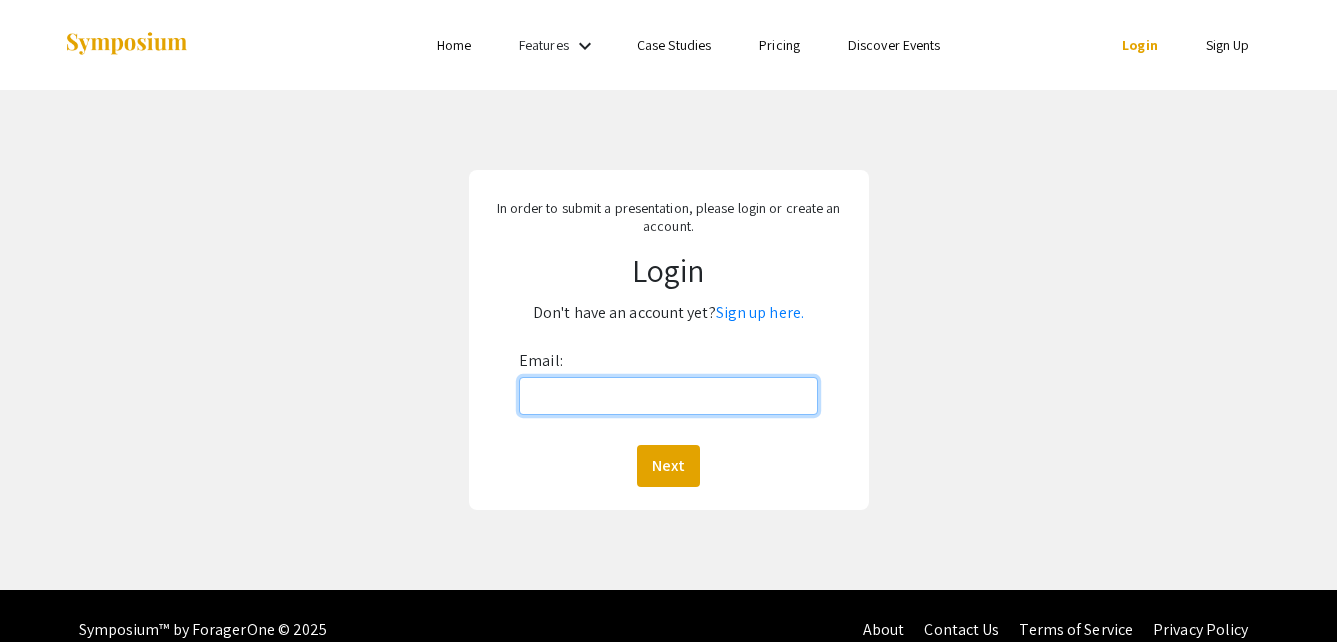 click on "Email:" at bounding box center (668, 396) 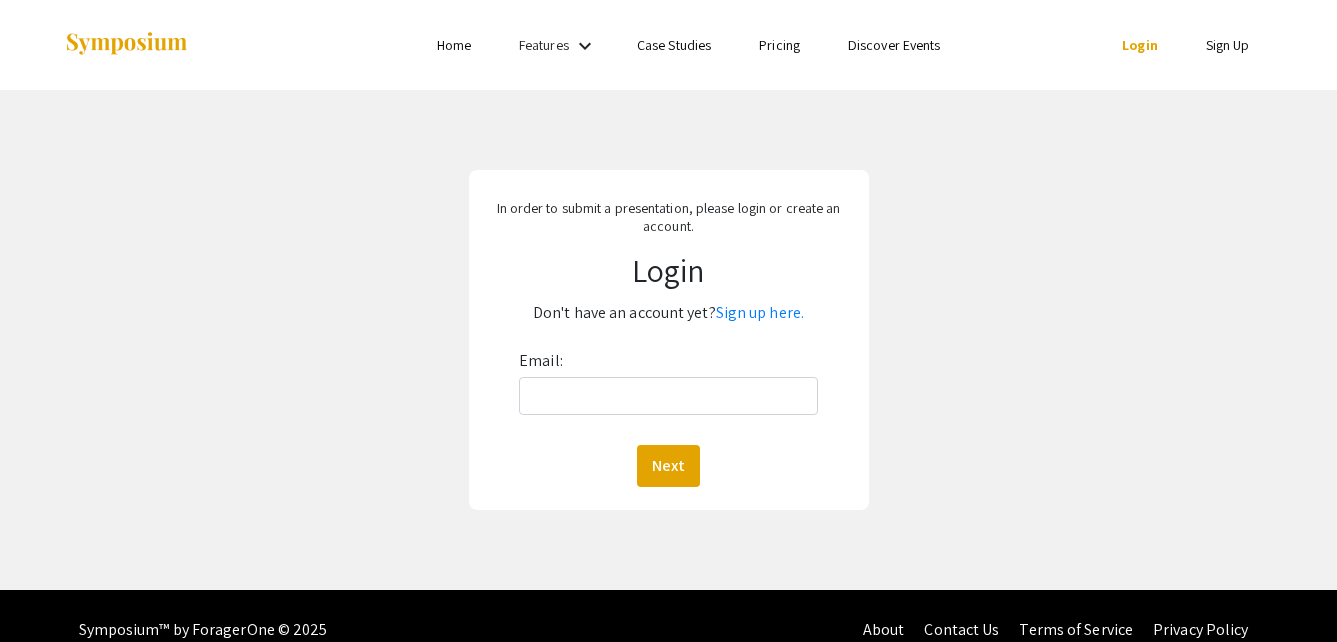 click on "In order to submit a presentation, please login or create an account. Login  Don't have an account yet?  Sign up here. Email:  Next" 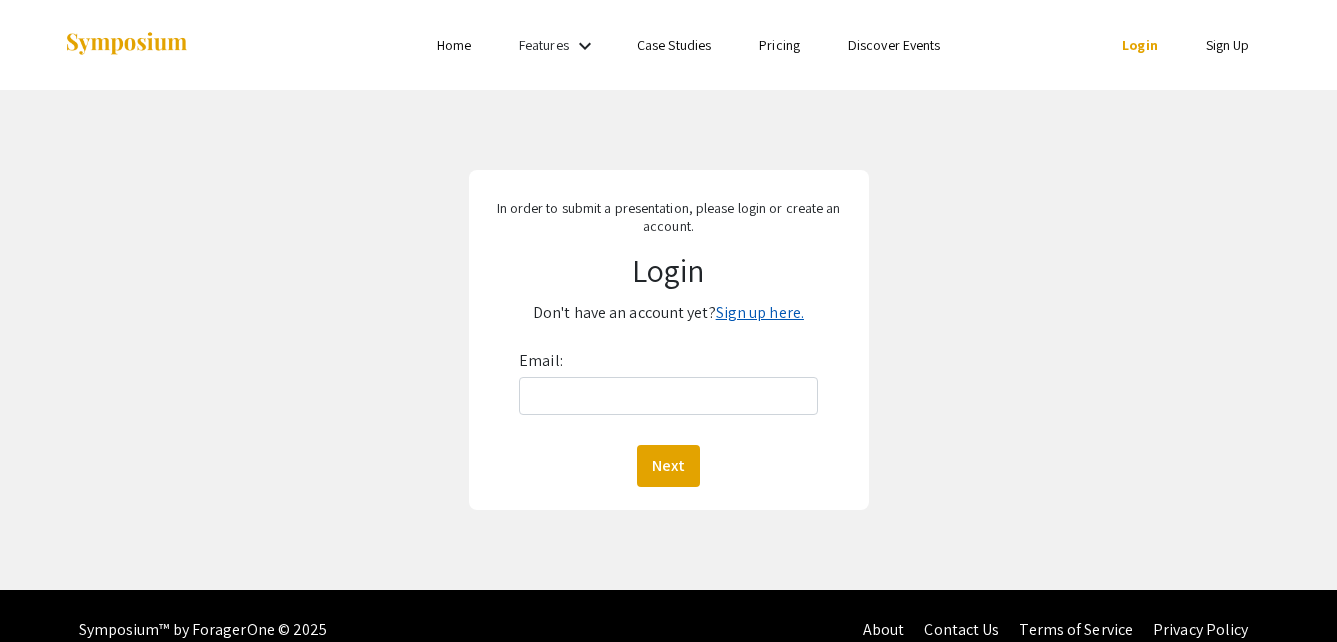 click on "Sign up here." 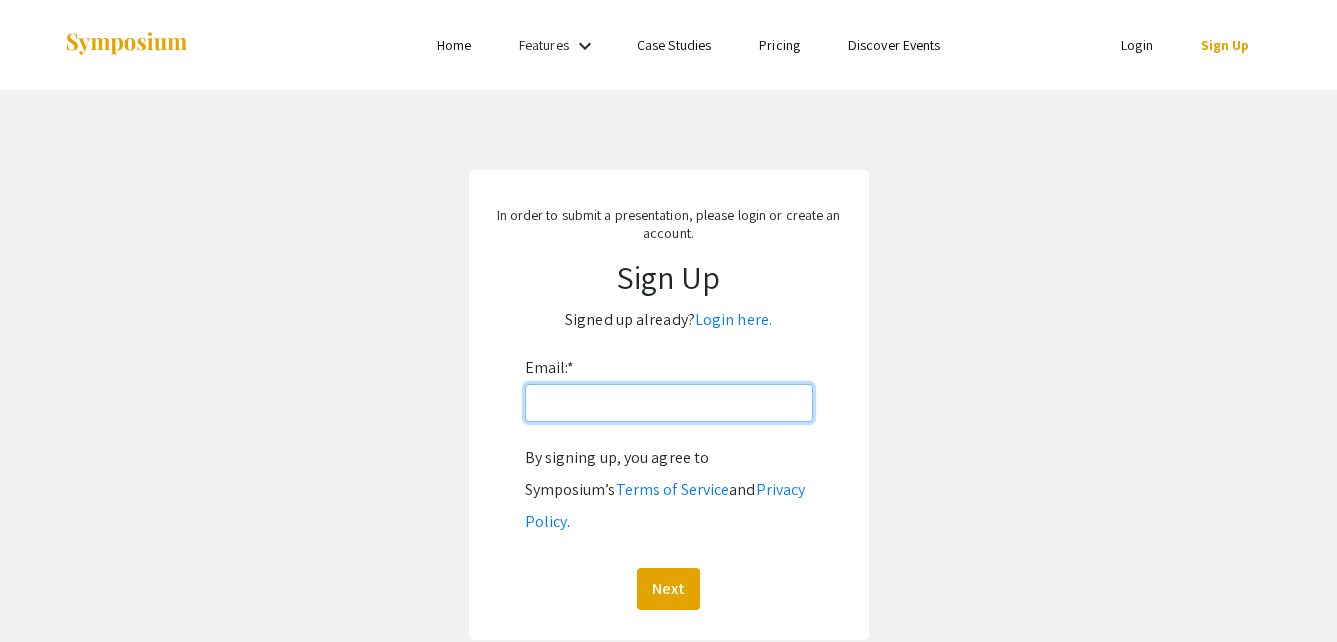click on "Email:  *" at bounding box center (669, 403) 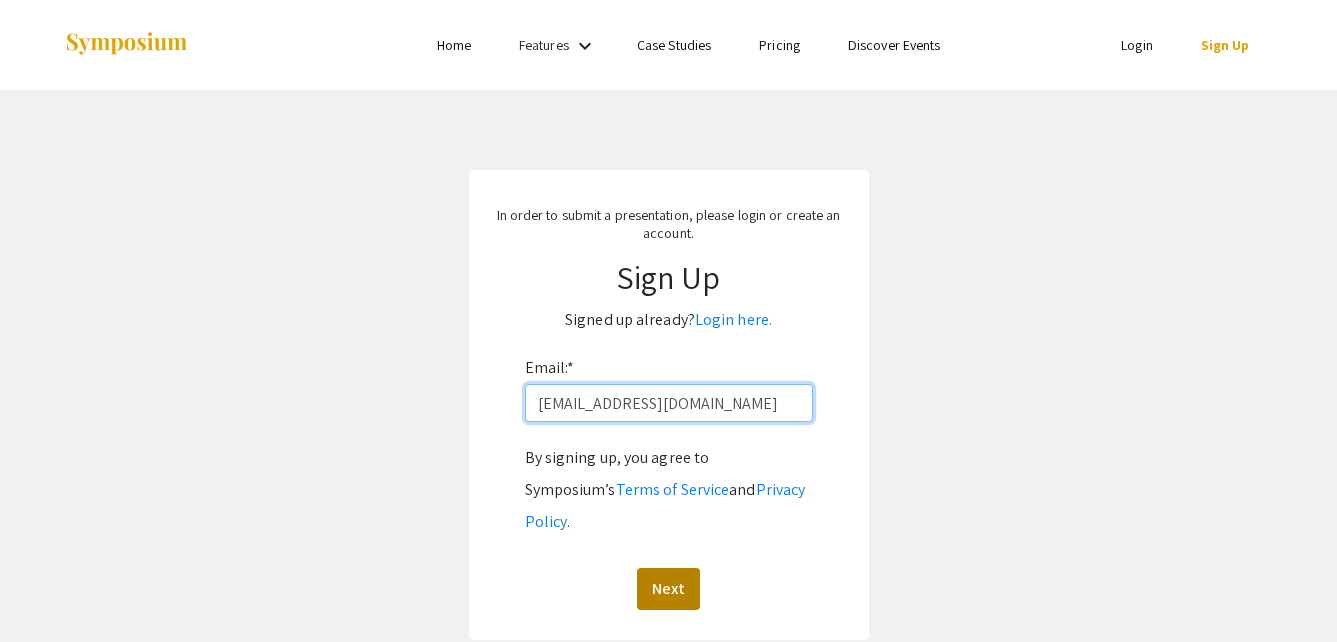 type on "[EMAIL_ADDRESS][DOMAIN_NAME]" 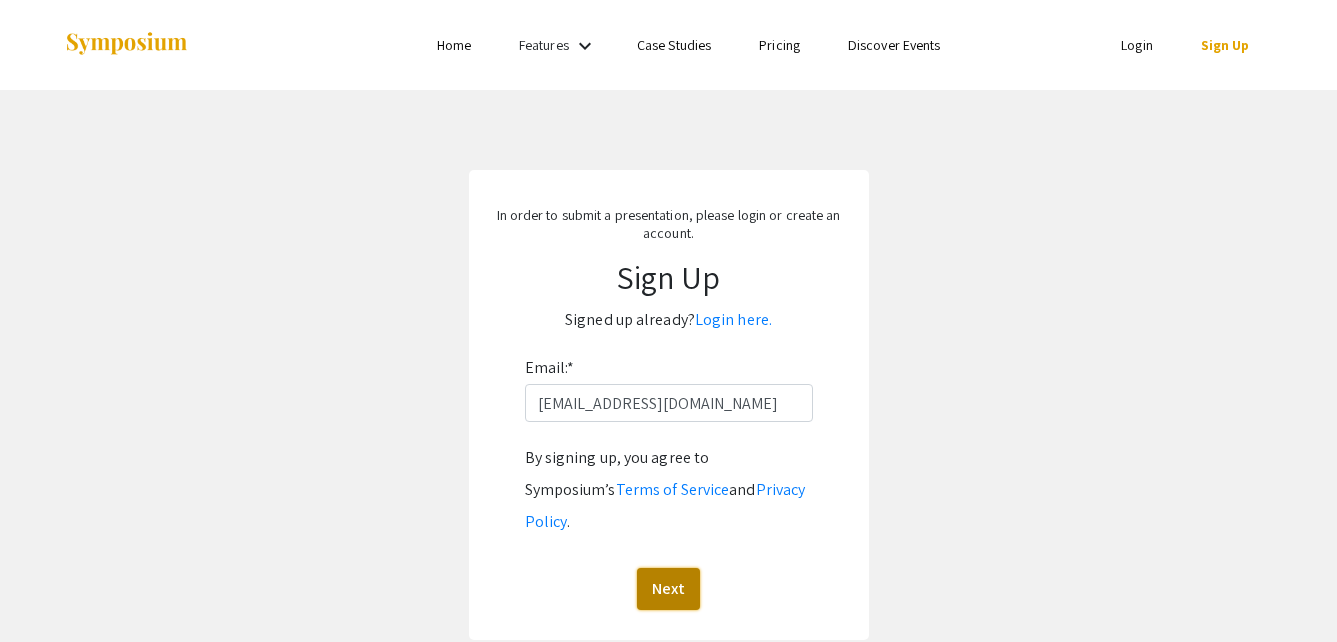 click on "Next" 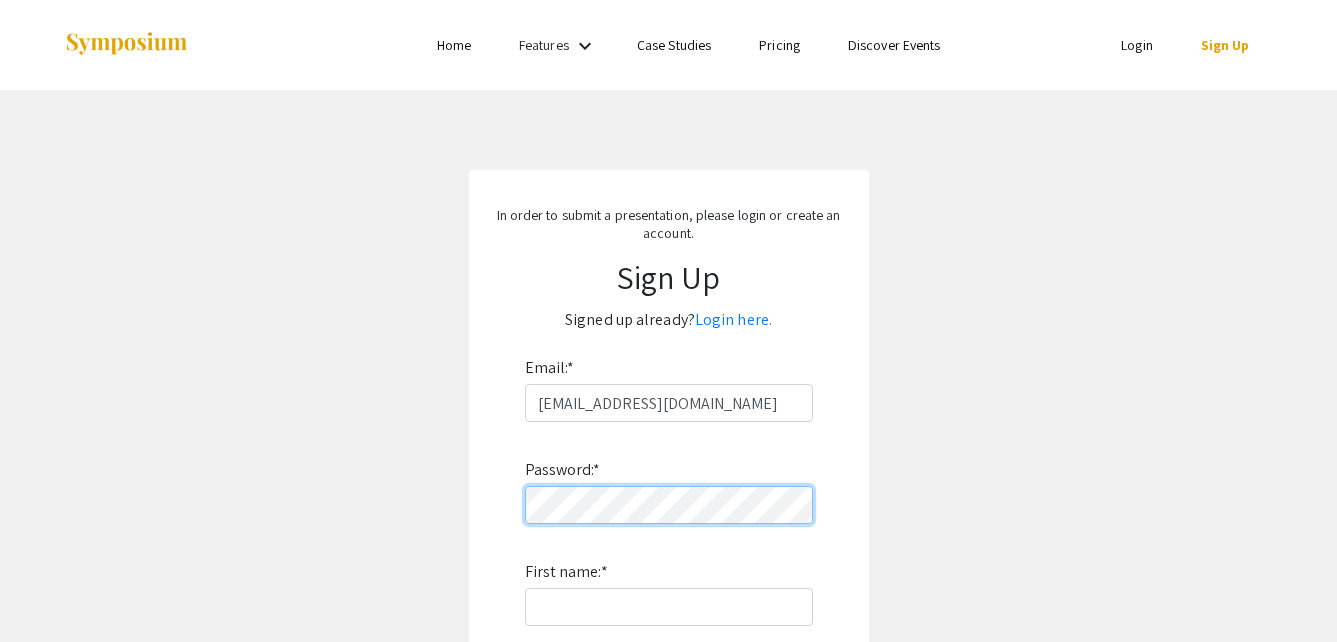 scroll, scrollTop: 100, scrollLeft: 0, axis: vertical 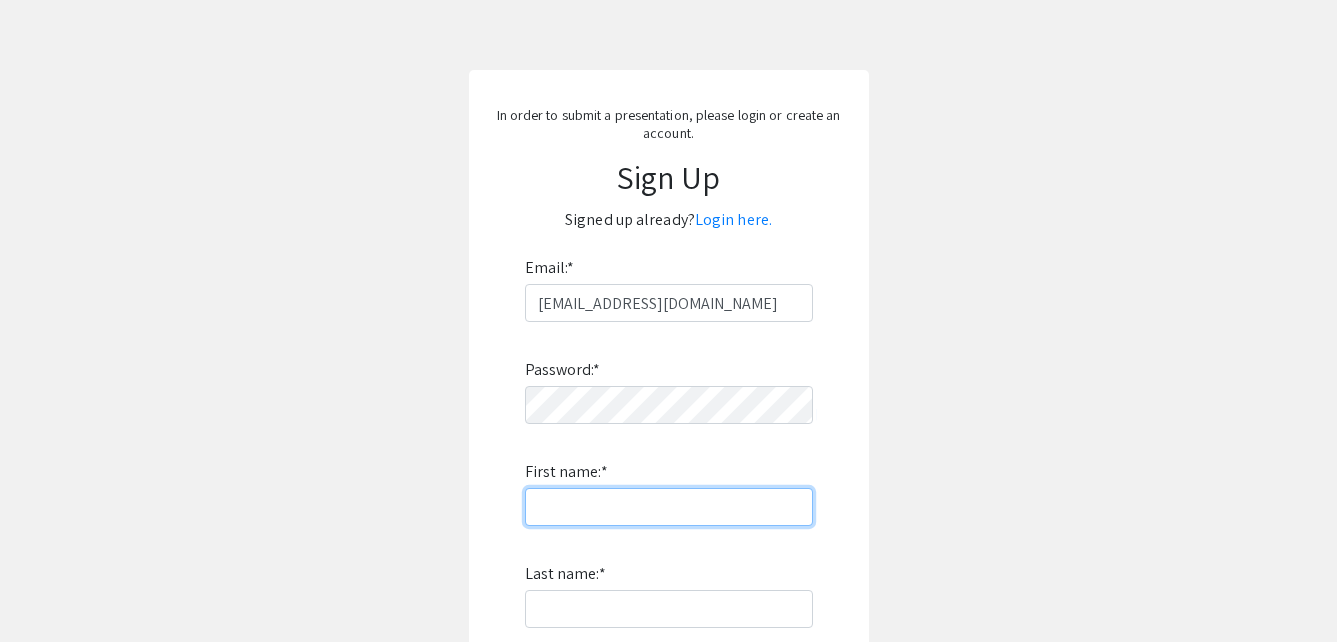click on "First name:  *" at bounding box center [669, 507] 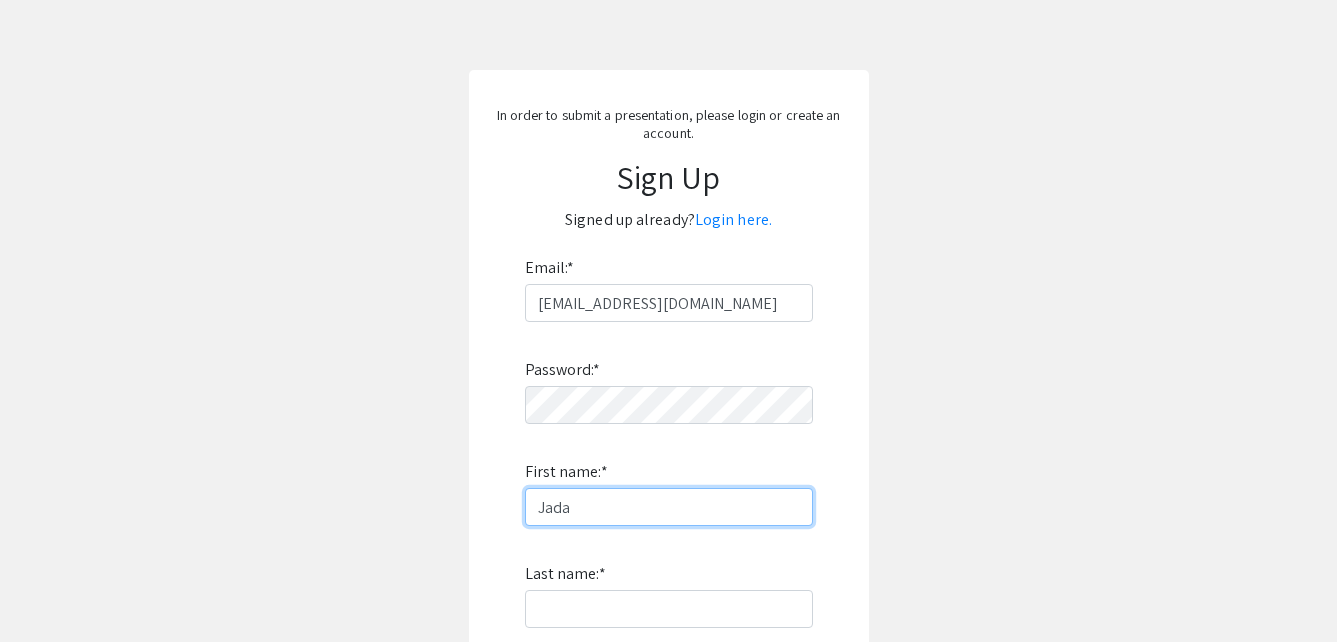 type on "Jada" 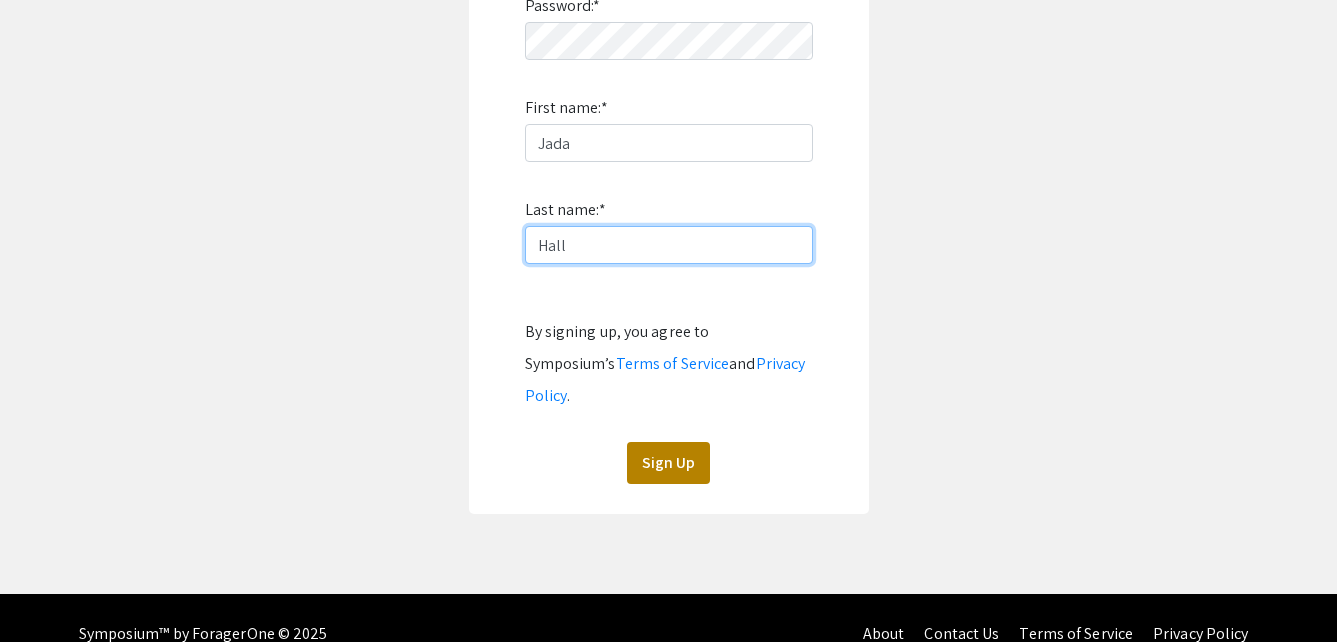 type on "Hall" 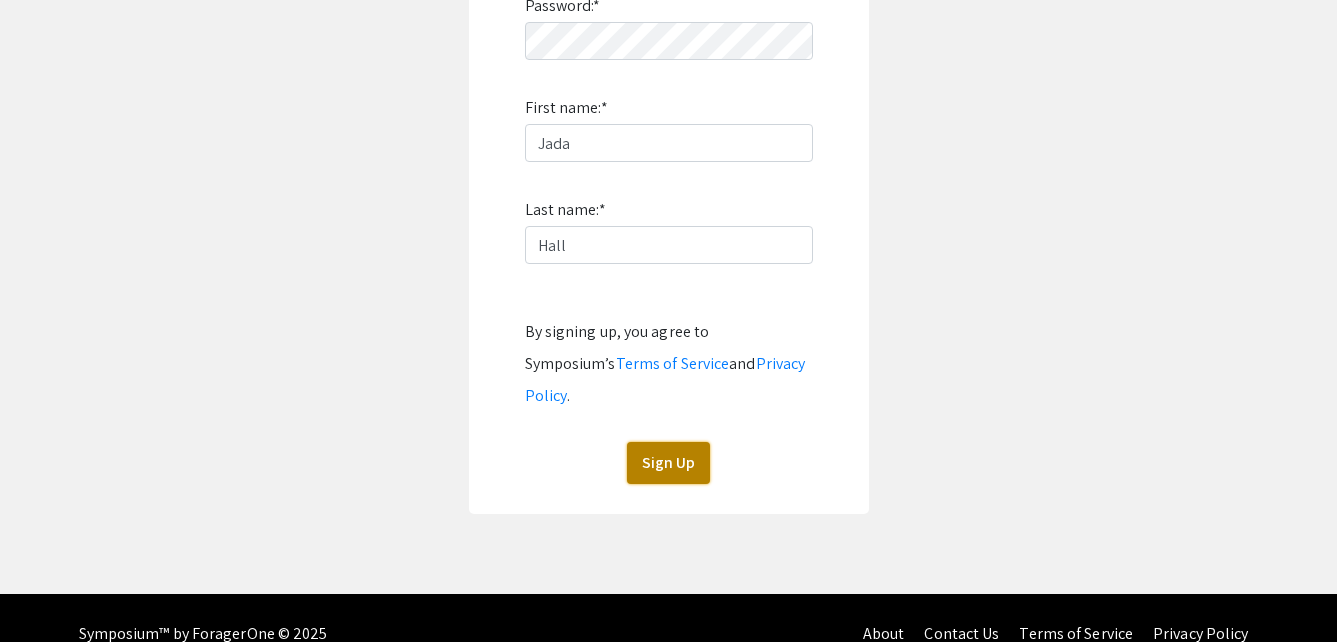 click on "Sign Up" 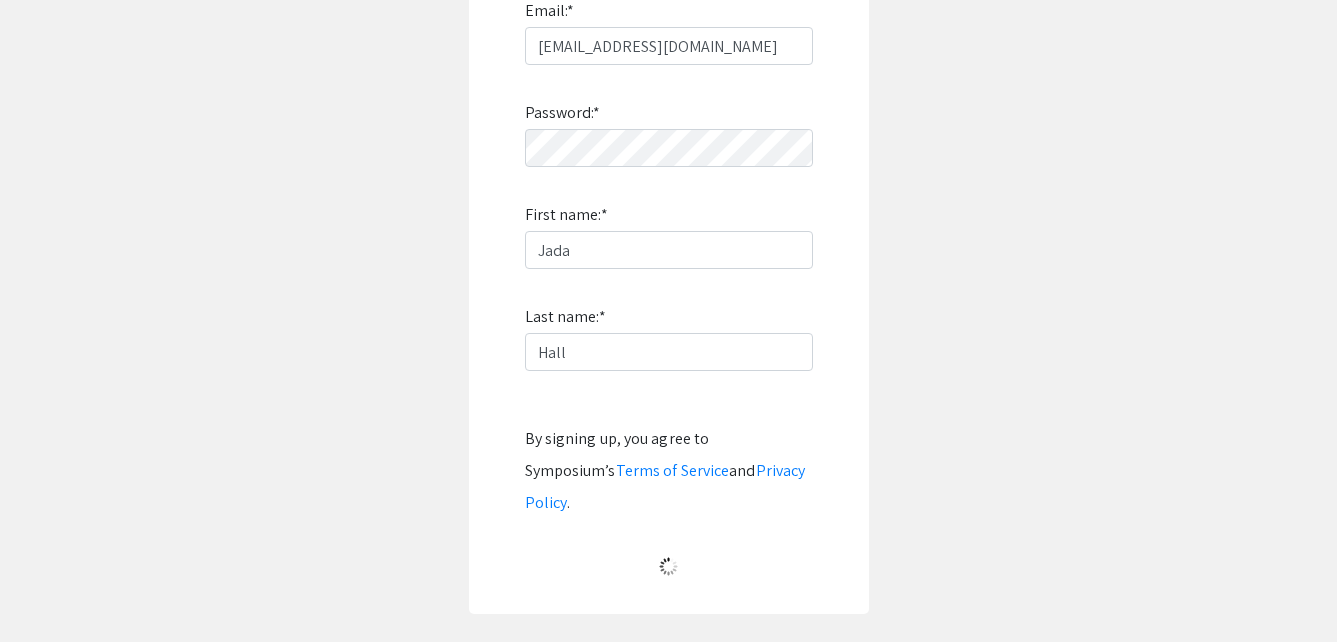 scroll, scrollTop: 108, scrollLeft: 0, axis: vertical 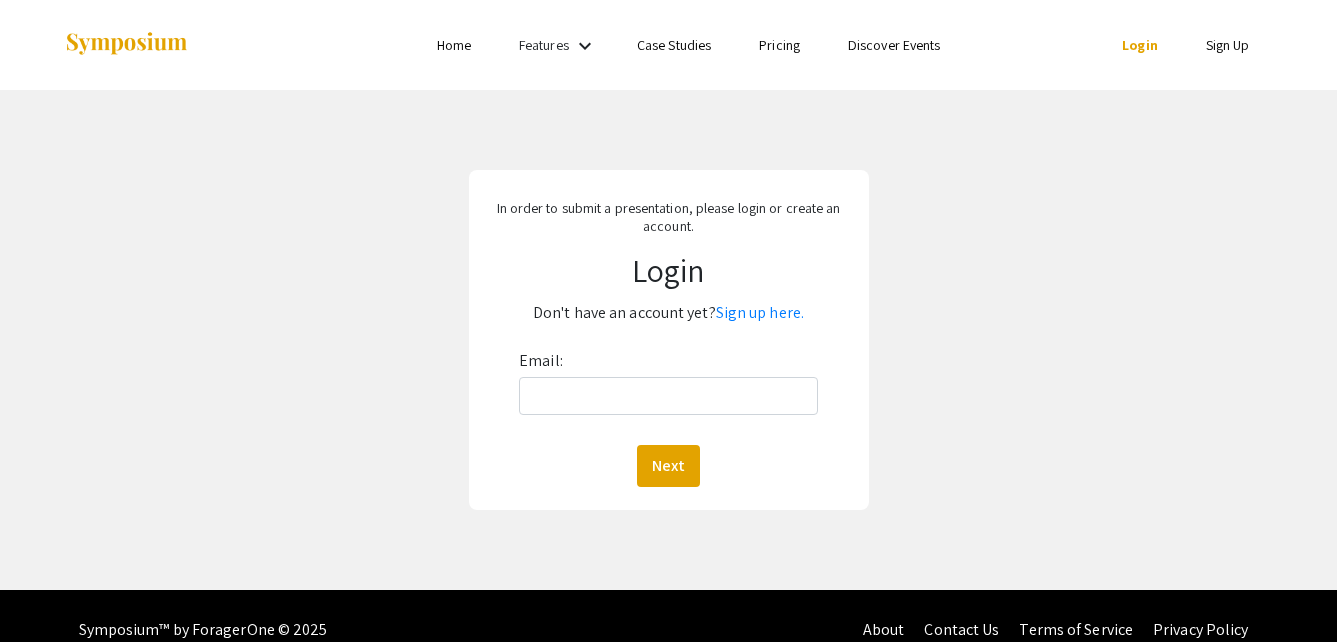 drag, startPoint x: 597, startPoint y: 423, endPoint x: 600, endPoint y: 400, distance: 23.194826 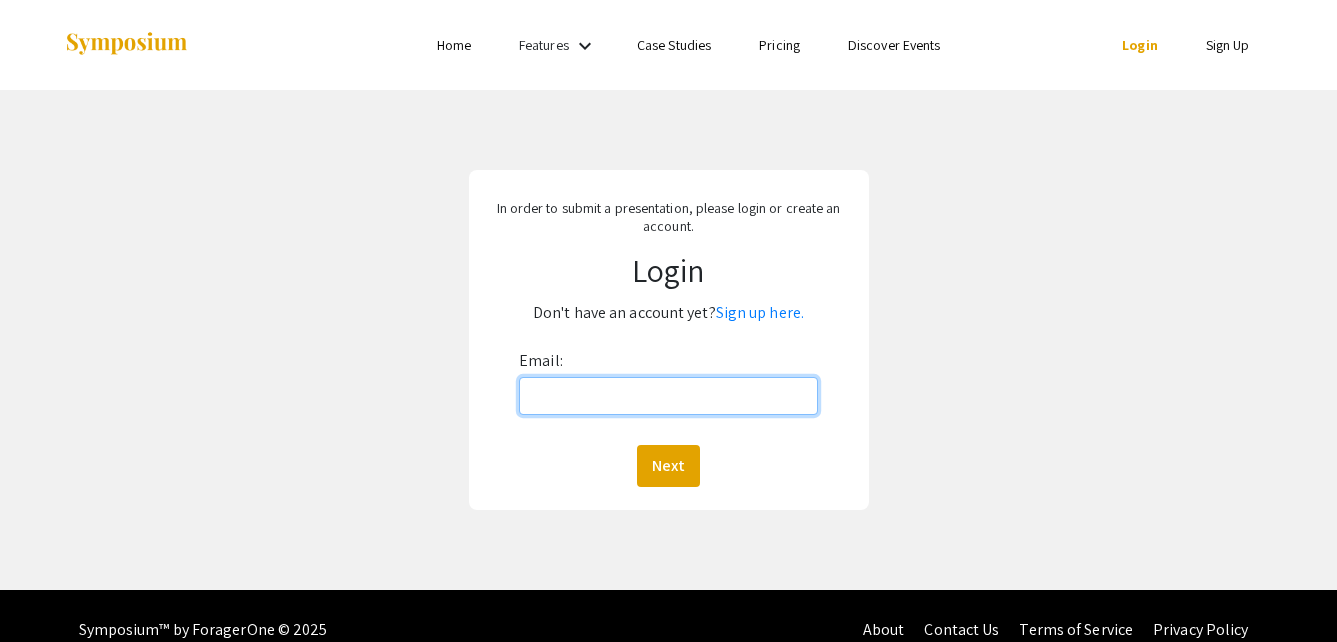 click on "Email:" at bounding box center [668, 396] 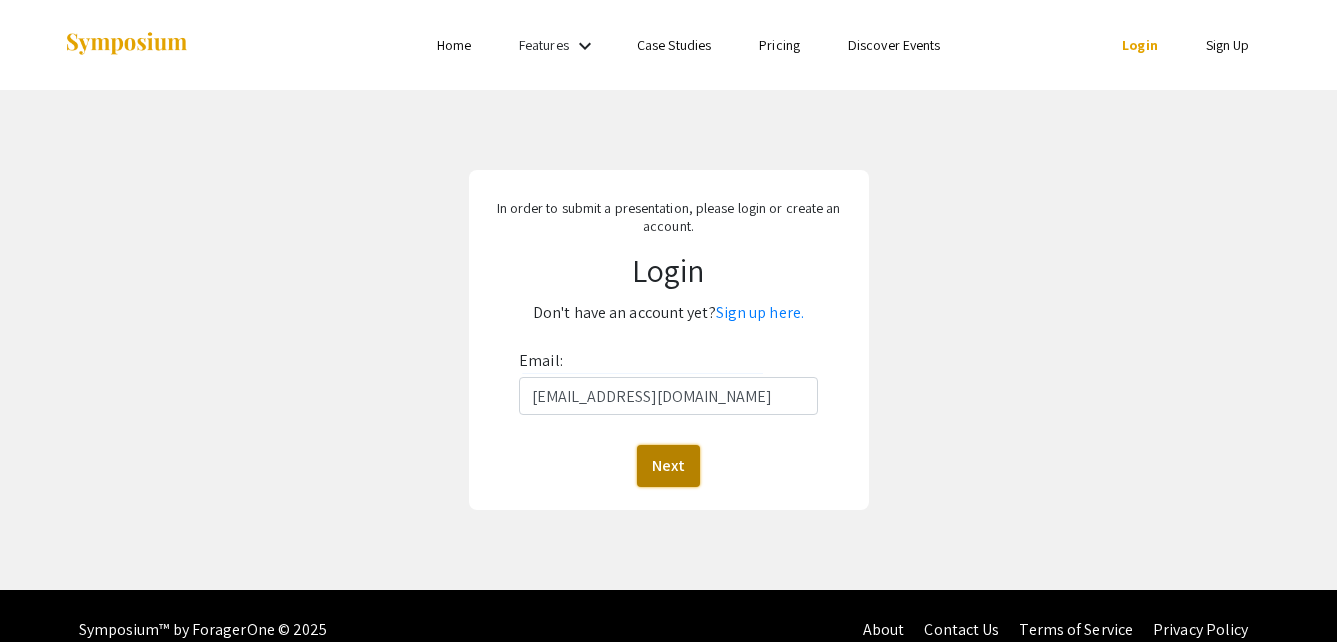 click on "Next" 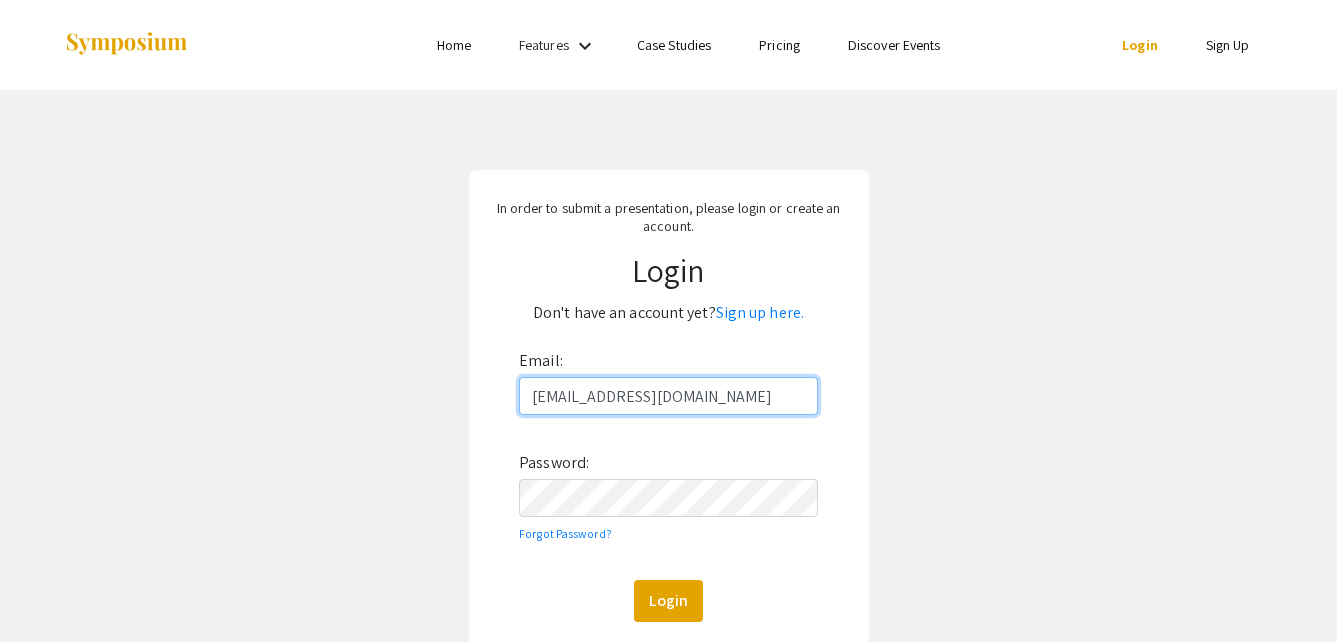 type on "[EMAIL_ADDRESS][DOMAIN_NAME]" 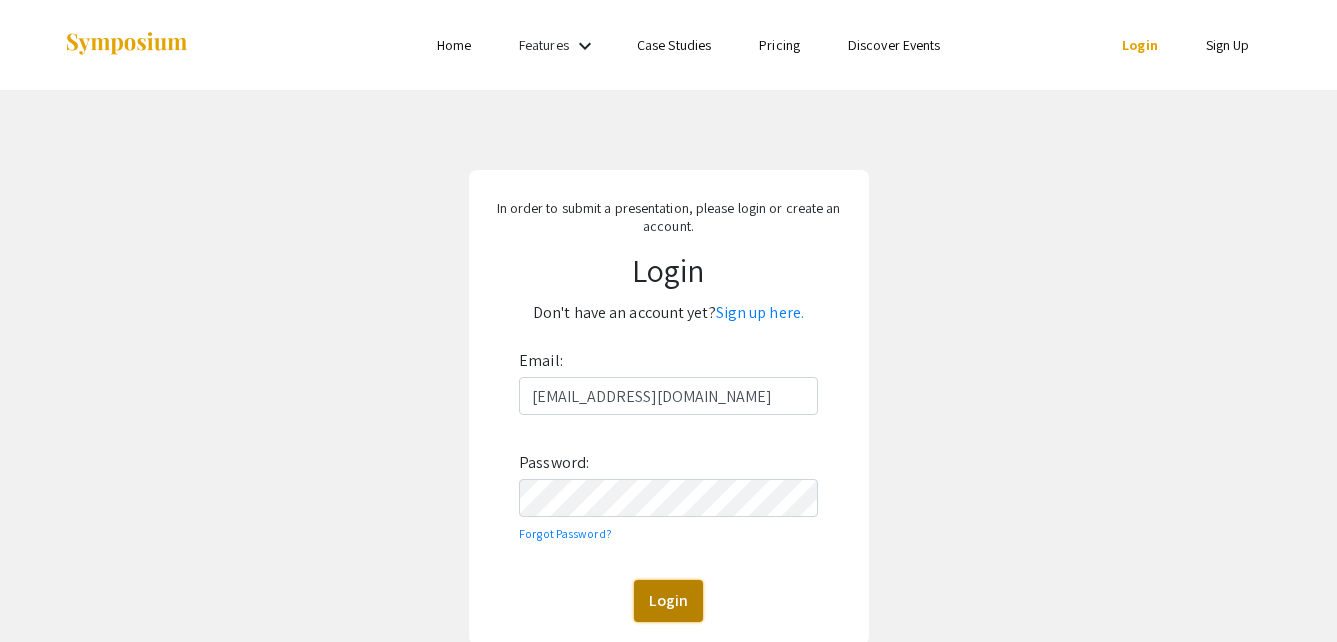 click on "Login" 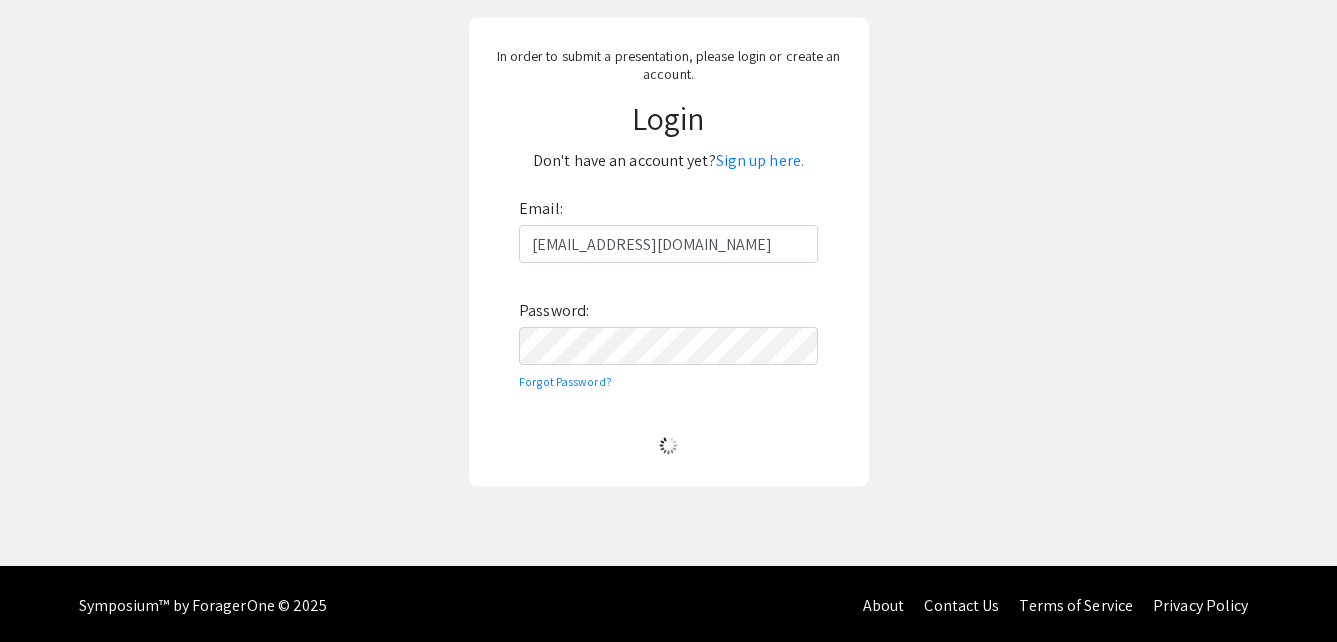 scroll, scrollTop: 156, scrollLeft: 0, axis: vertical 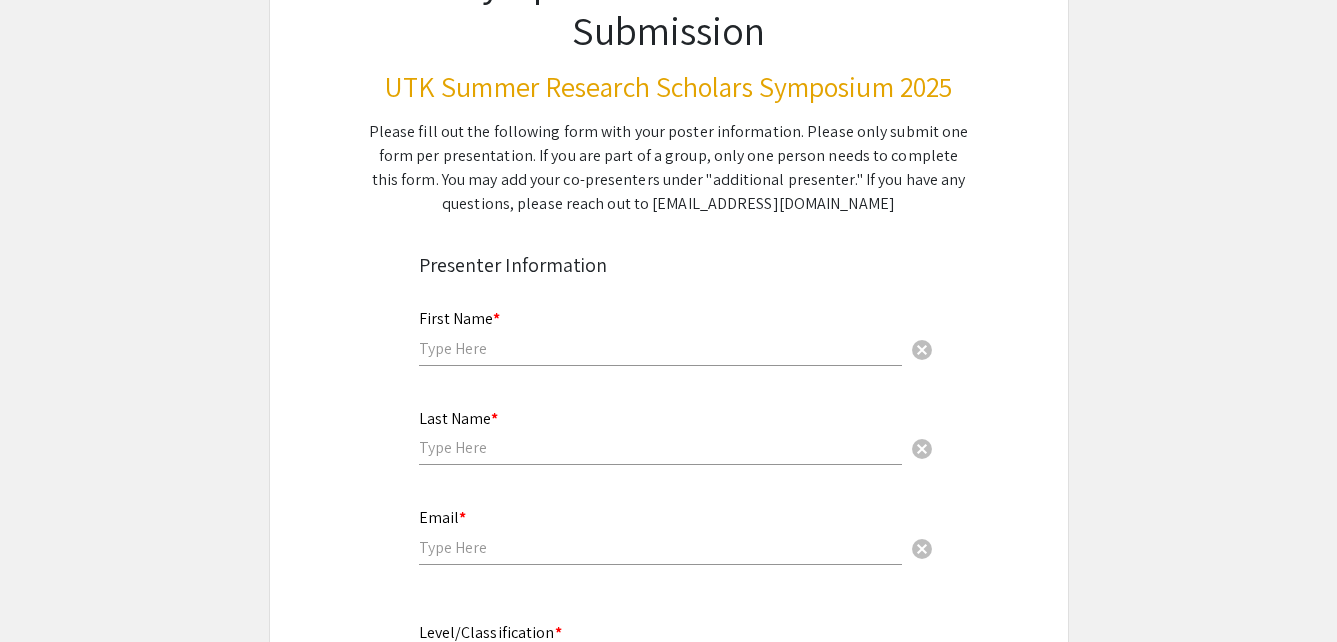 click on "First Name * cancel" at bounding box center [660, 328] 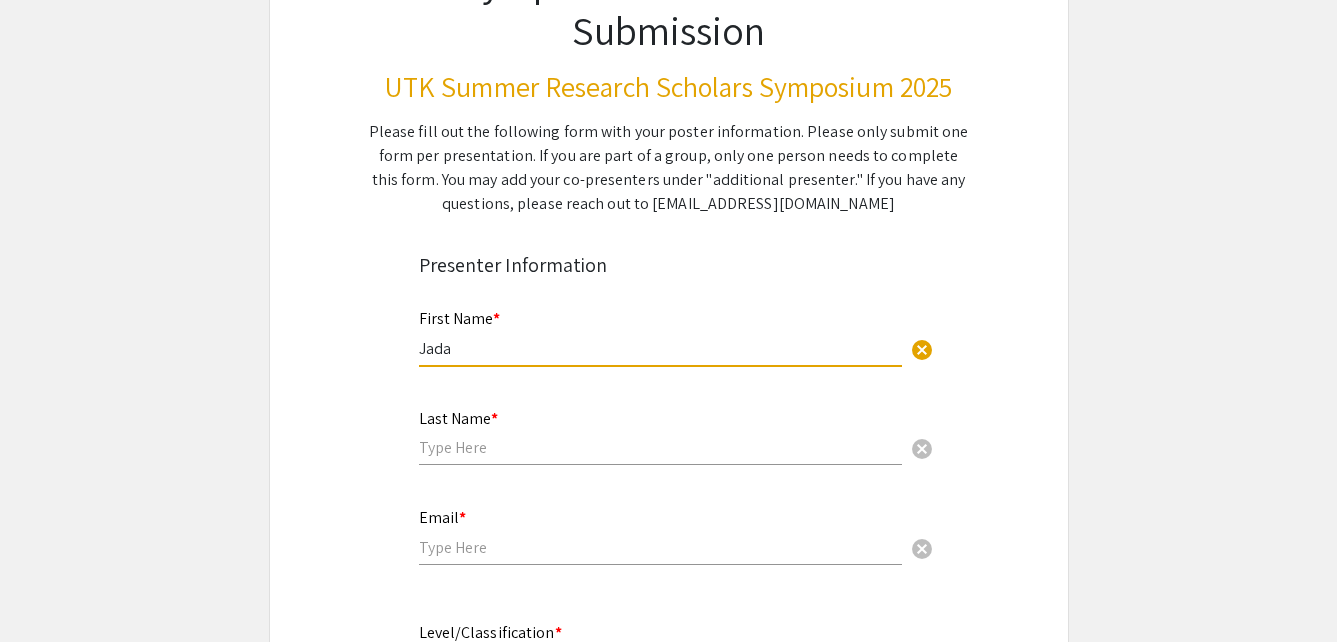 type on "Jada" 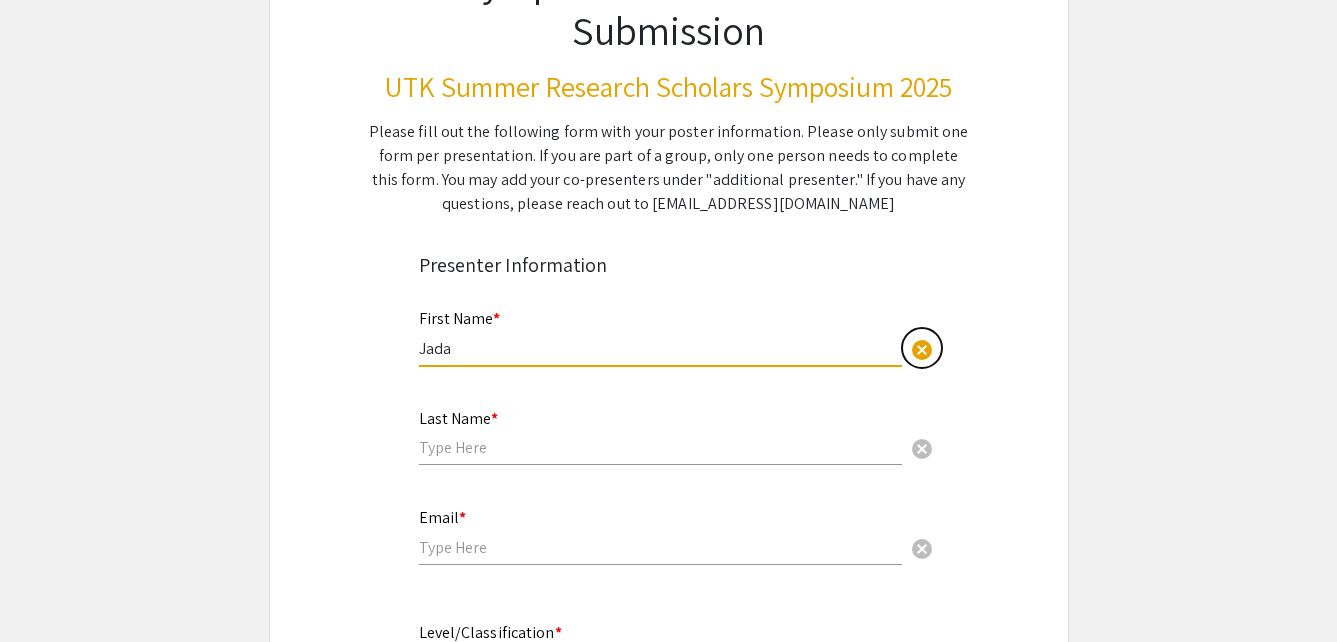 type 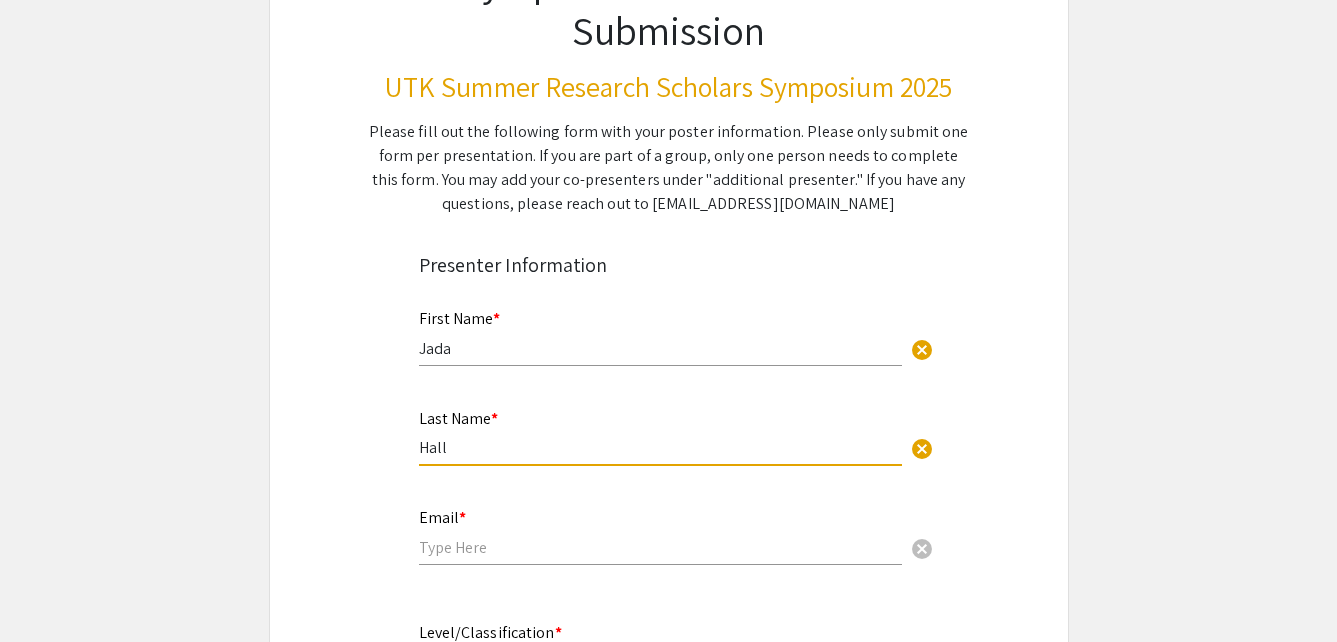 type on "Hall" 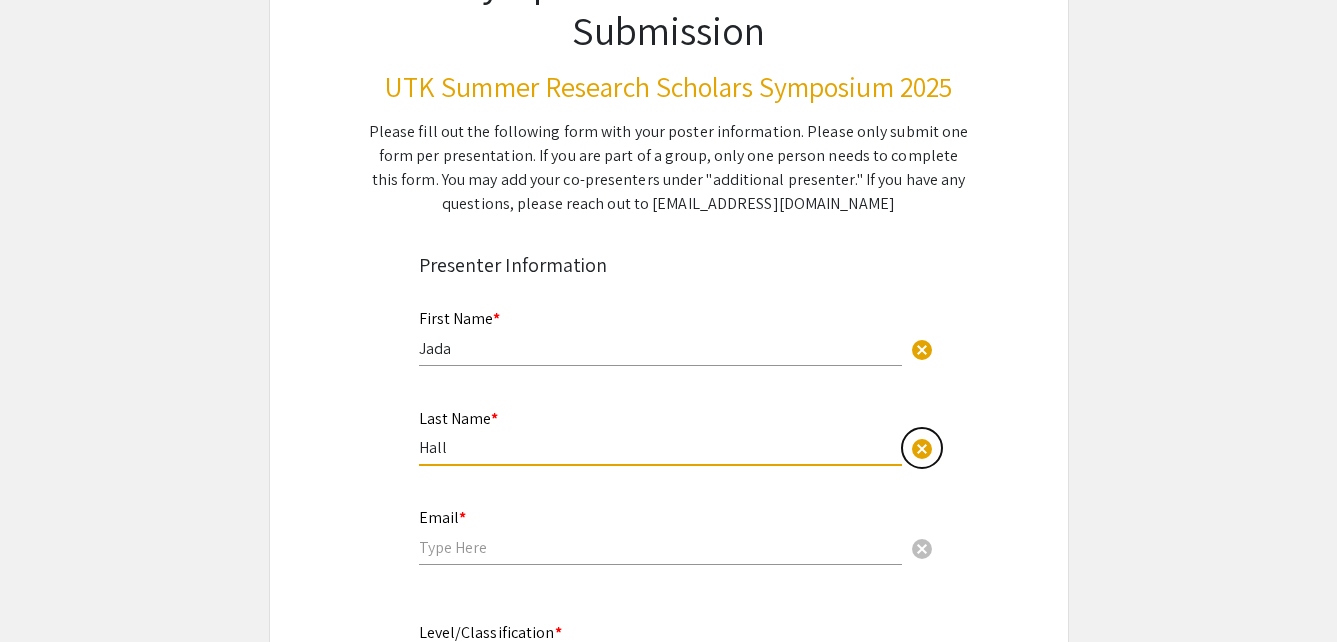 type 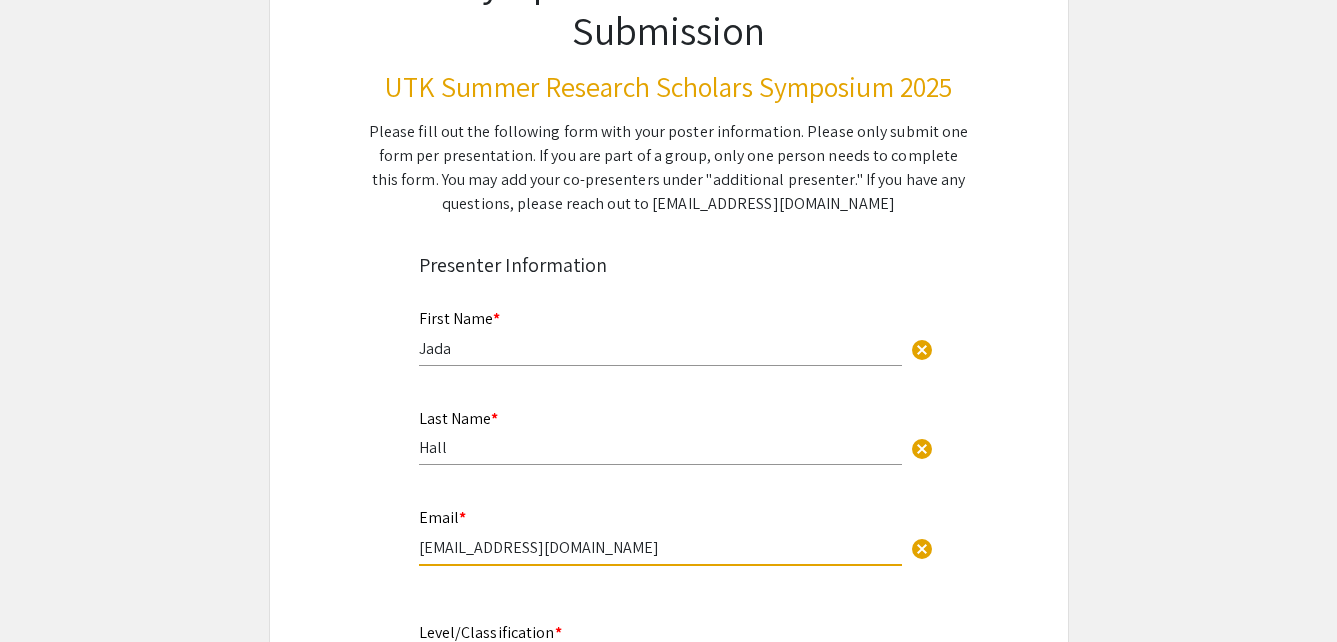 type on "jhall1@student.tougaloo.edu" 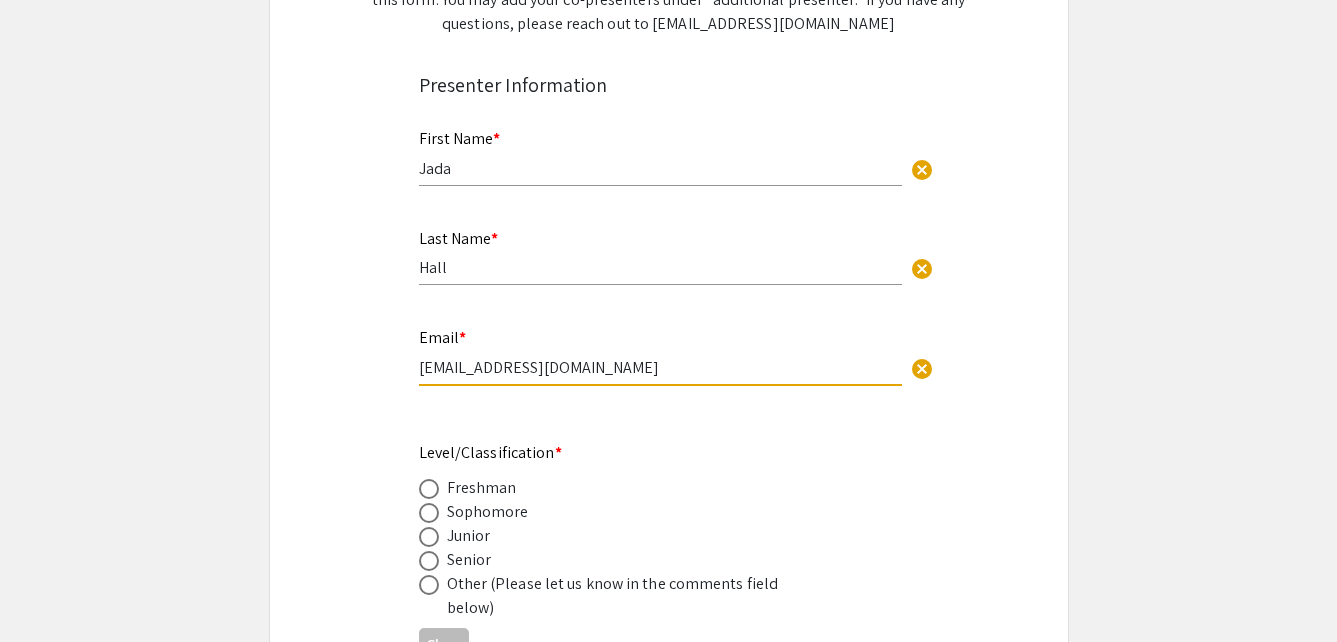 scroll, scrollTop: 500, scrollLeft: 0, axis: vertical 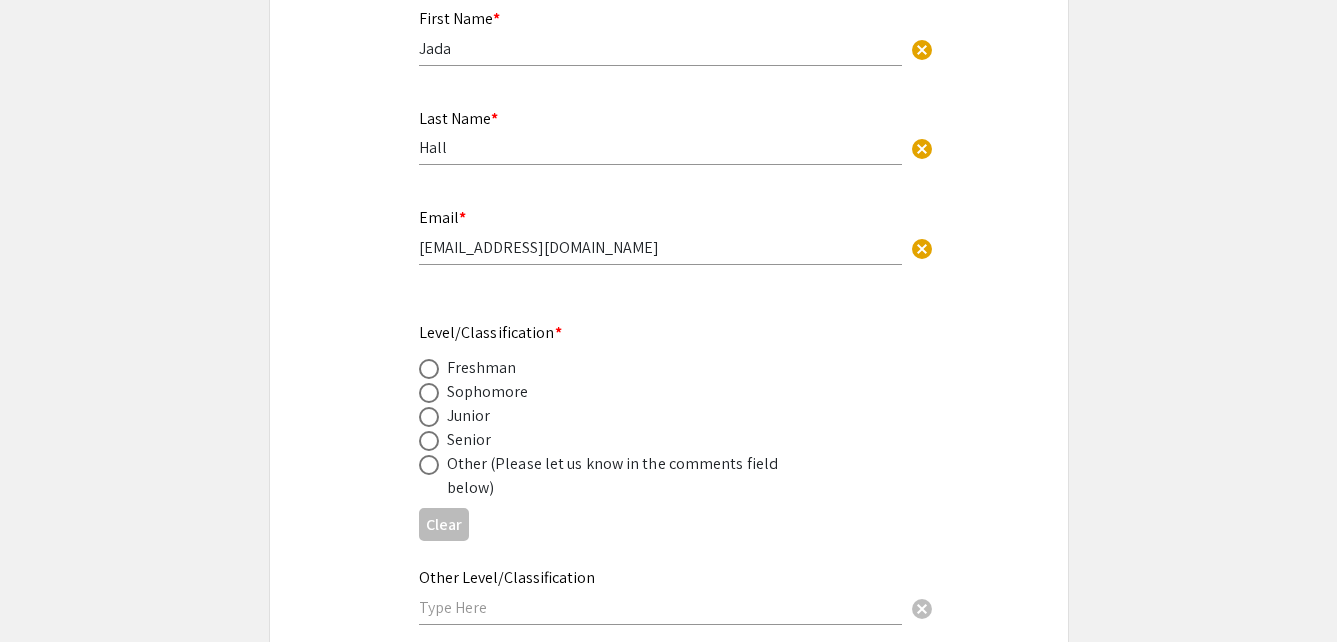 click on "Senior" 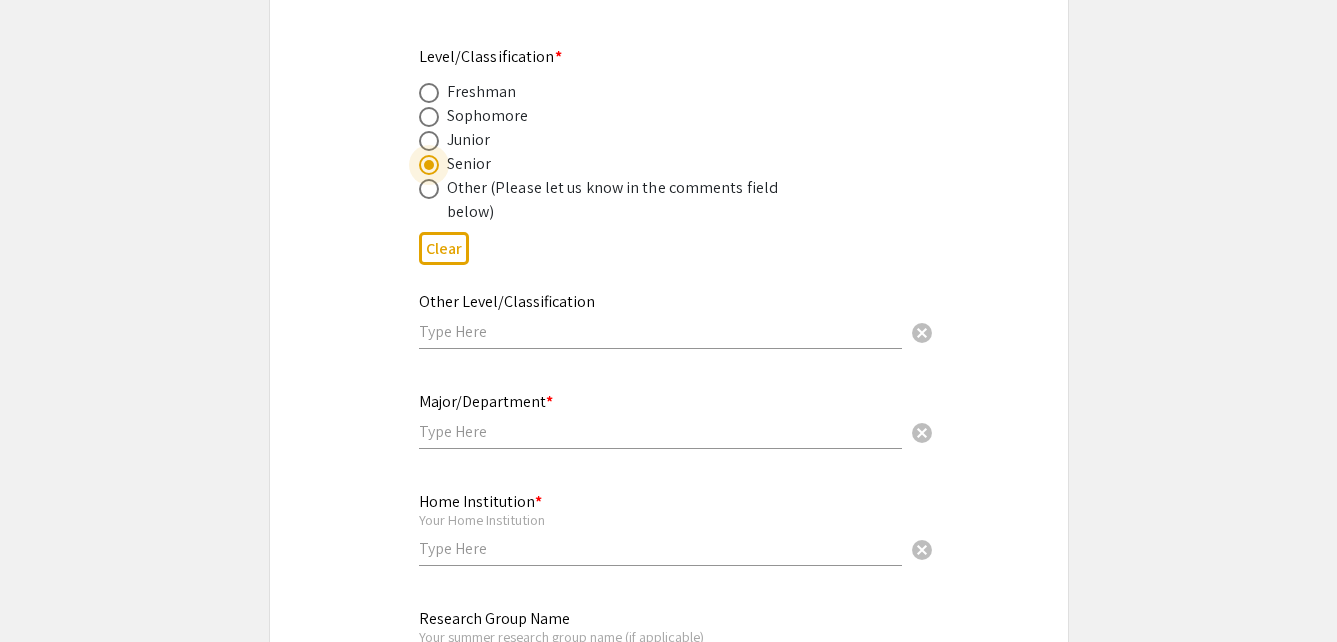 scroll, scrollTop: 900, scrollLeft: 0, axis: vertical 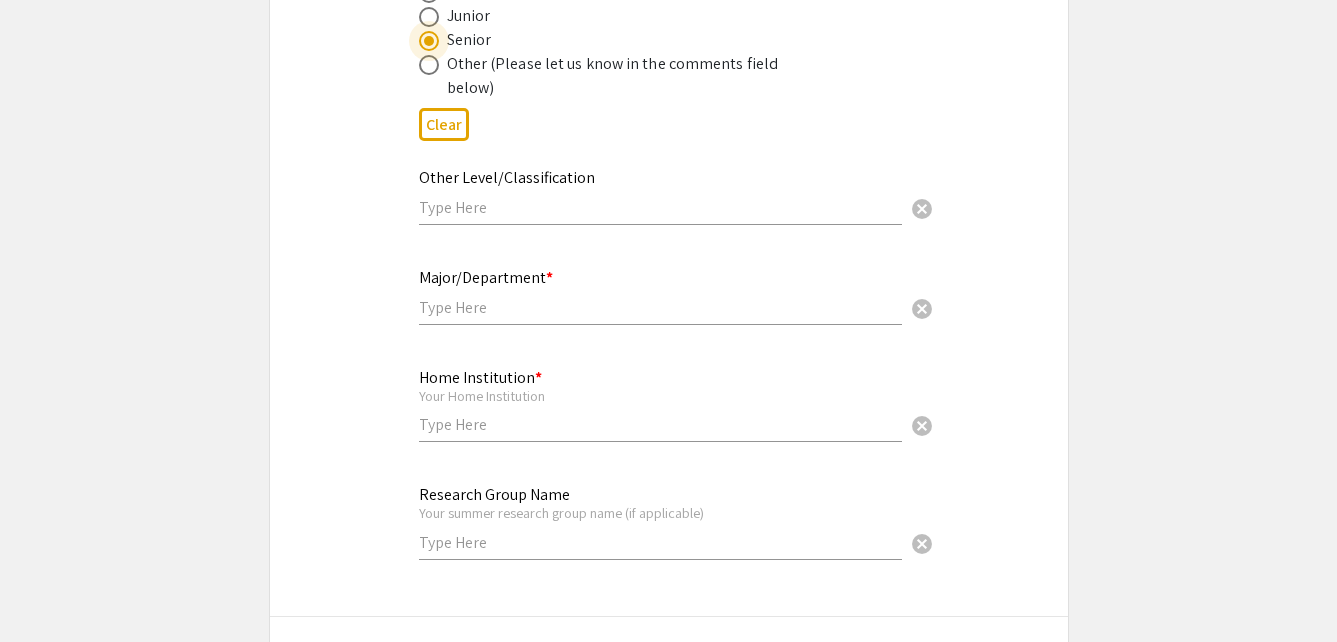 click at bounding box center (660, 307) 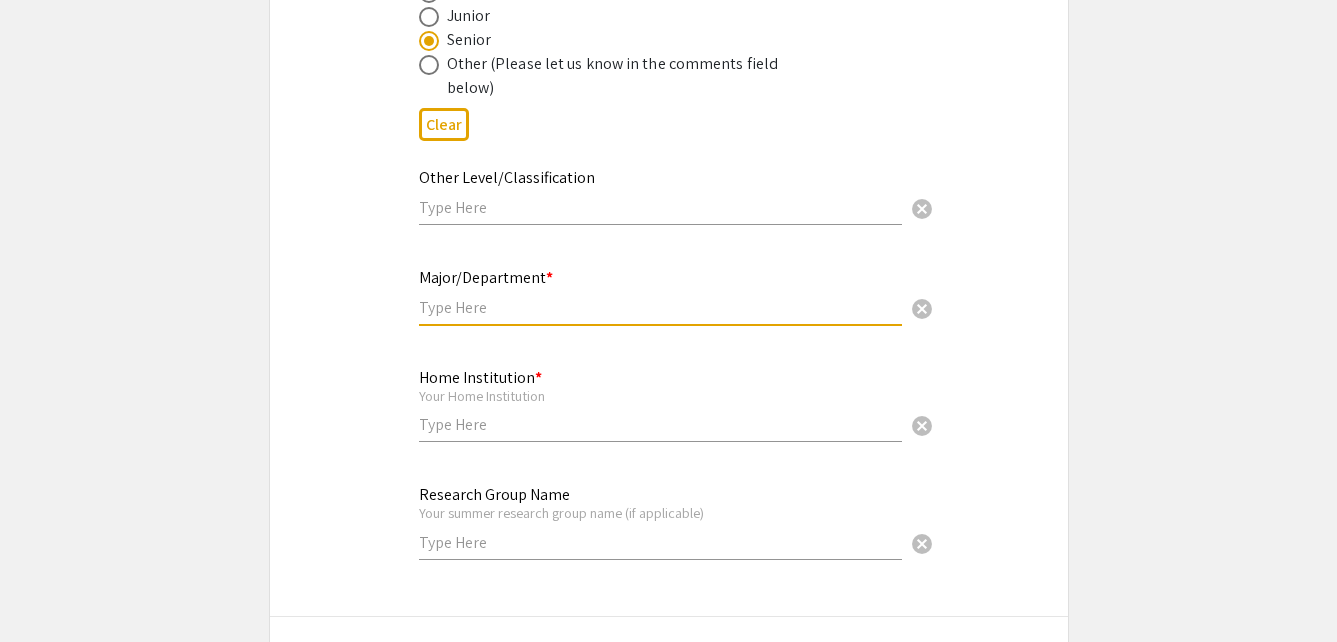click at bounding box center [660, 424] 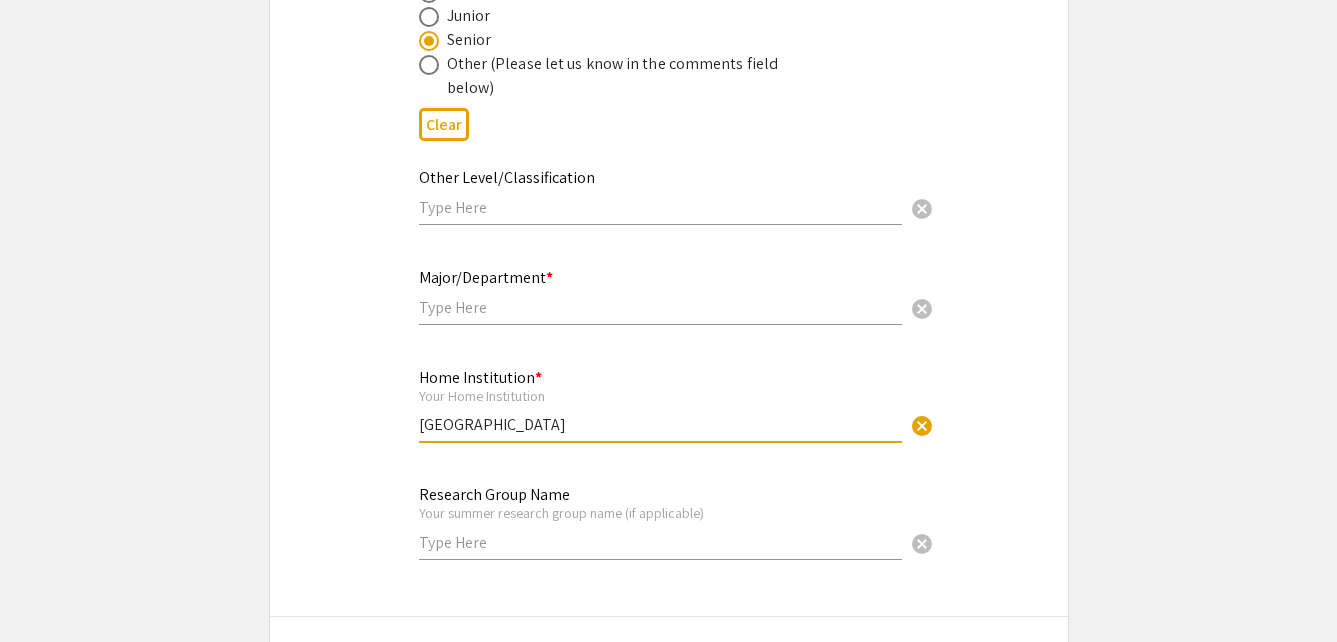 type on "Tougaloo College" 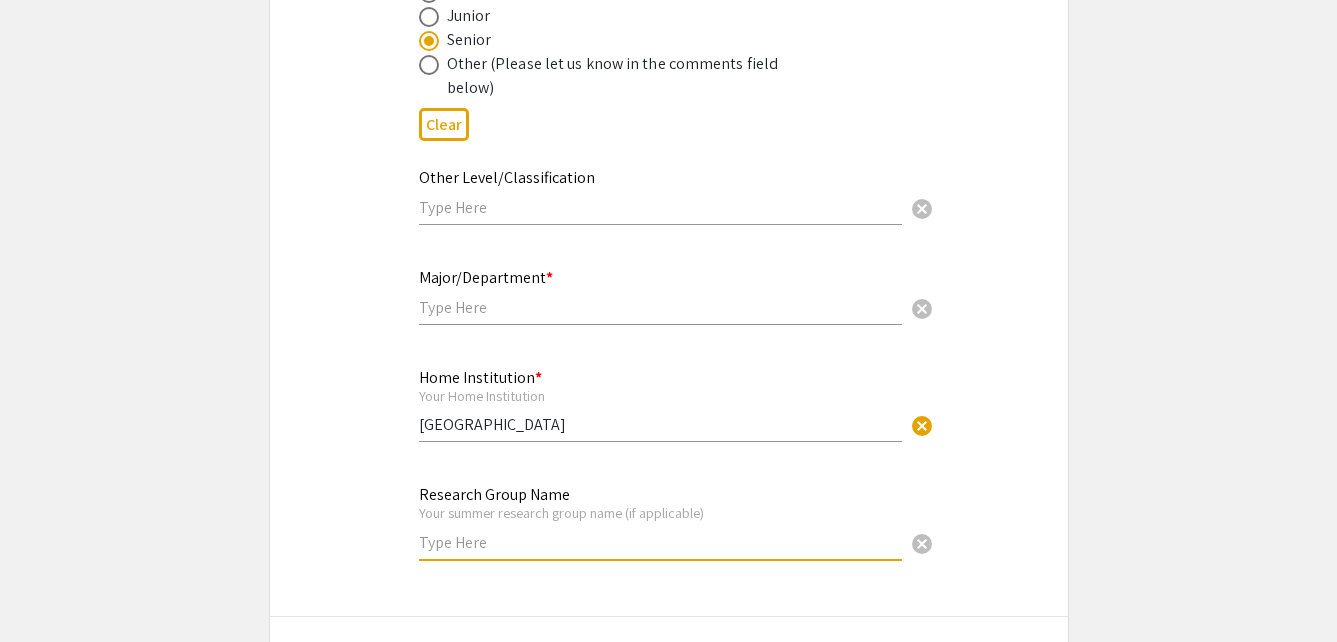click at bounding box center [660, 542] 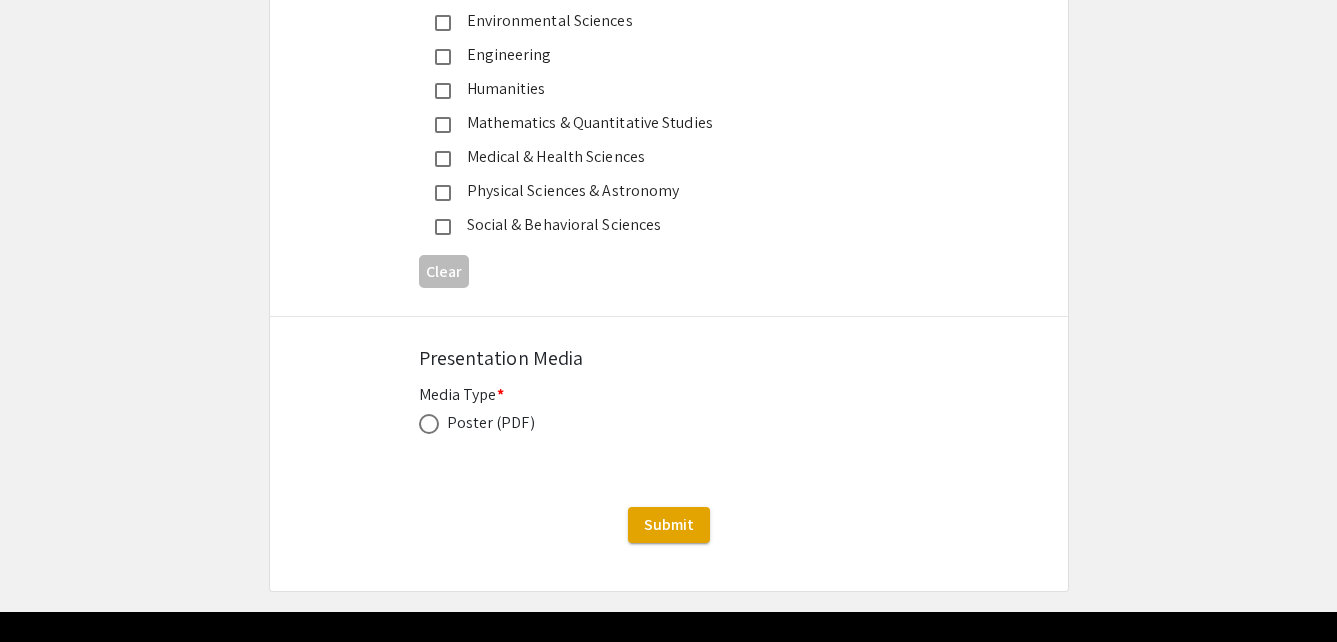 scroll, scrollTop: 3151, scrollLeft: 0, axis: vertical 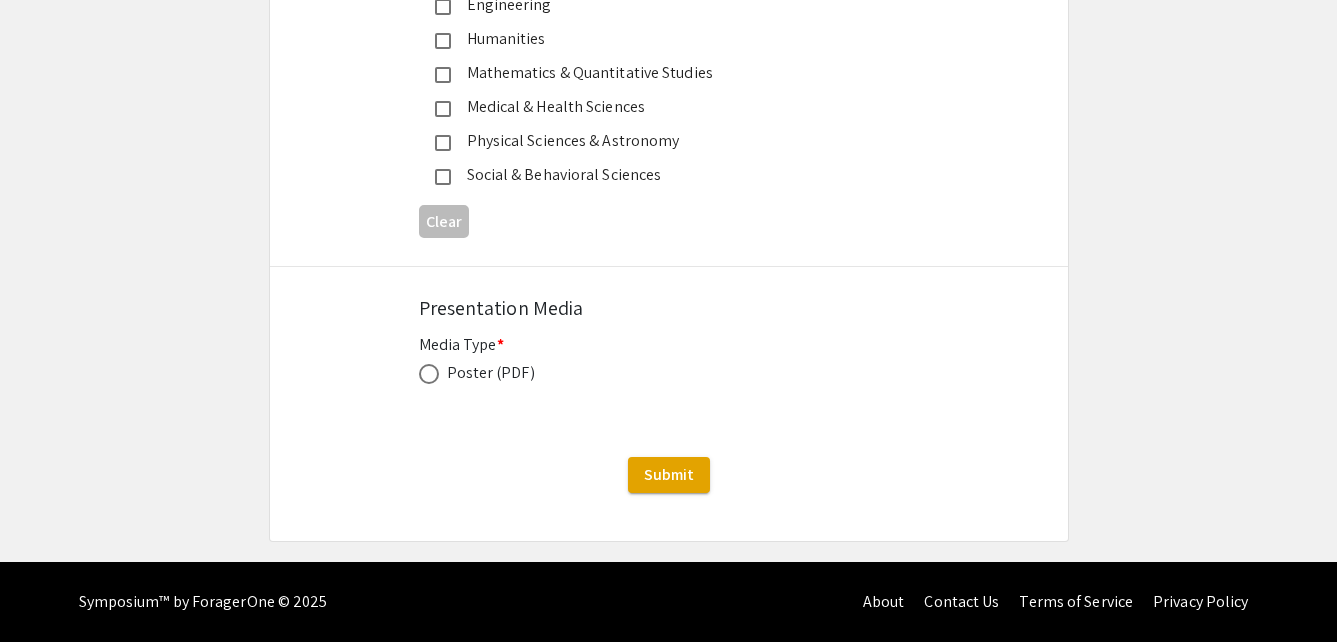type on "SMaRT Program" 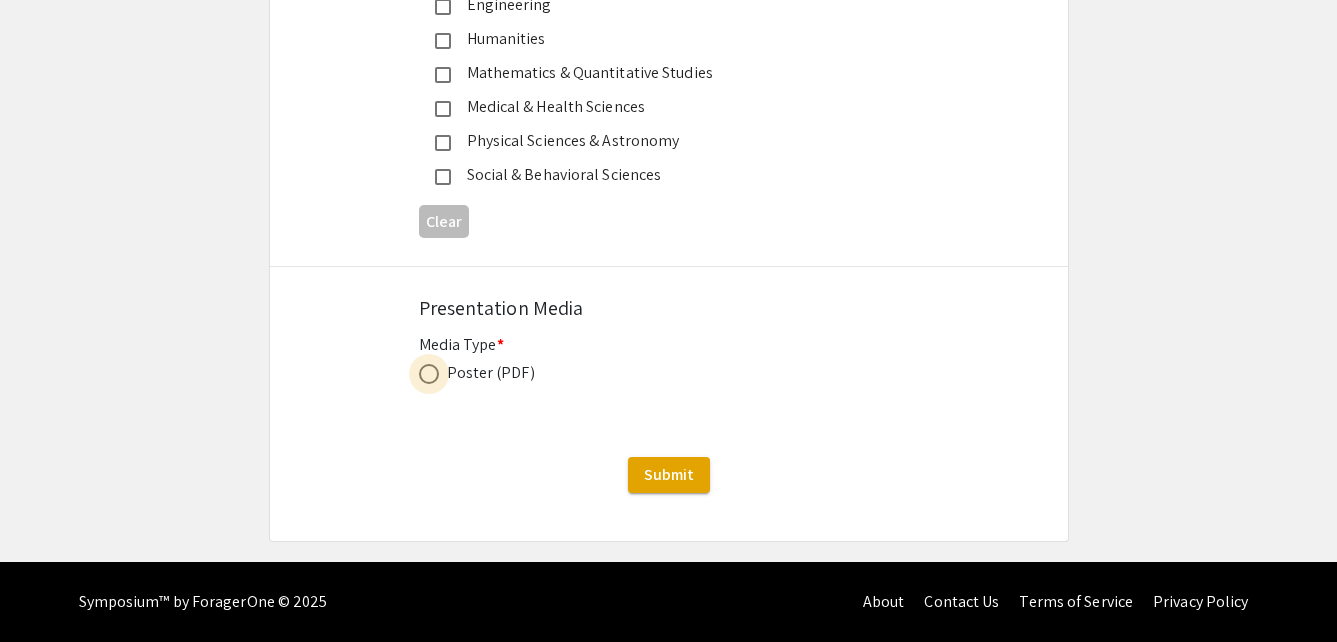 click at bounding box center [429, 374] 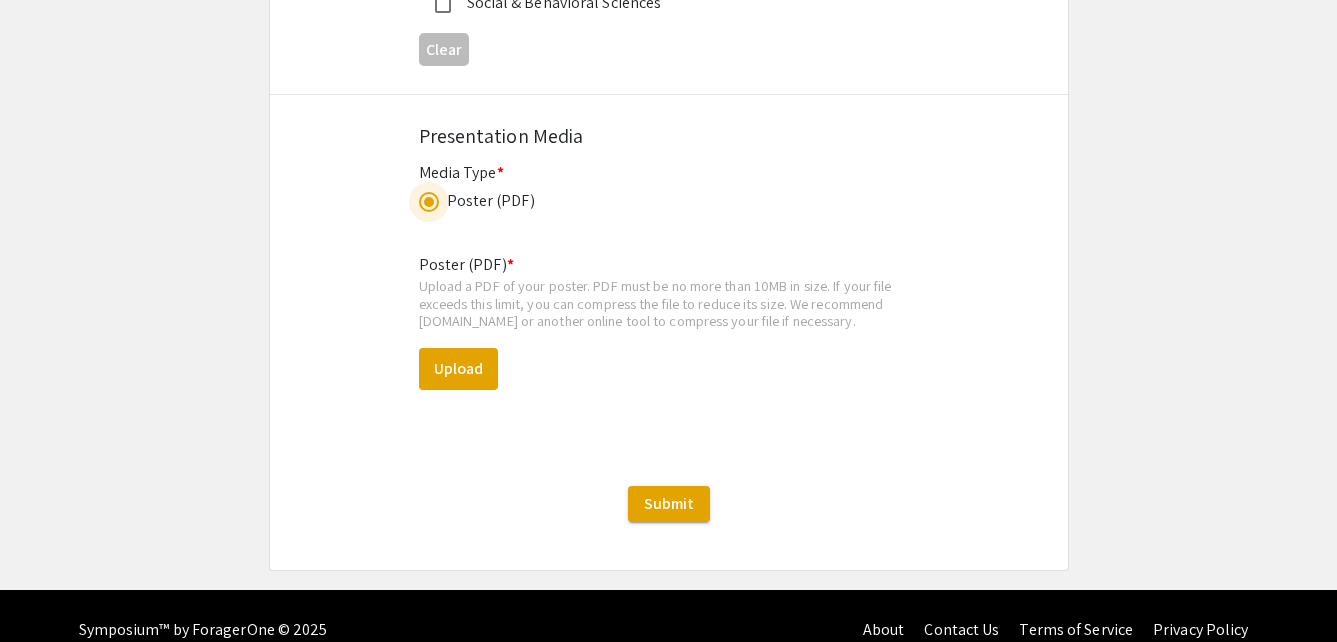 scroll, scrollTop: 3351, scrollLeft: 0, axis: vertical 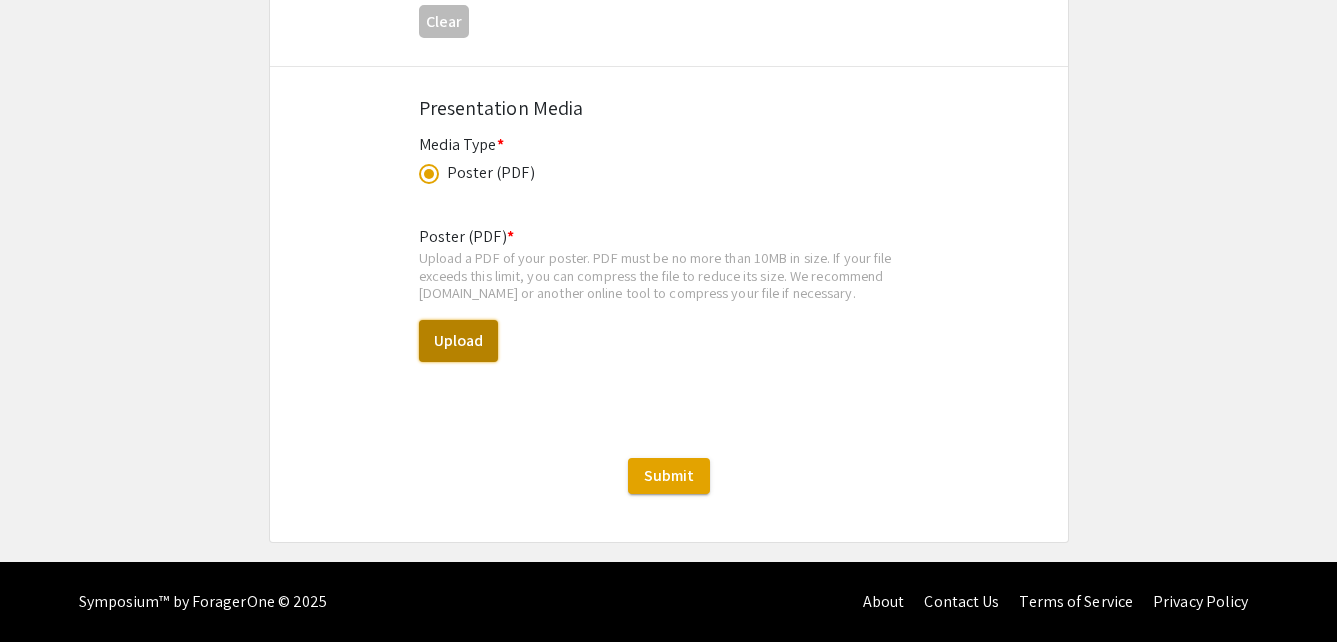 click on "Upload" at bounding box center [458, 341] 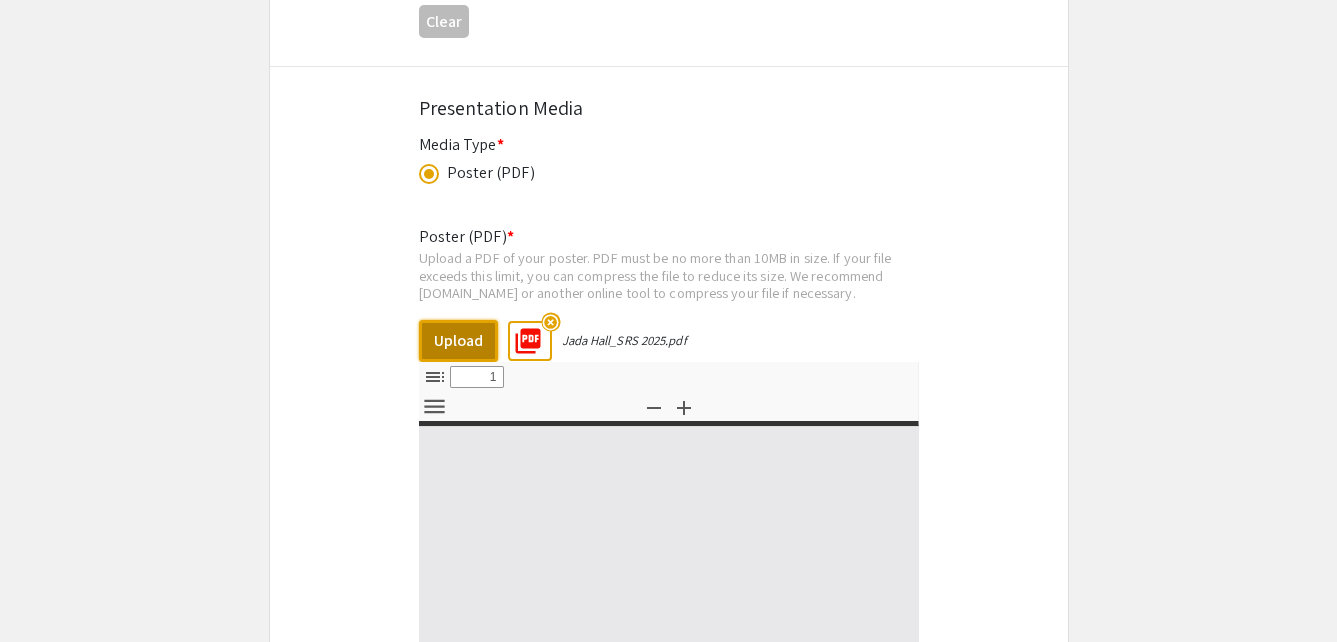 select on "custom" 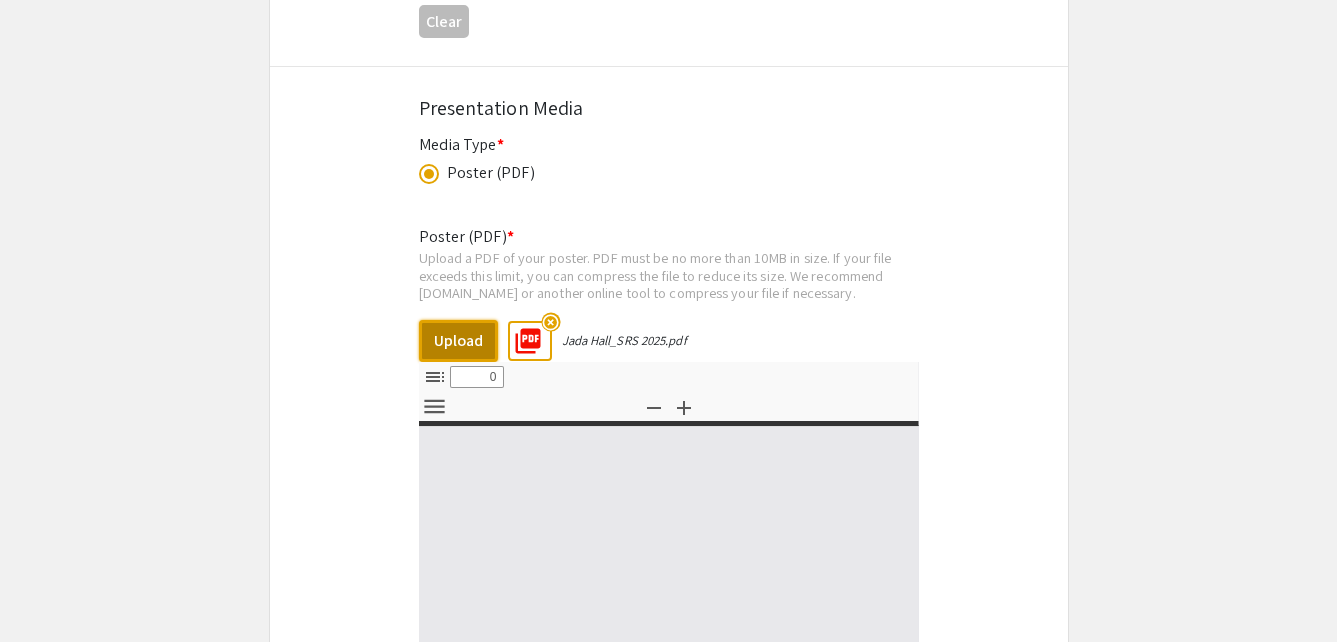 select on "custom" 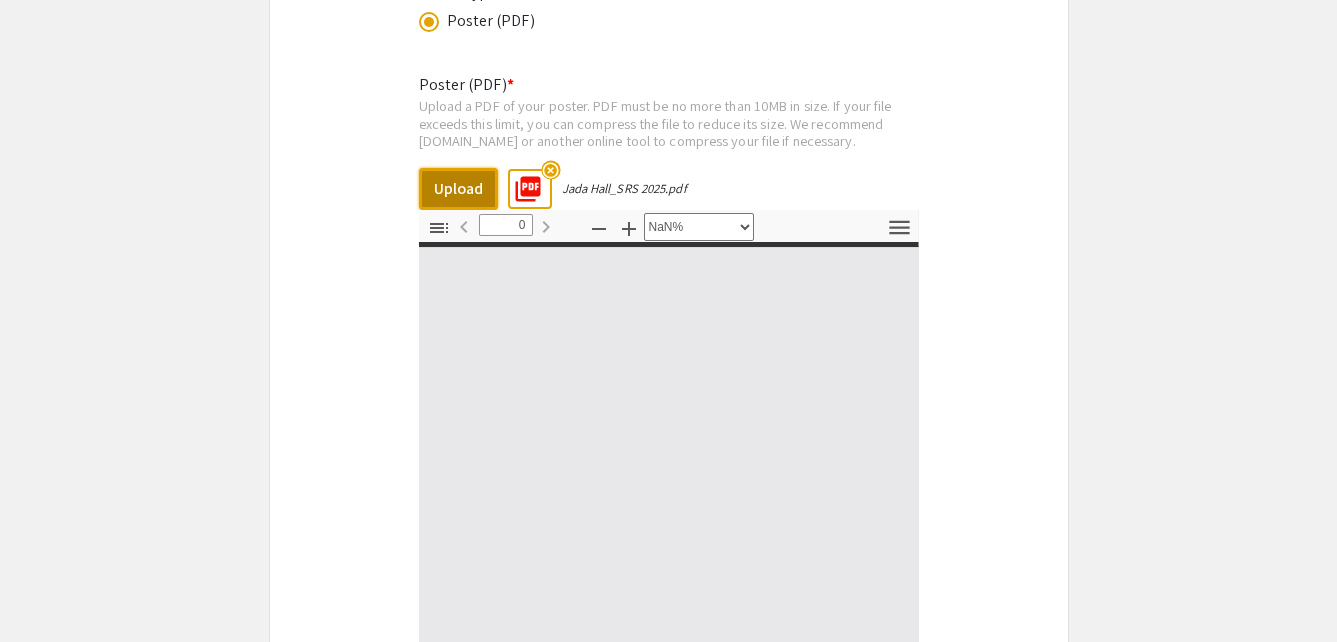 type on "1" 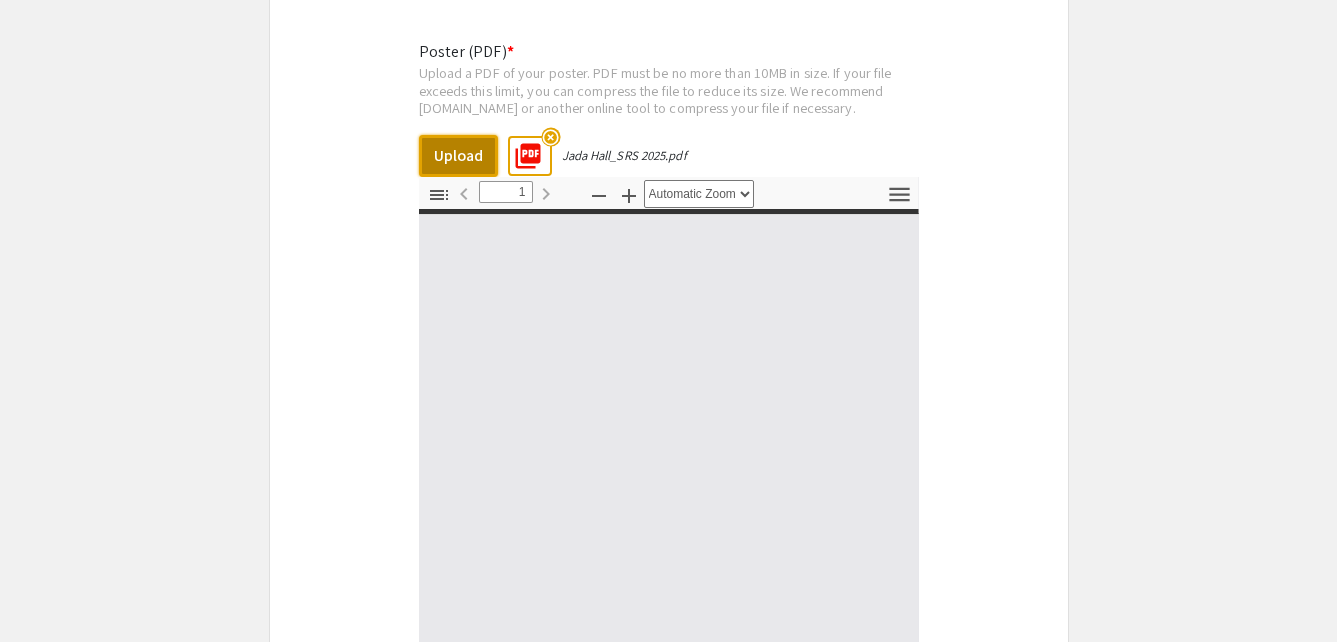 scroll, scrollTop: 3551, scrollLeft: 0, axis: vertical 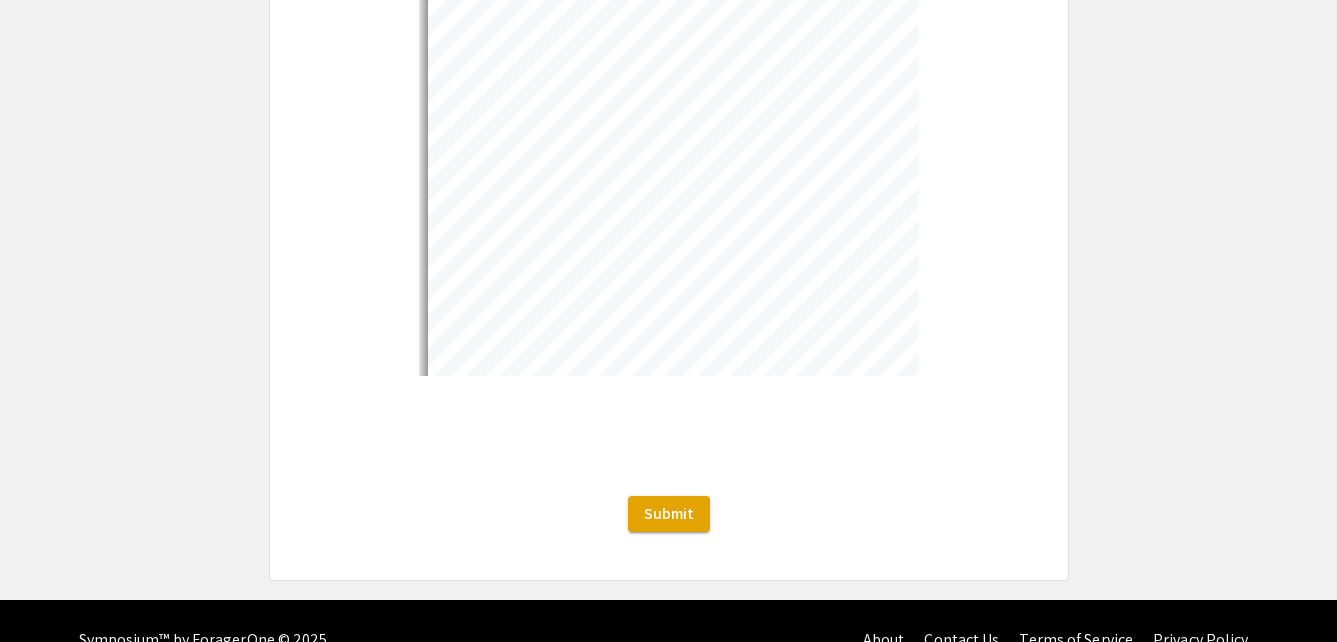 select on "auto" 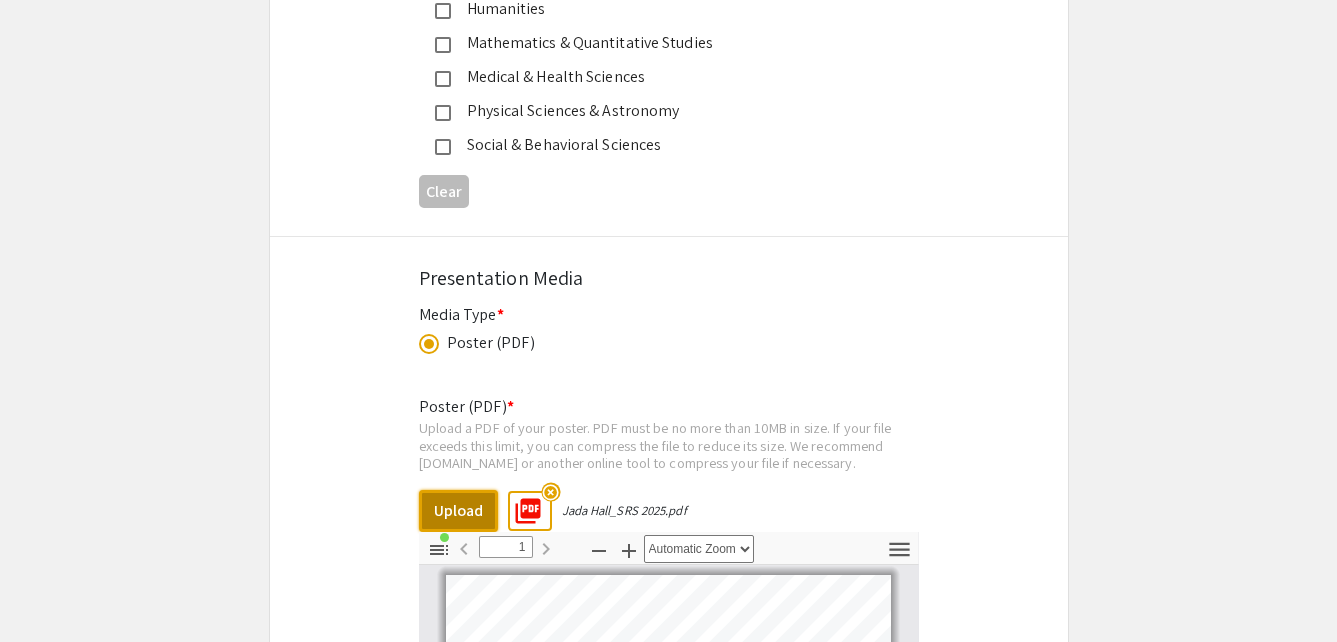 scroll, scrollTop: 3575, scrollLeft: 0, axis: vertical 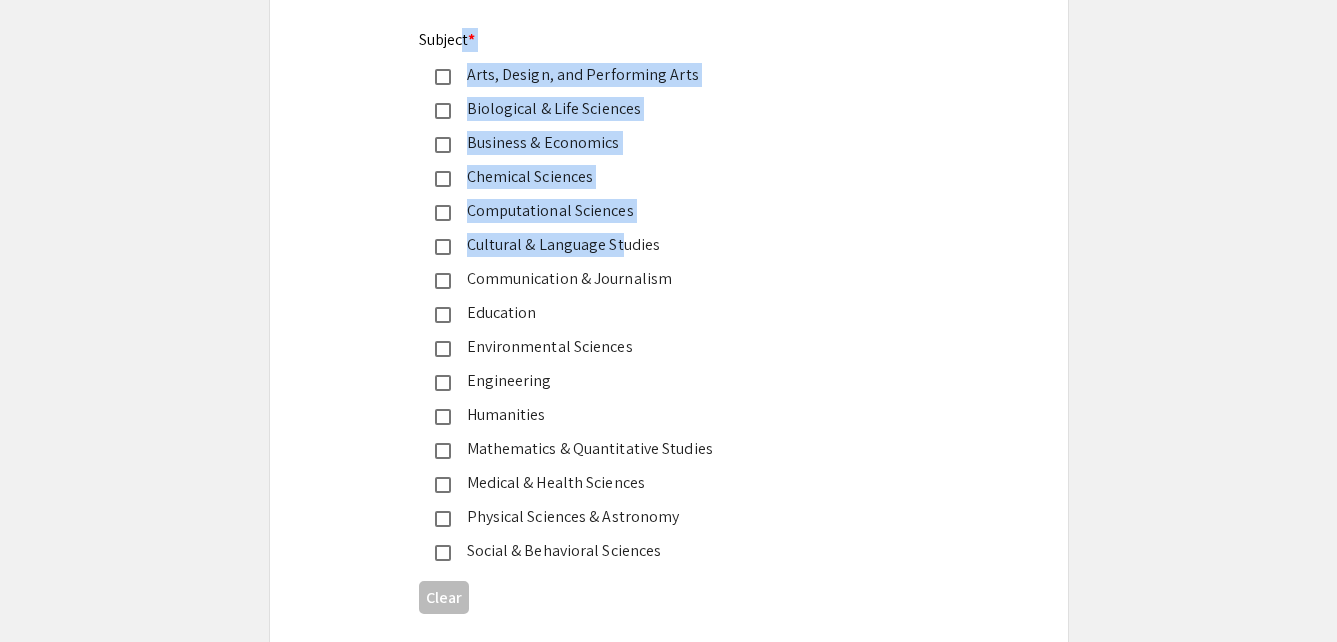 drag, startPoint x: 468, startPoint y: 59, endPoint x: 630, endPoint y: 258, distance: 256.6028 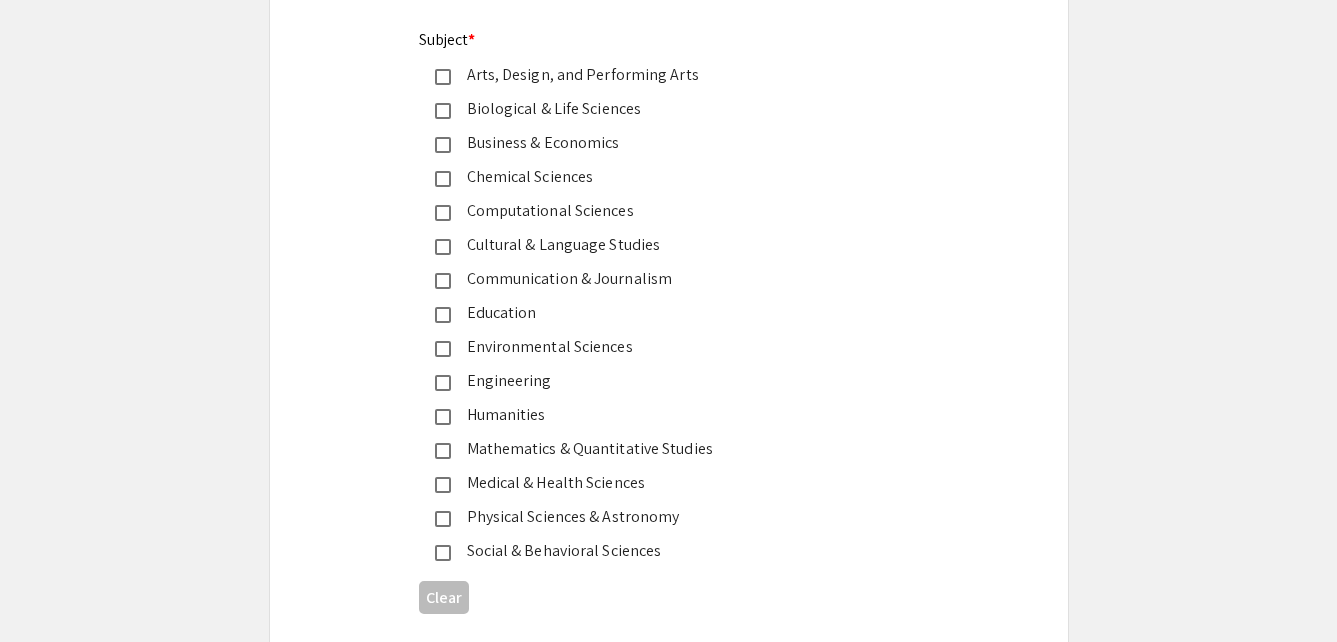 drag, startPoint x: 630, startPoint y: 258, endPoint x: 915, endPoint y: 447, distance: 341.9737 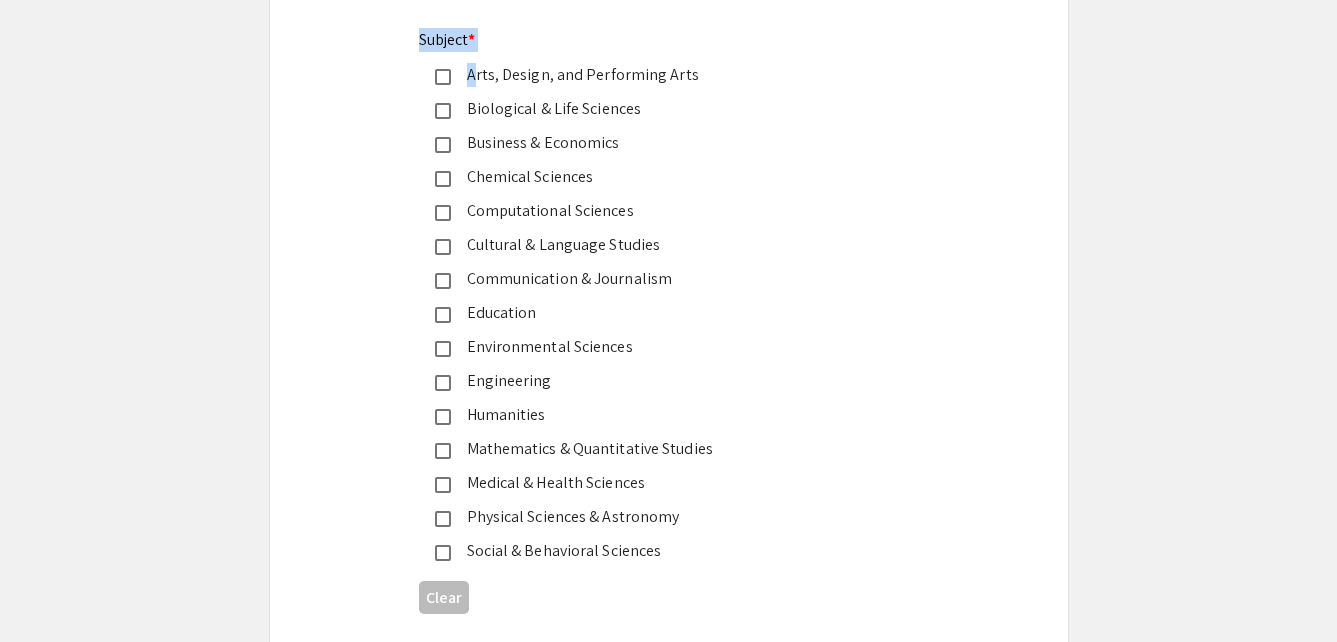 drag, startPoint x: 722, startPoint y: 562, endPoint x: 462, endPoint y: 74, distance: 552.9412 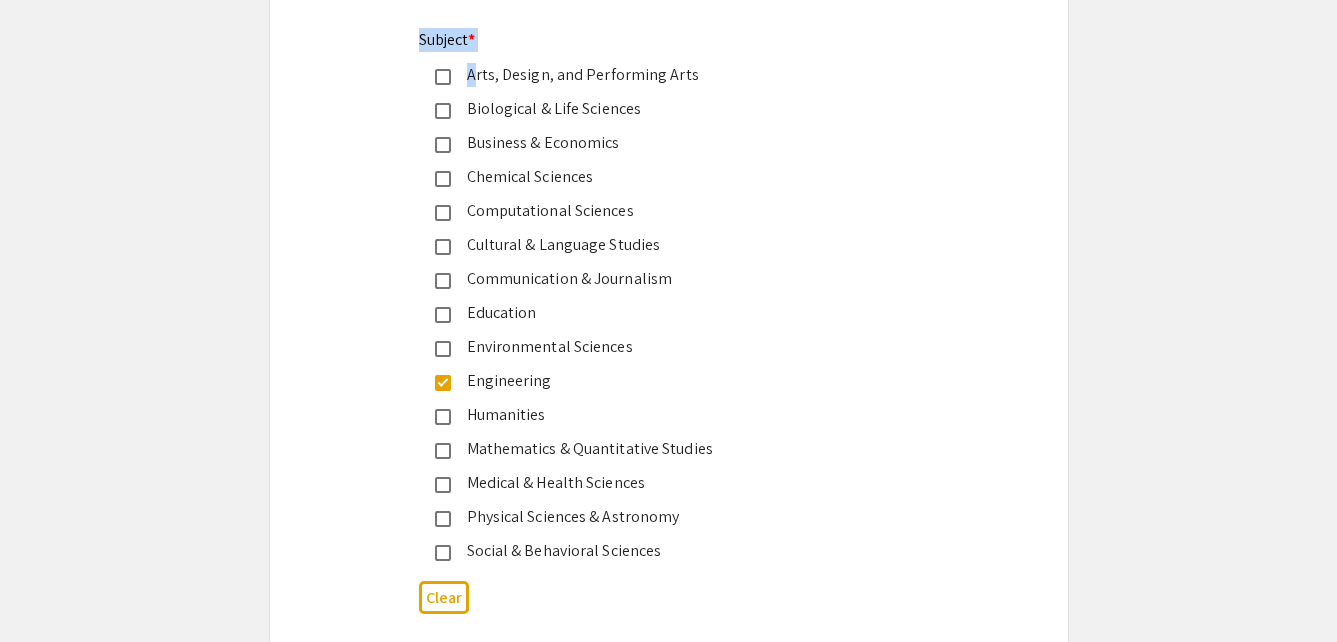 click on "Symposium Presentation Submission UTK Summer Research Scholars Symposium 2025  Please fill out the following form with your poster information. Please only submit one form per presentation. If you are part of a group, only one person needs to complete this form. You may add your co-presenters under "additional presenter." If you have any questions, please reach out to urf@utk.edu   Presenter Information  First Name * Jada cancel This field is required. Last Name * Hall cancel This field is required. Email * jhall1@student.tougaloo.edu cancel This field is required. Level/Classification *   Freshman   Sophomore   Junior   Senior   Other (Please let us know in the comments field below)  Clear  Other Level/Classification cancel This field is required. Major/Department * cancel This field is required. Home Institution * Your Home Institution Tougaloo College cancel This field is required. Research Group Name Your summer research group name (if applicable) SMaRT Program cancel This field is required. Title *" 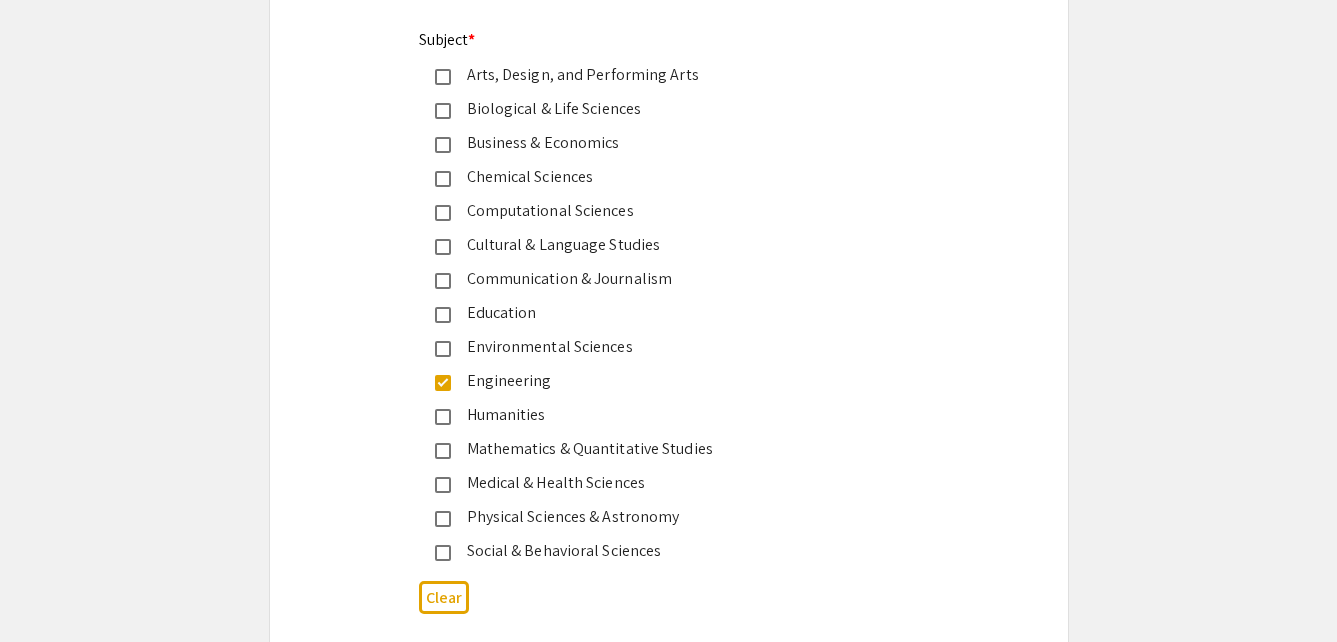 click 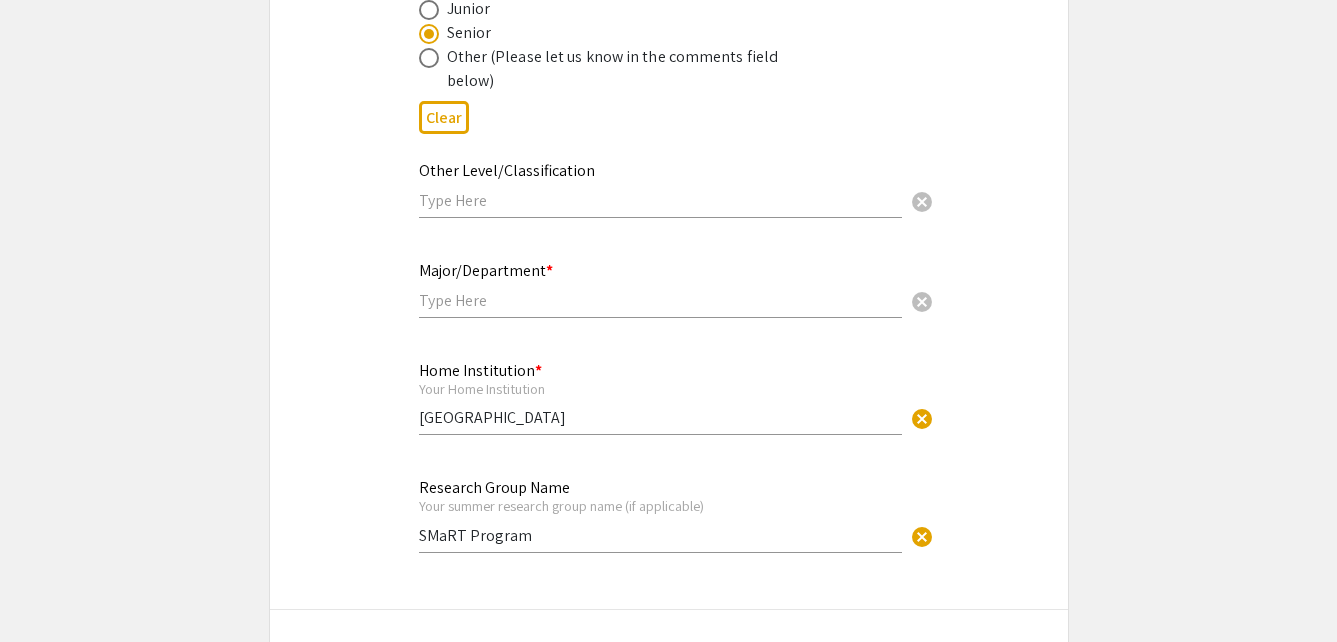 scroll, scrollTop: 875, scrollLeft: 0, axis: vertical 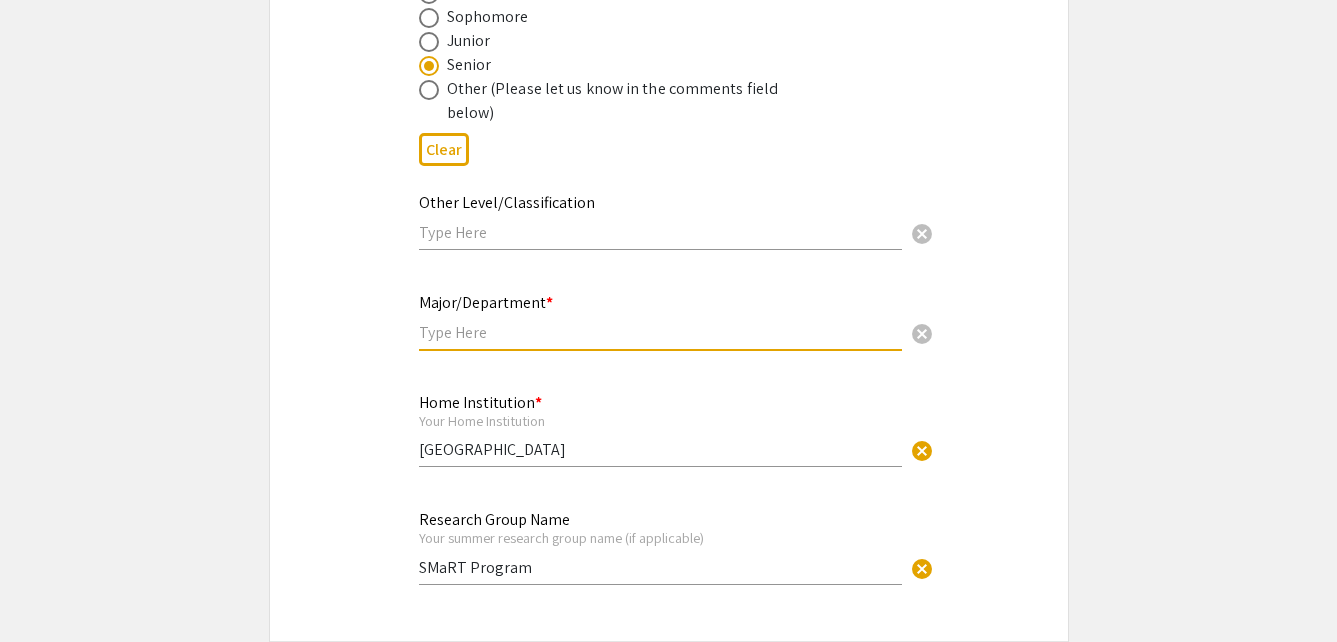 click at bounding box center (660, 332) 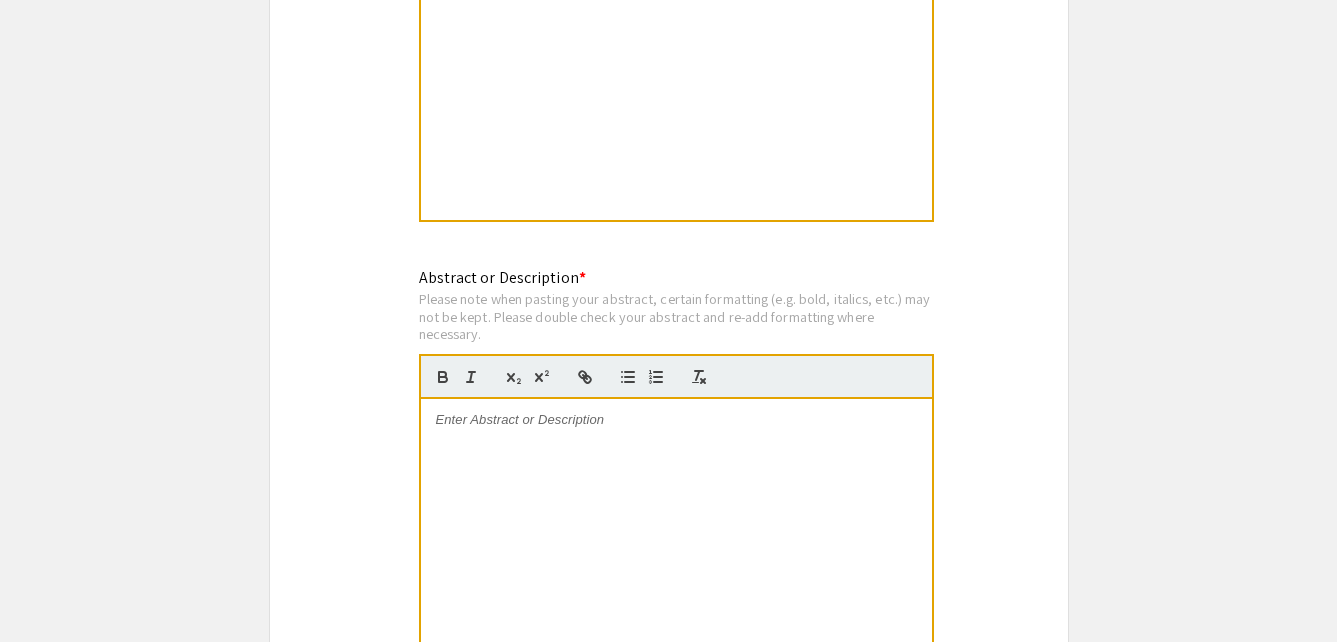 scroll, scrollTop: 1875, scrollLeft: 0, axis: vertical 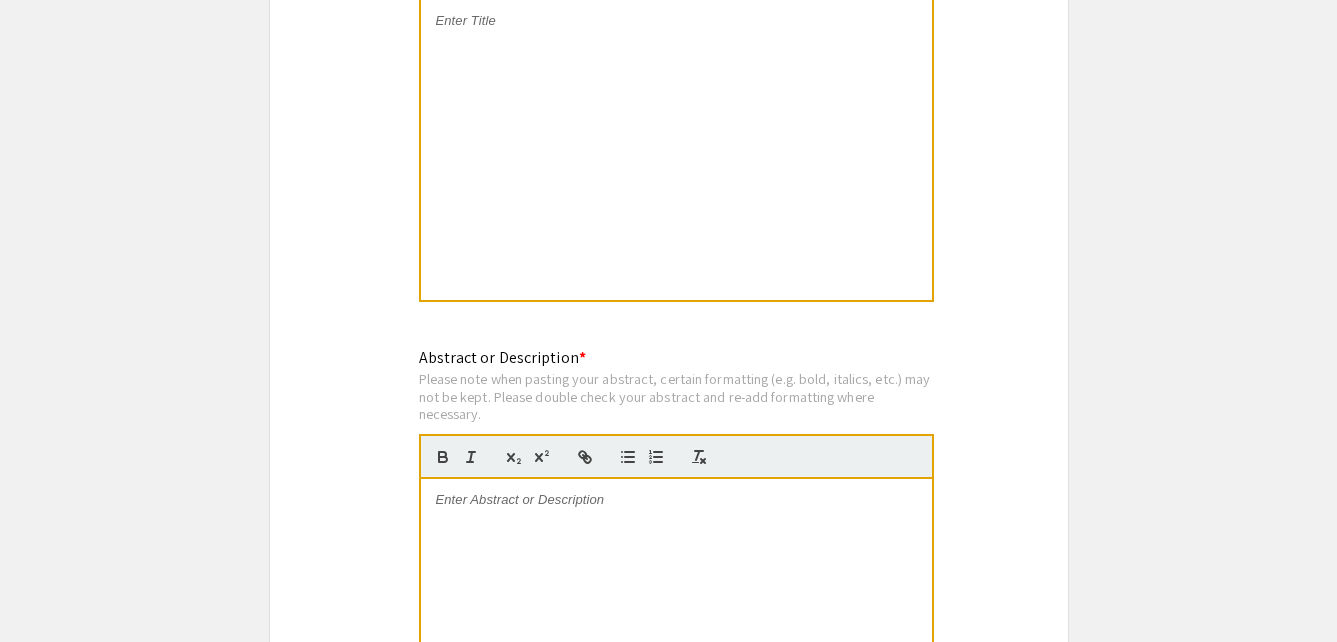 click at bounding box center (676, 456) 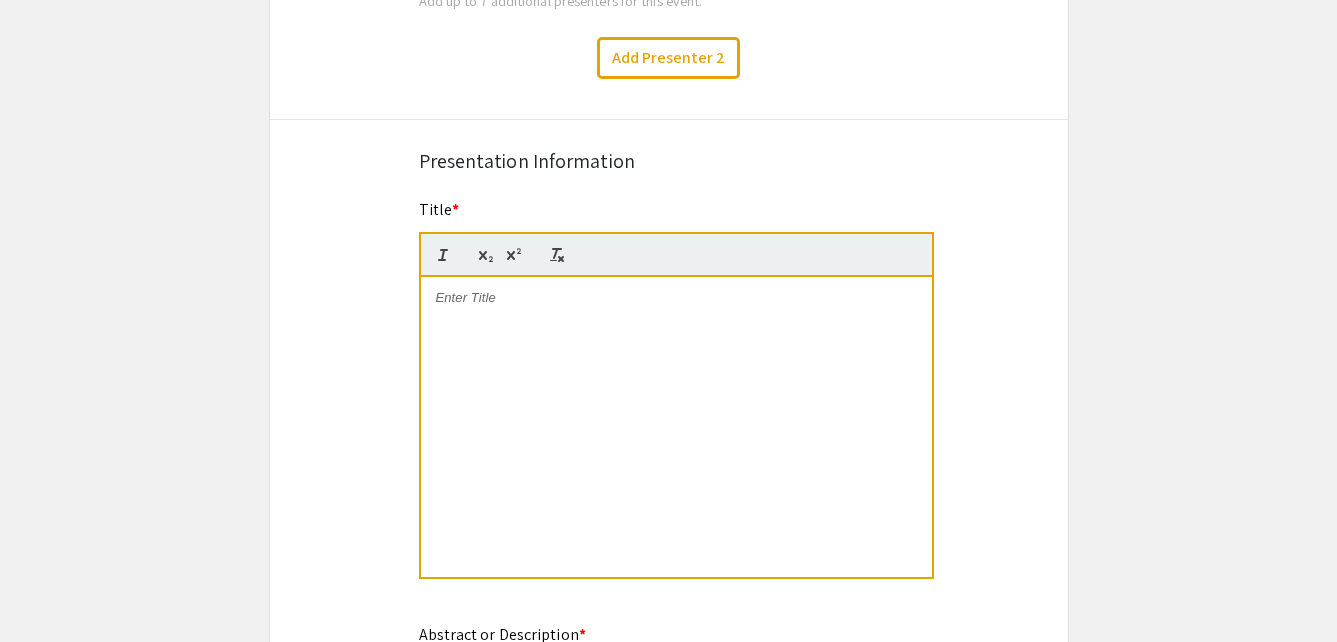 scroll, scrollTop: 1575, scrollLeft: 0, axis: vertical 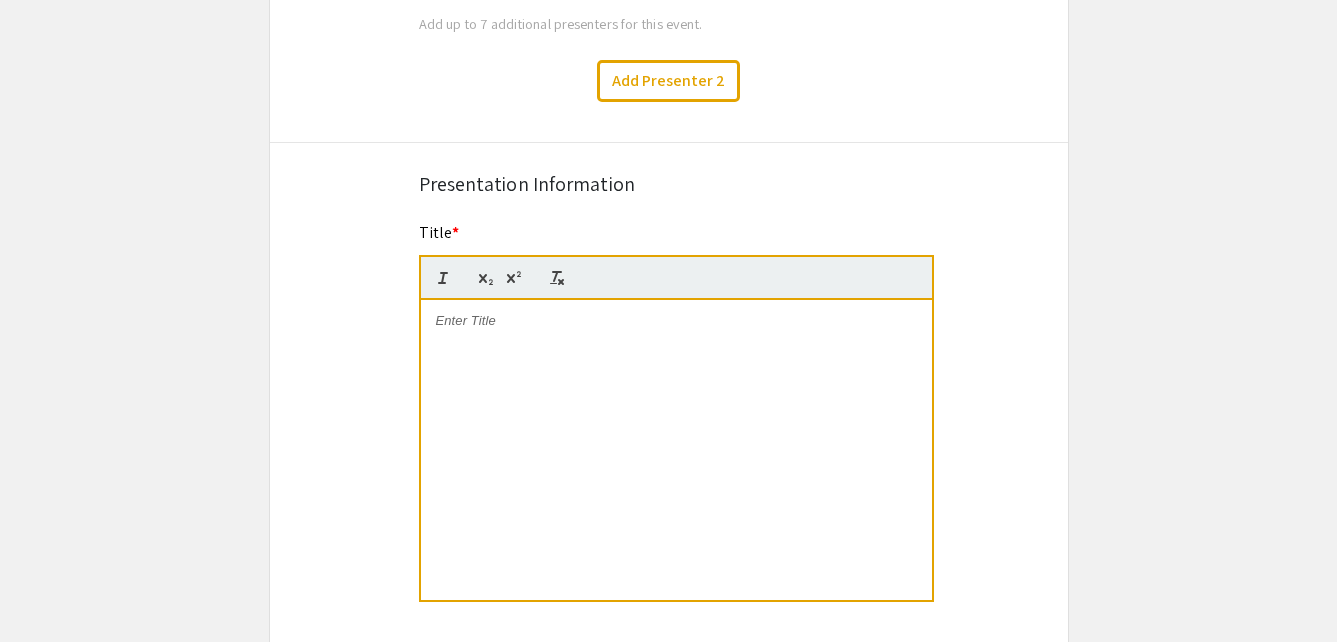 click at bounding box center [676, 450] 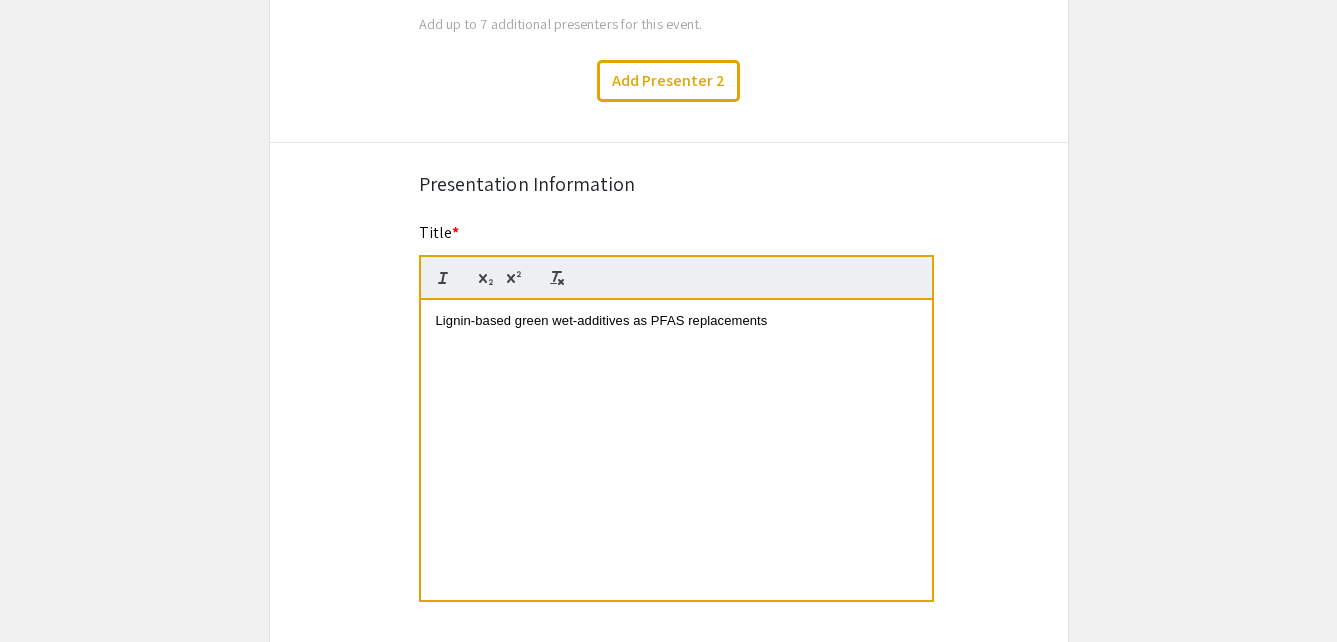 scroll, scrollTop: 0, scrollLeft: 0, axis: both 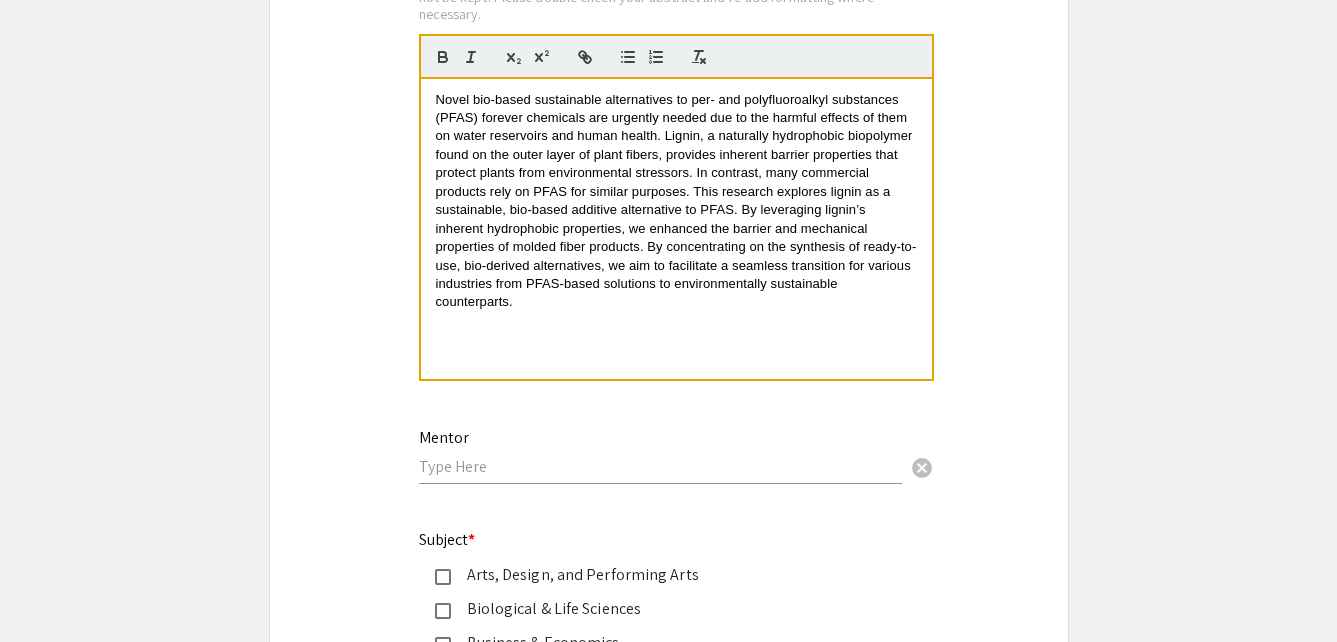 click on "Mentor cancel" 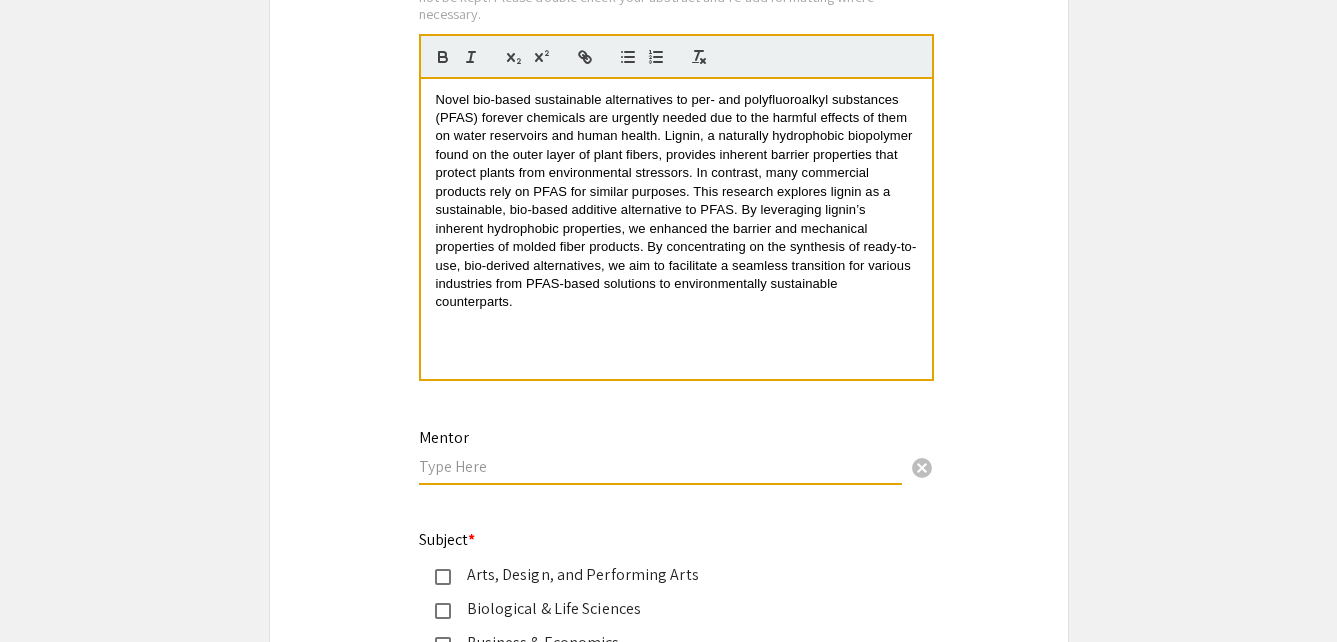 click at bounding box center (660, 466) 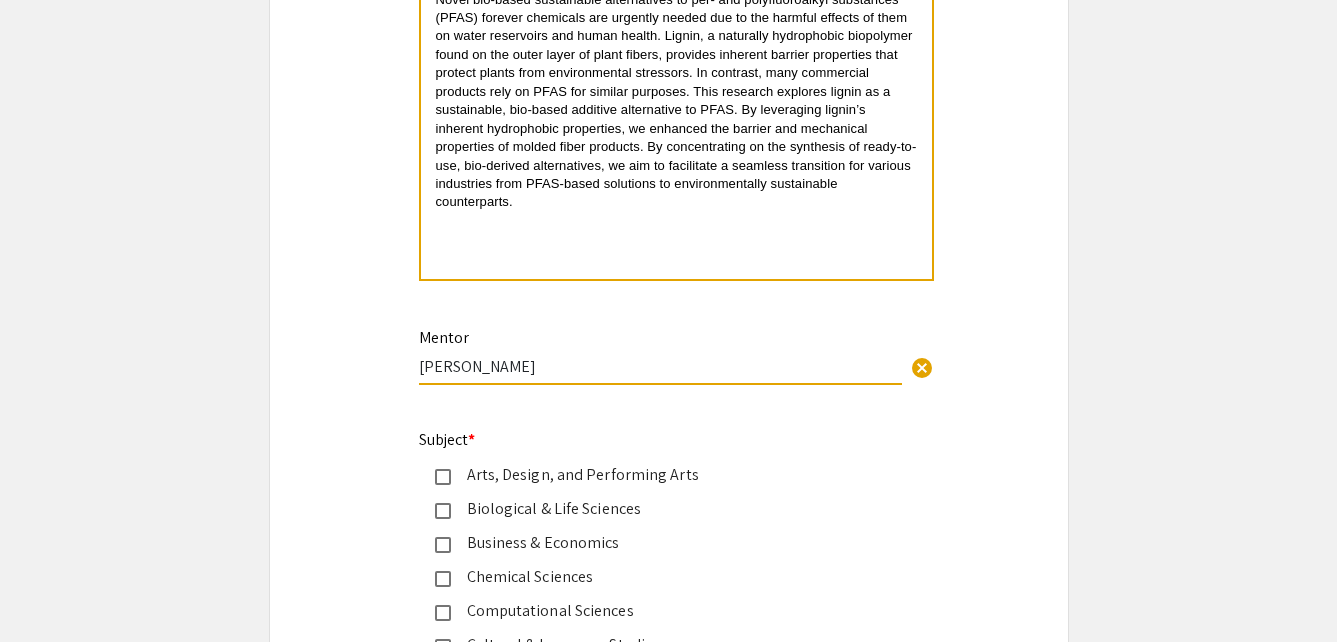 click on "Nichole Labbe" at bounding box center [660, 366] 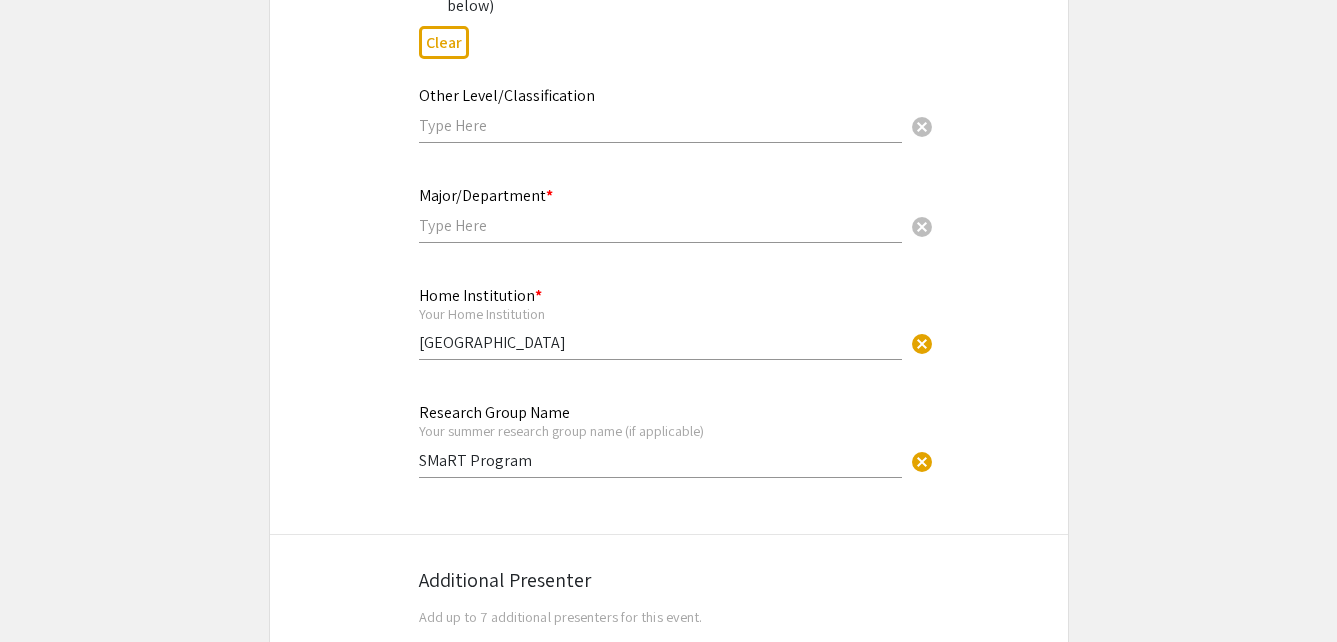 scroll, scrollTop: 975, scrollLeft: 0, axis: vertical 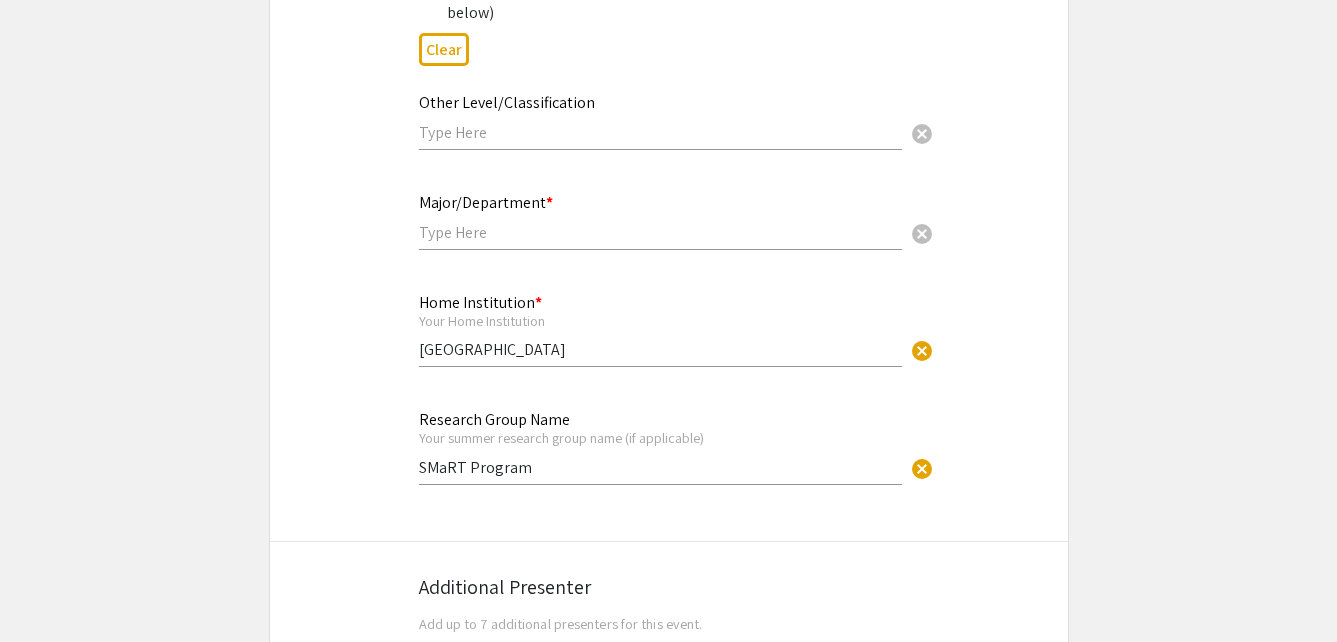 click at bounding box center (660, 232) 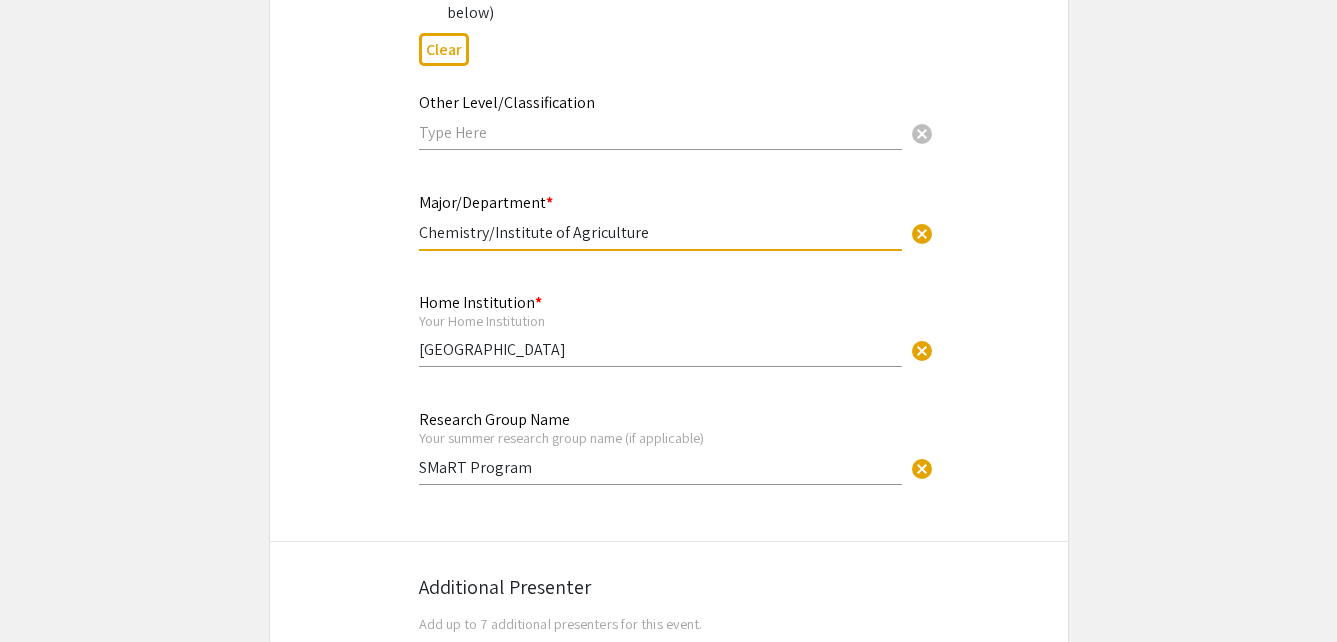type on "Chemistry/Institute of Agriculture" 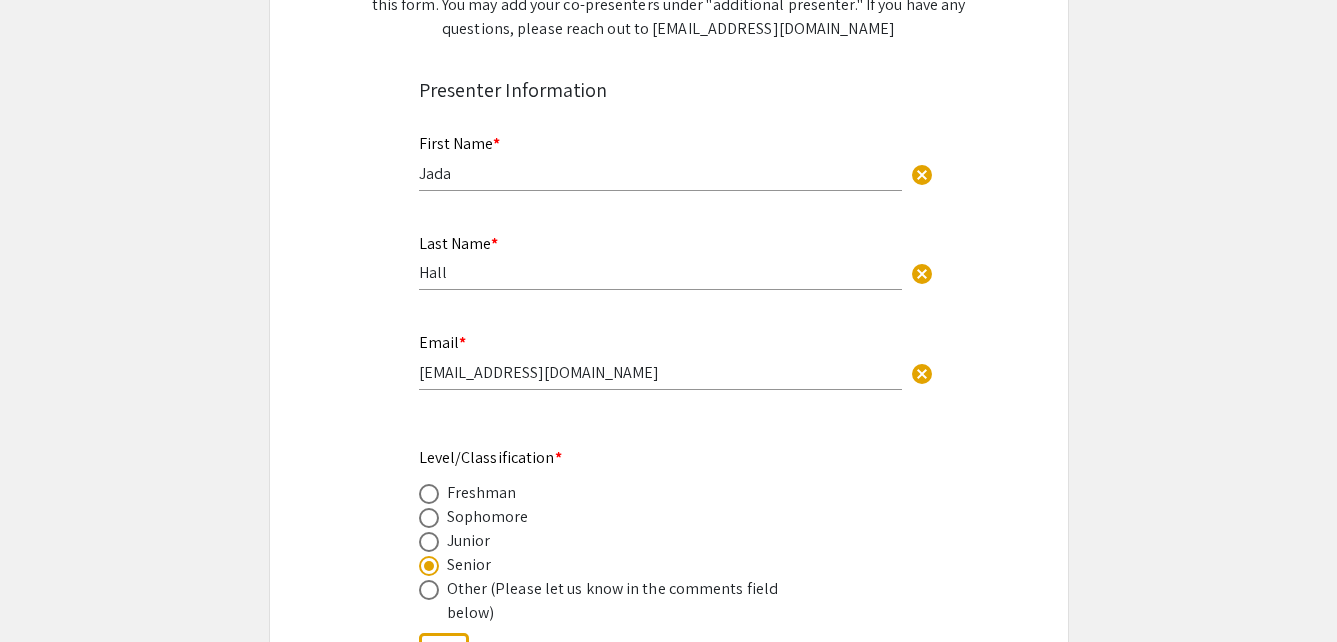 scroll, scrollTop: 275, scrollLeft: 0, axis: vertical 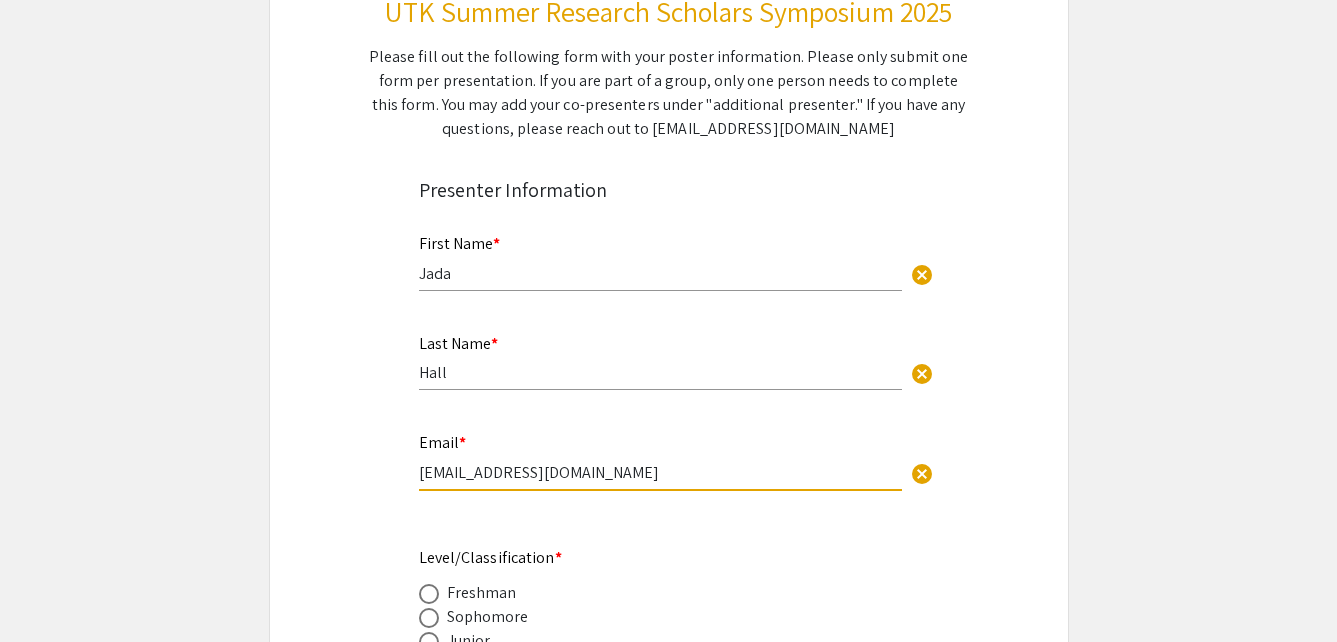 drag, startPoint x: 679, startPoint y: 470, endPoint x: 340, endPoint y: 460, distance: 339.14746 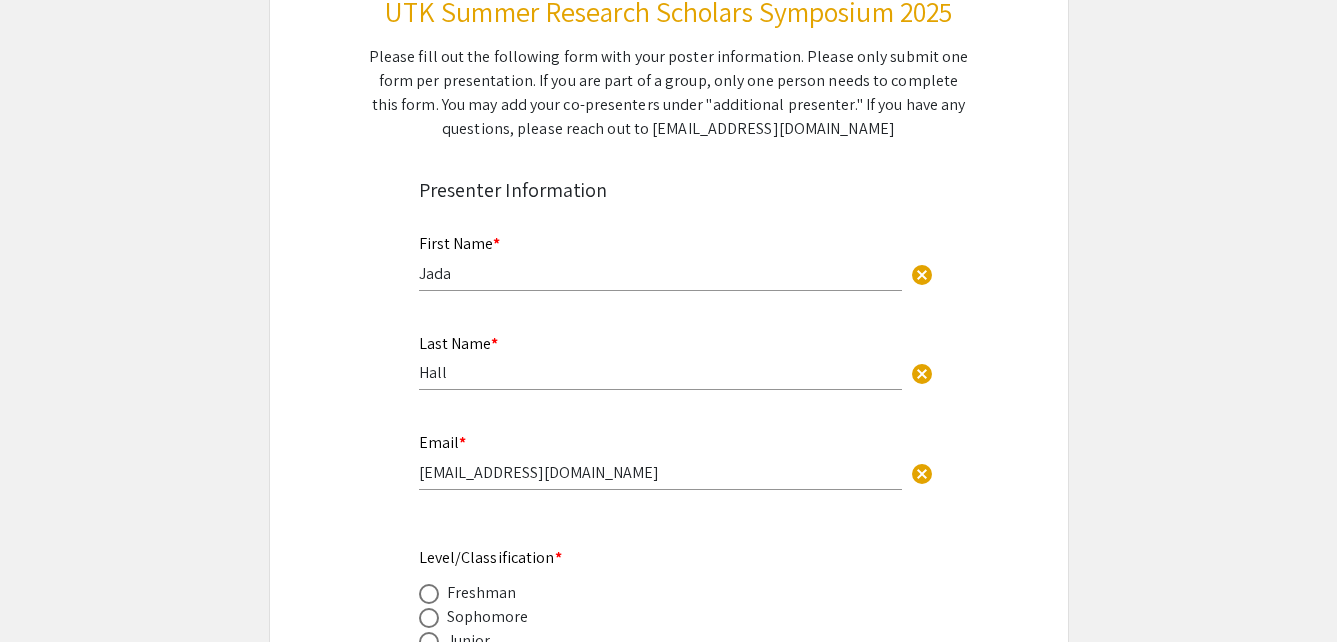 click on "Symposium Presentation Submission UTK Summer Research Scholars Symposium 2025  Please fill out the following form with your poster information. Please only submit one form per presentation. If you are part of a group, only one person needs to complete this form. You may add your co-presenters under "additional presenter." If you have any questions, please reach out to urf@utk.edu   Presenter Information  First Name * Jada cancel This field is required. Last Name * Hall cancel This field is required. Email * jhall1@student.tougaloo.edu cancel This field is required. Level/Classification *   Freshman   Sophomore   Junior   Senior   Other (Please let us know in the comments field below)  Clear  Other Level/Classification cancel This field is required. Major/Department * Chemistry/Institute of Agriculture cancel This field is required. Home Institution * Your Home Institution Tougaloo College cancel This field is required. Research Group Name Your summer research group name (if applicable) SMaRT Program *" 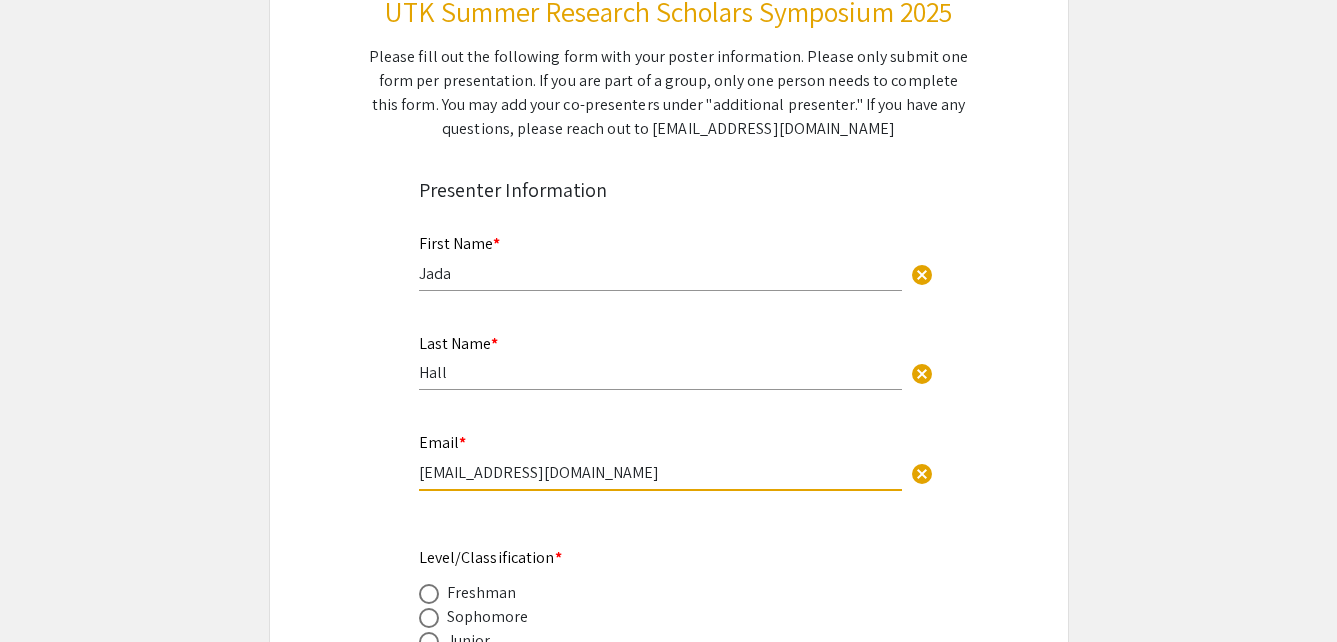 drag, startPoint x: 628, startPoint y: 471, endPoint x: 459, endPoint y: 485, distance: 169.57889 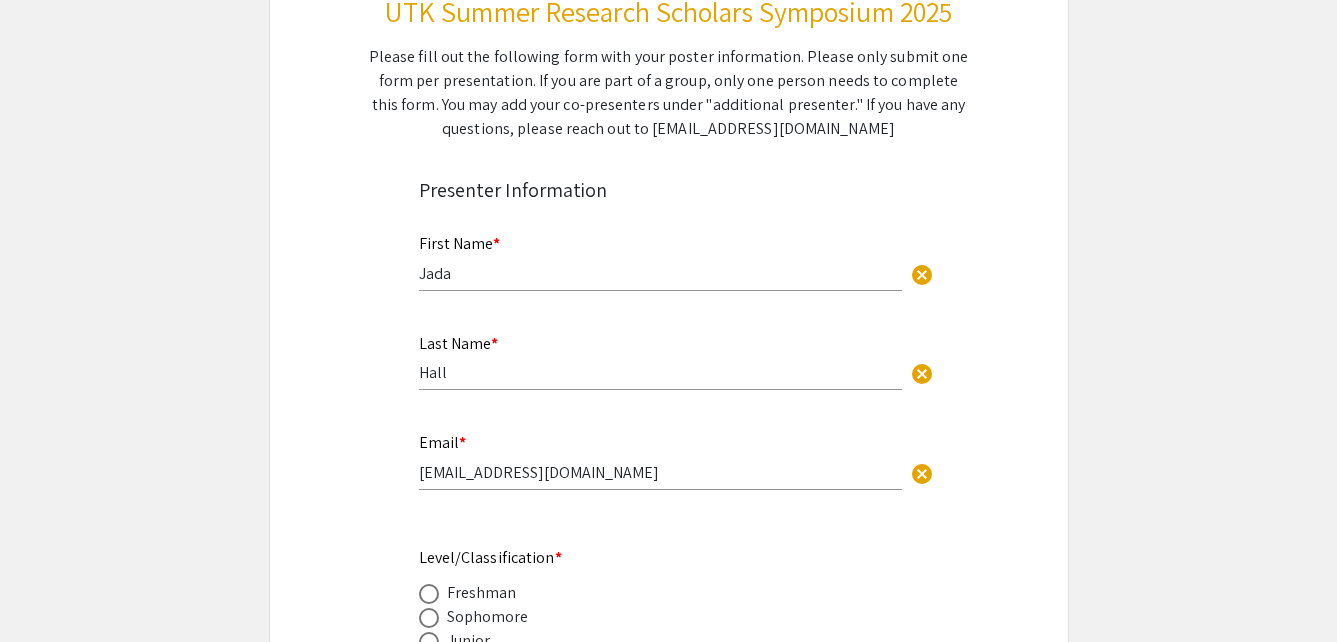 click on "Symposium Presentation Submission UTK Summer Research Scholars Symposium 2025  Please fill out the following form with your poster information. Please only submit one form per presentation. If you are part of a group, only one person needs to complete this form. You may add your co-presenters under "additional presenter." If you have any questions, please reach out to urf@utk.edu   Presenter Information  First Name * Jada cancel This field is required. Last Name * Hall cancel This field is required. Email * jhall164@utk.edu cancel This field is required. Level/Classification *   Freshman   Sophomore   Junior   Senior   Other (Please let us know in the comments field below)  Clear  Other Level/Classification cancel This field is required. Major/Department * Chemistry/Institute of Agriculture cancel This field is required. Home Institution * Your Home Institution Tougaloo College cancel This field is required. Research Group Name Your summer research group name (if applicable) SMaRT Program cancel Title *" 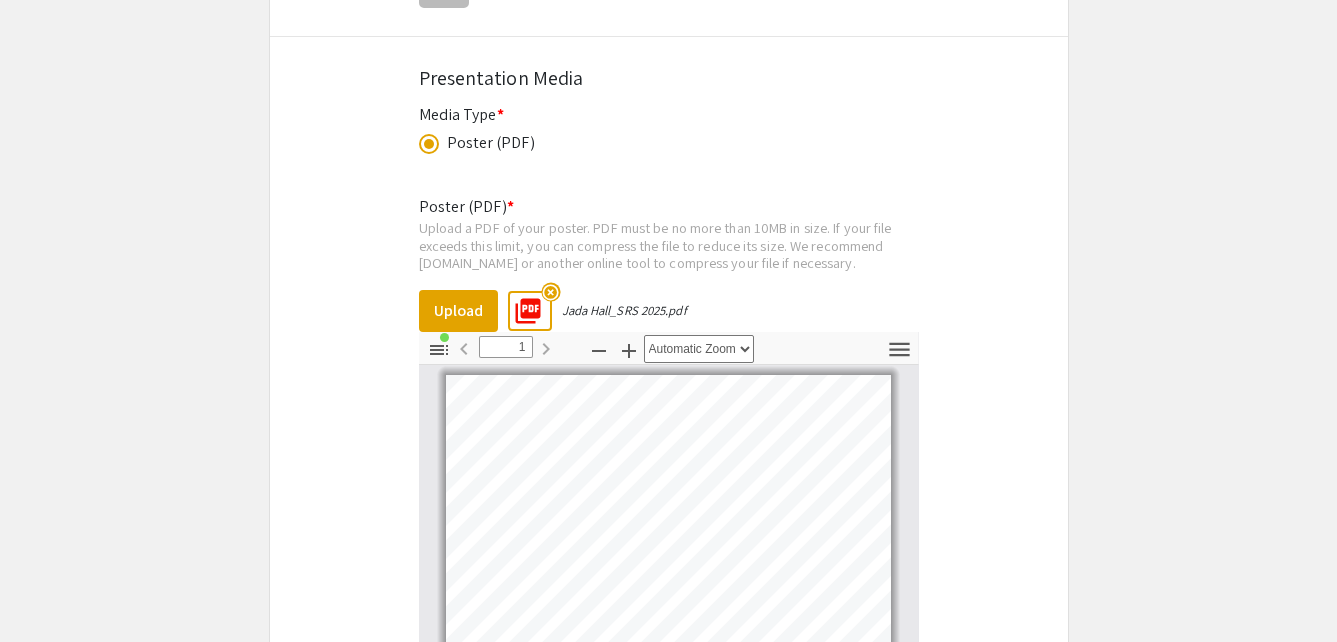 scroll, scrollTop: 3375, scrollLeft: 0, axis: vertical 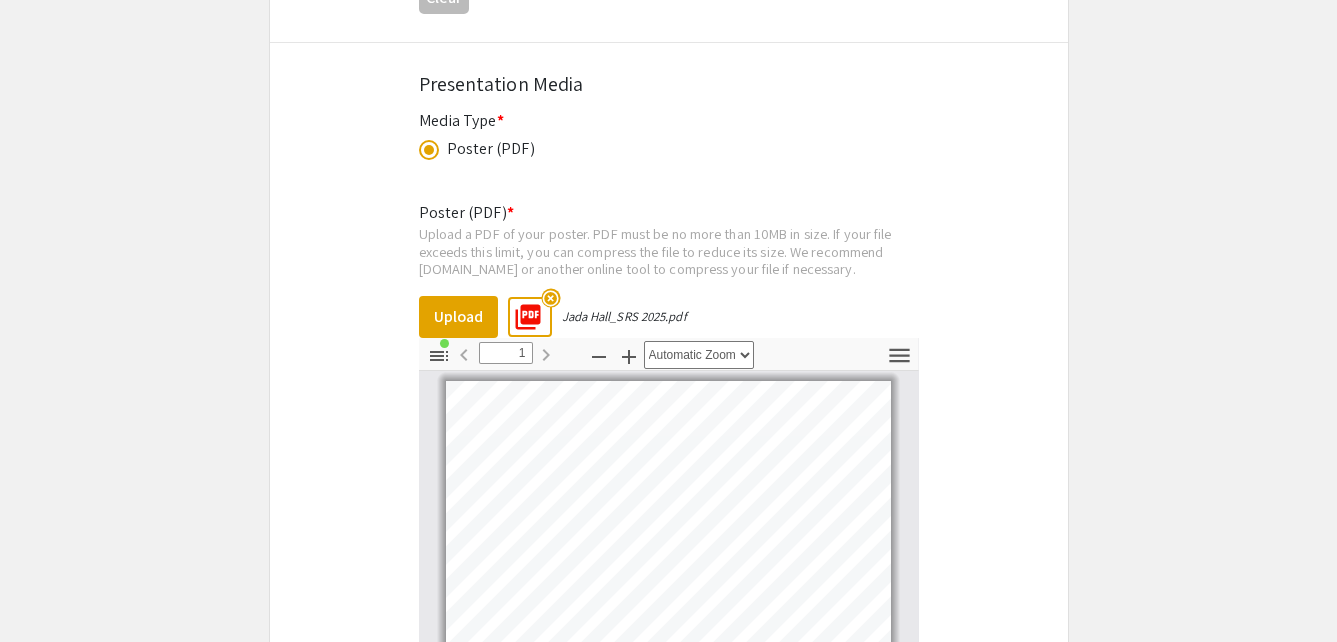 drag, startPoint x: 1336, startPoint y: 537, endPoint x: 1351, endPoint y: 552, distance: 21.213203 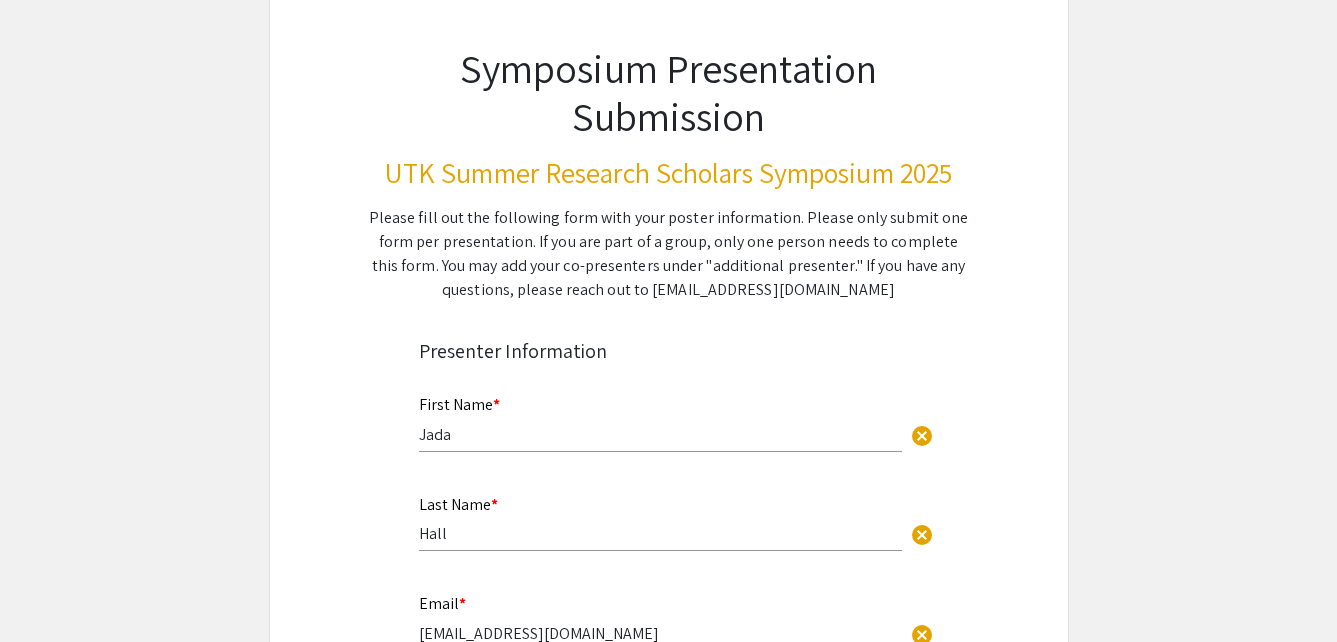 scroll, scrollTop: 0, scrollLeft: 0, axis: both 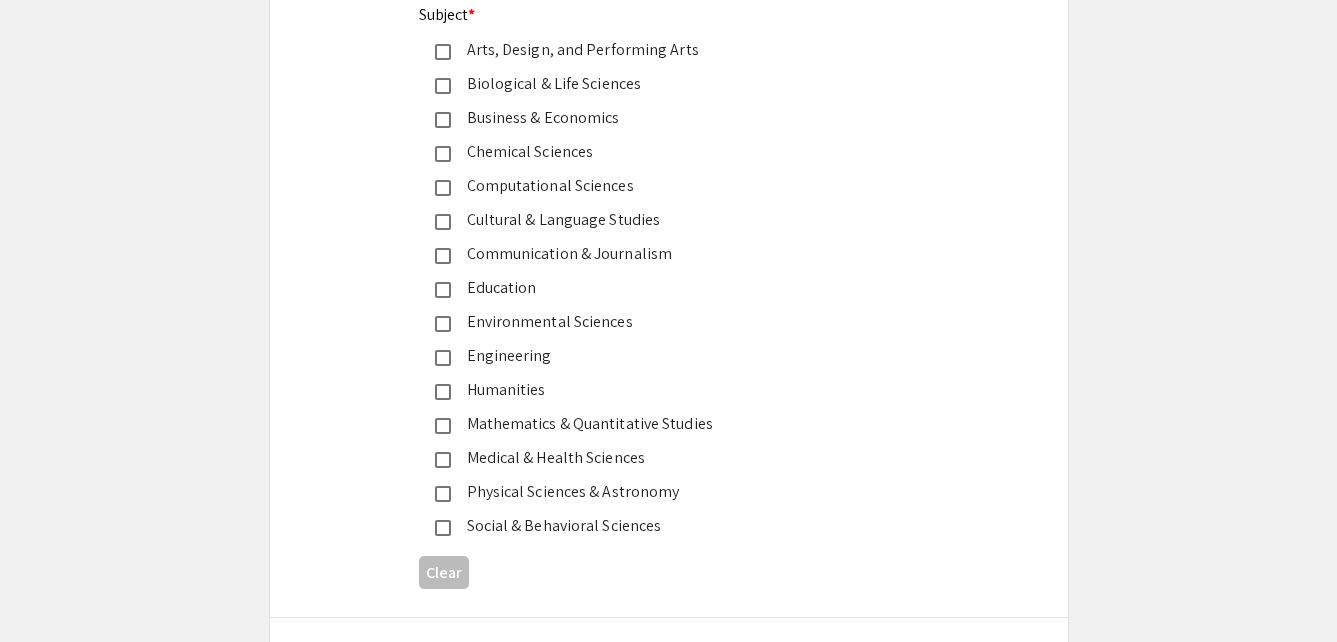 click on "Engineering" 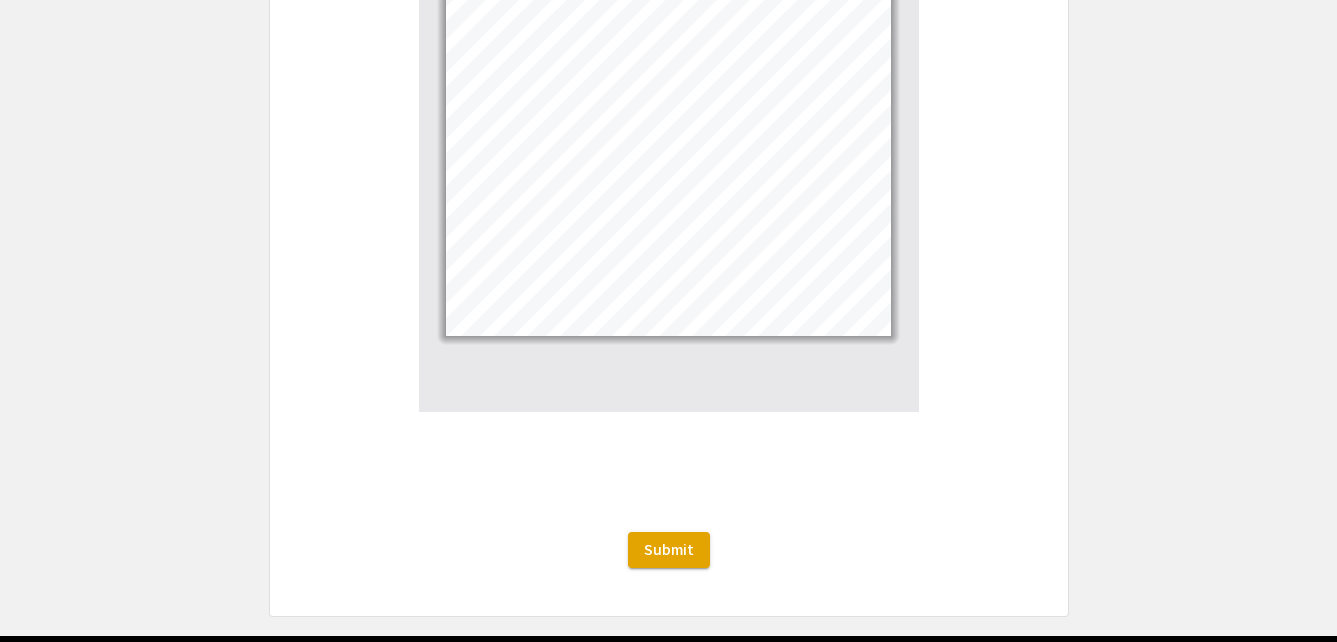 scroll, scrollTop: 3875, scrollLeft: 0, axis: vertical 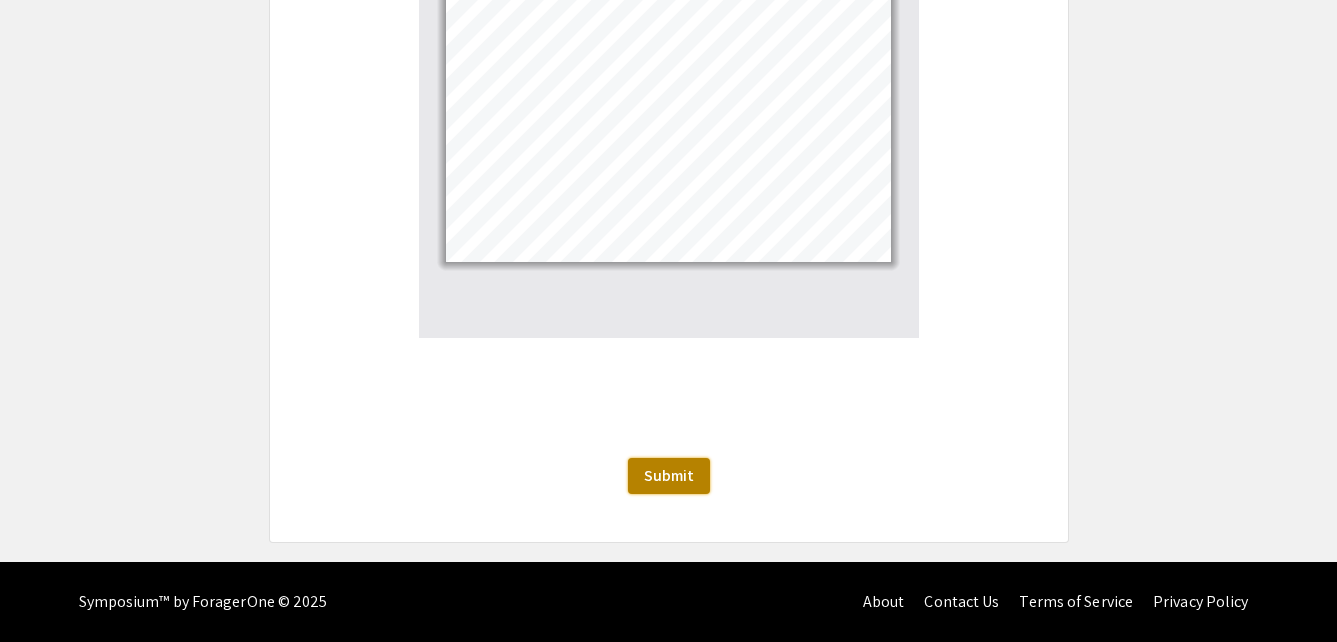 click on "Submit" 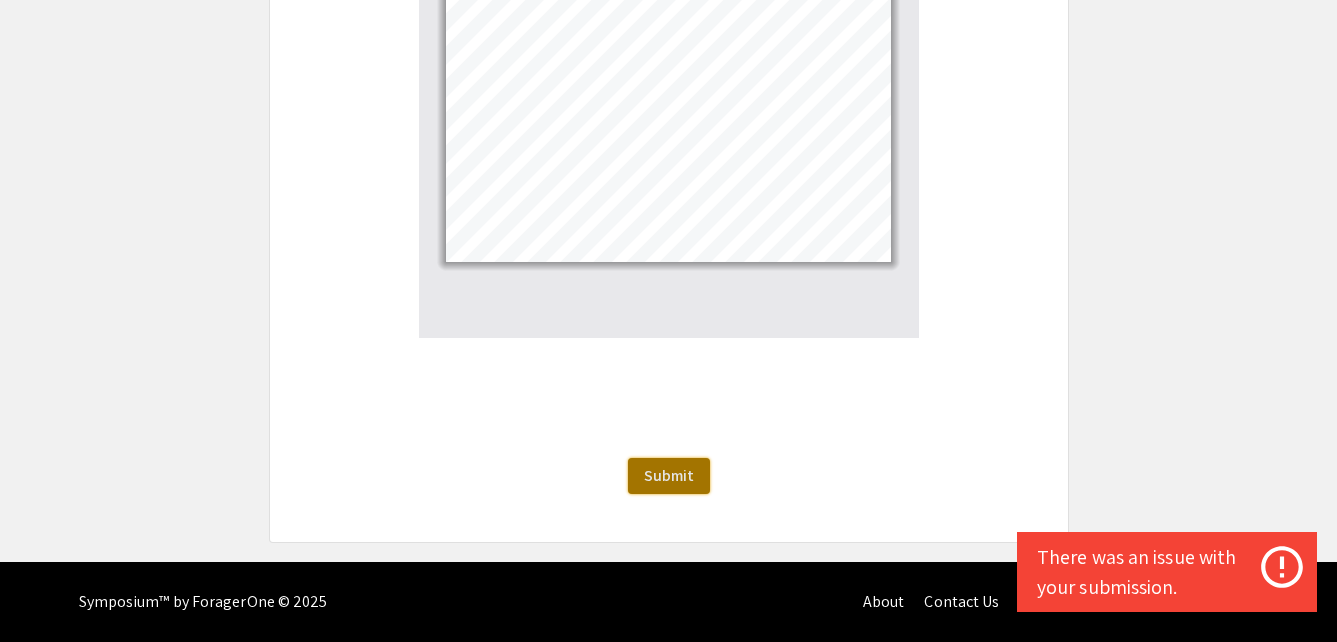 click on "Submit" 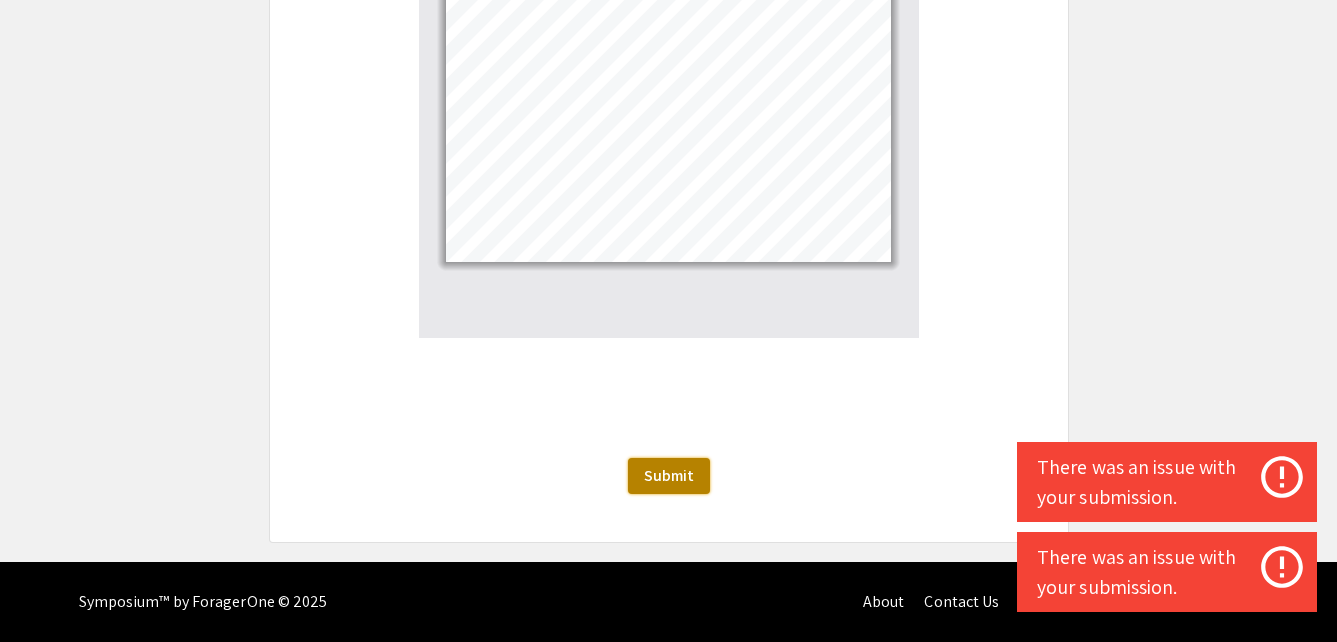 click on "Submit" 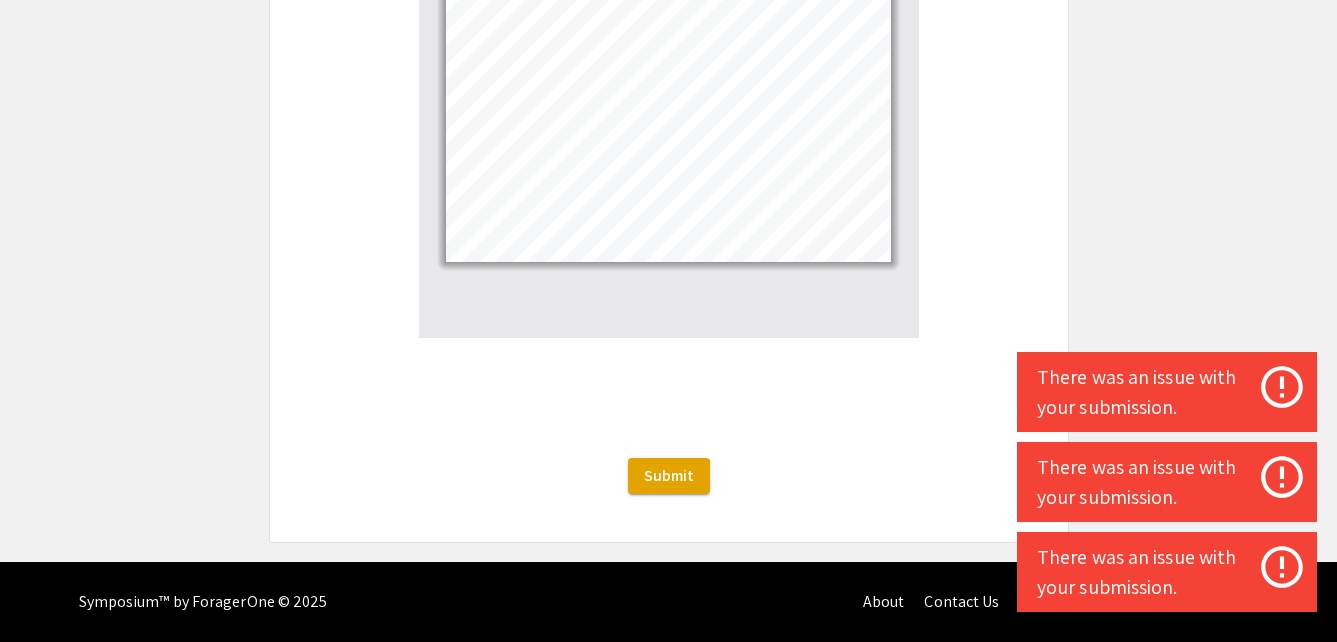click 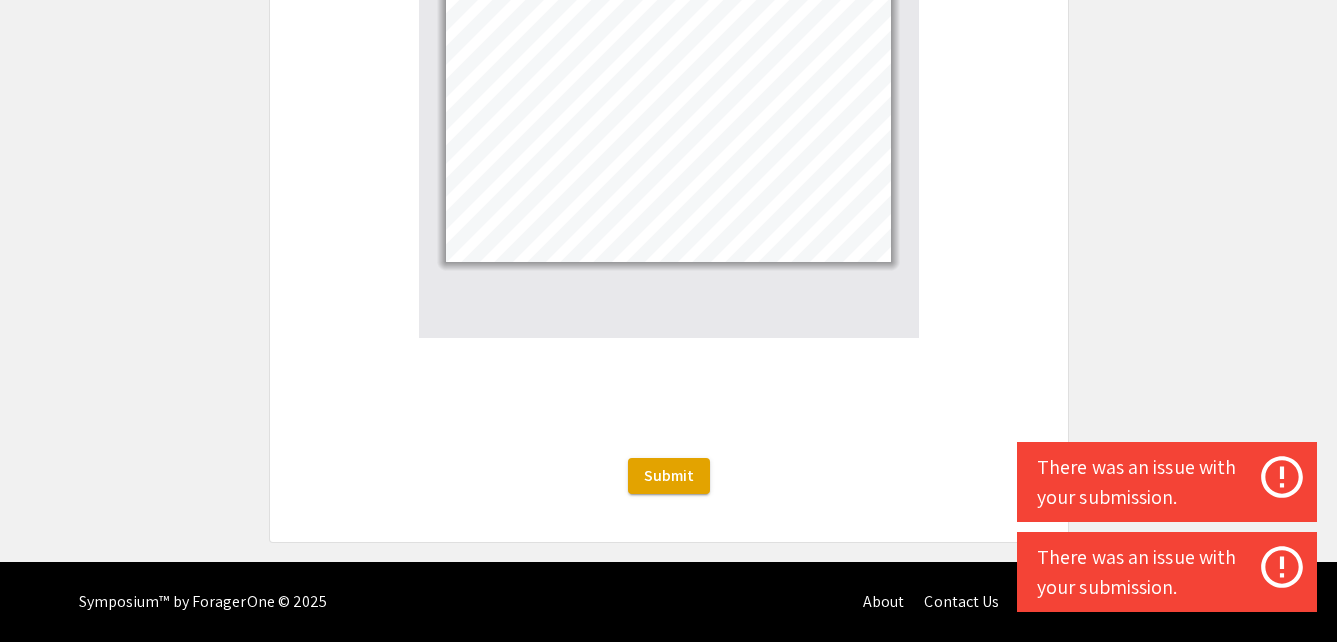 click 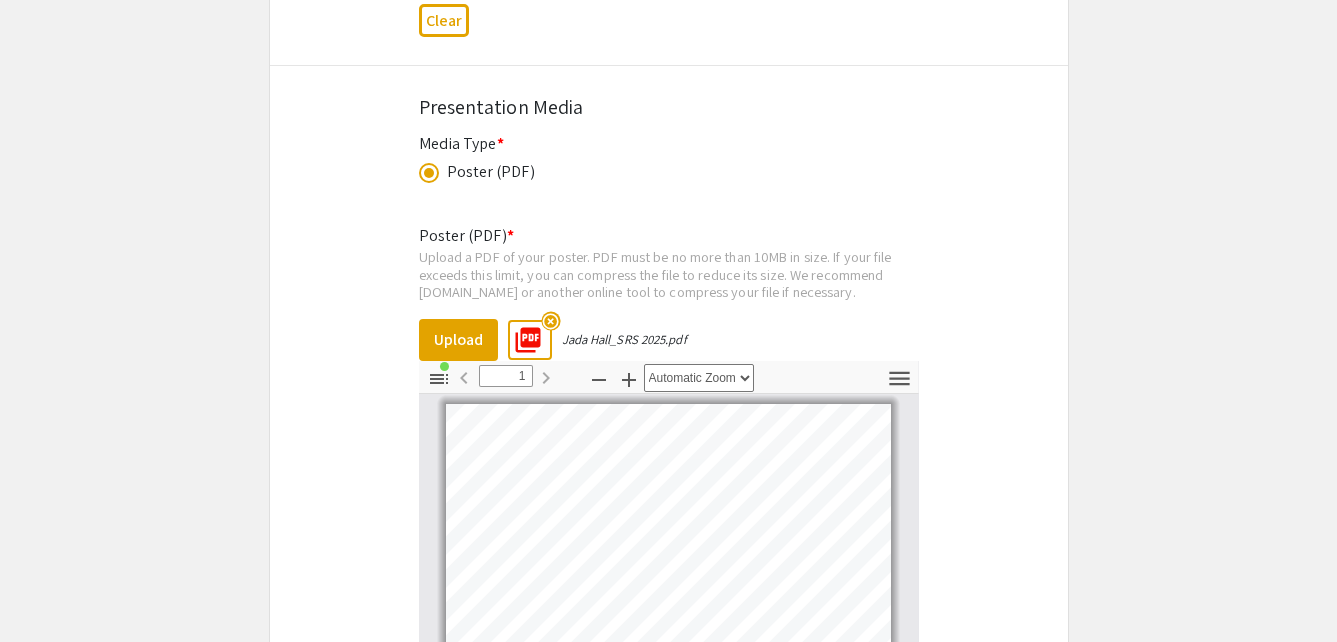 scroll, scrollTop: 3359, scrollLeft: 0, axis: vertical 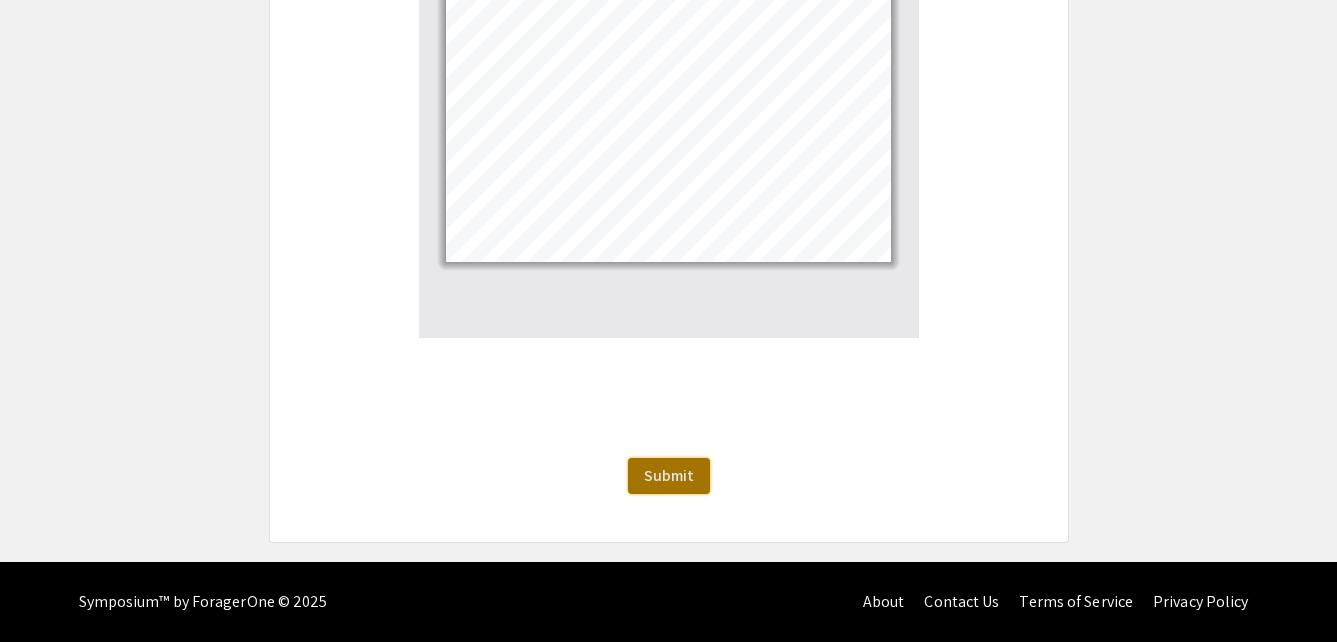 click on "Submit" 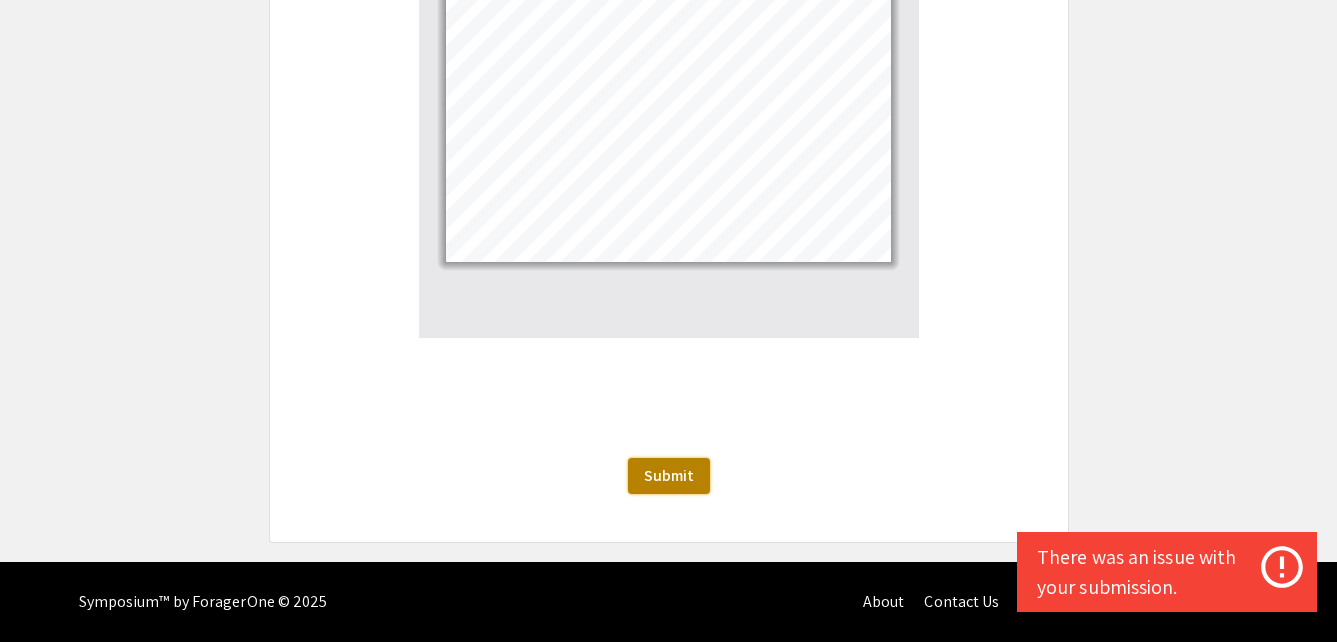 click on "Submit" 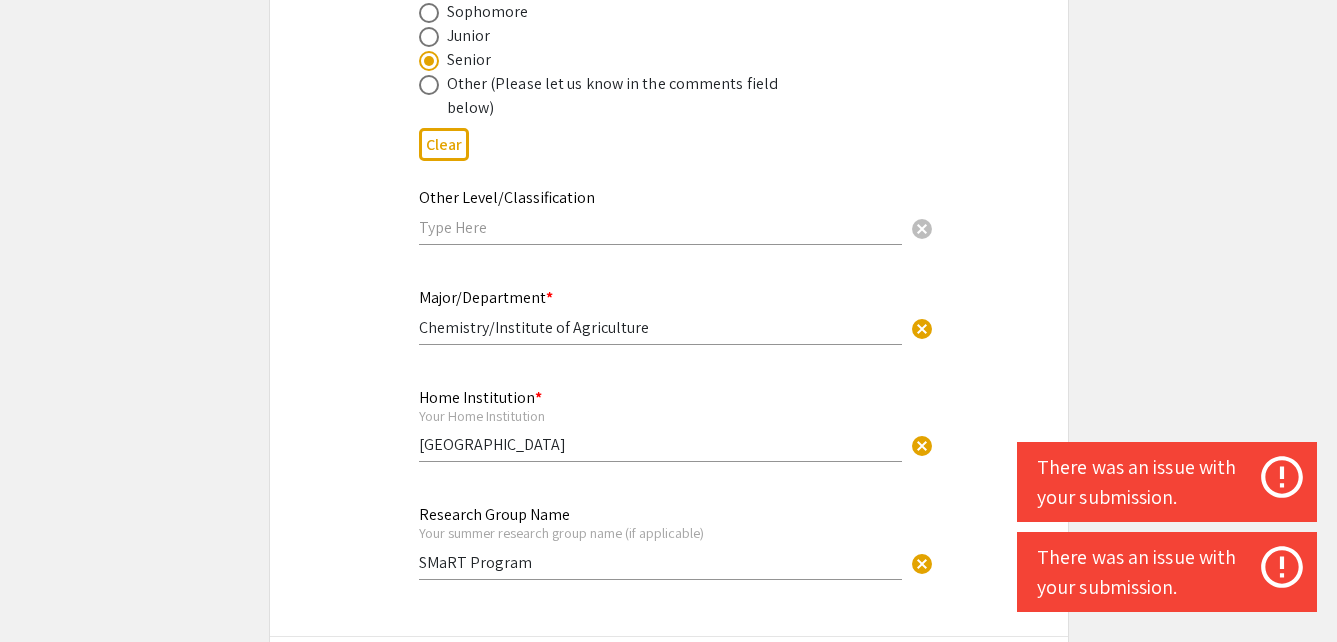 scroll, scrollTop: 875, scrollLeft: 0, axis: vertical 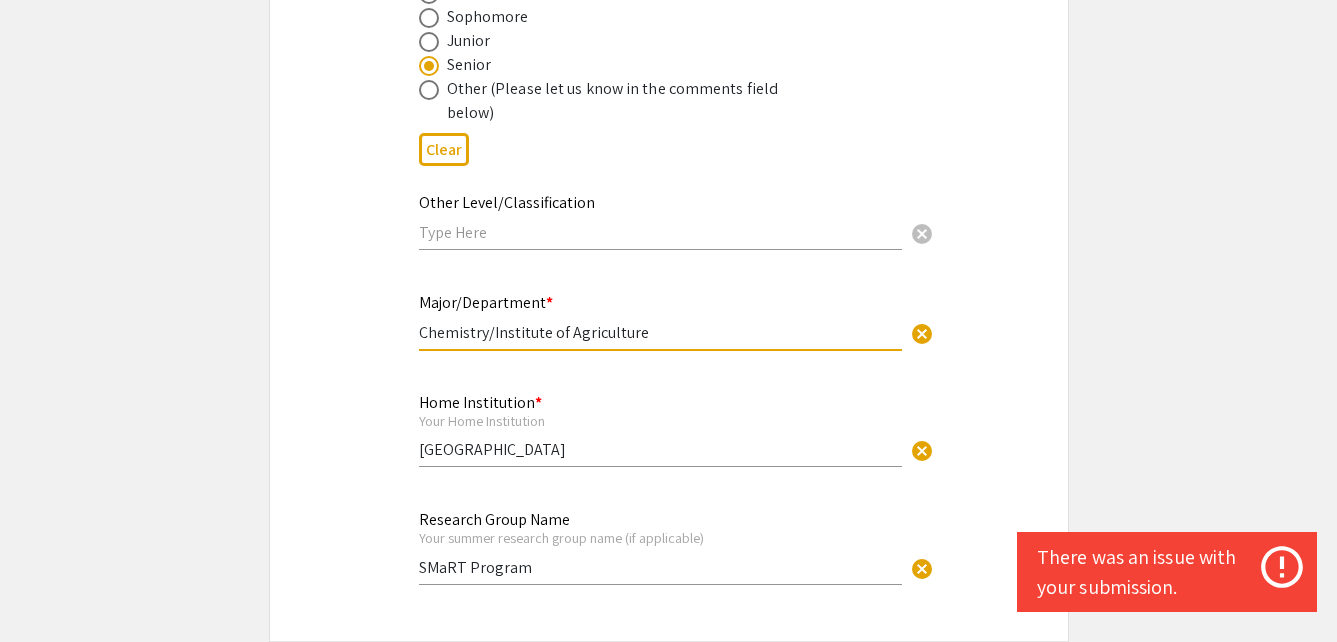 drag, startPoint x: 664, startPoint y: 339, endPoint x: 359, endPoint y: 315, distance: 305.9428 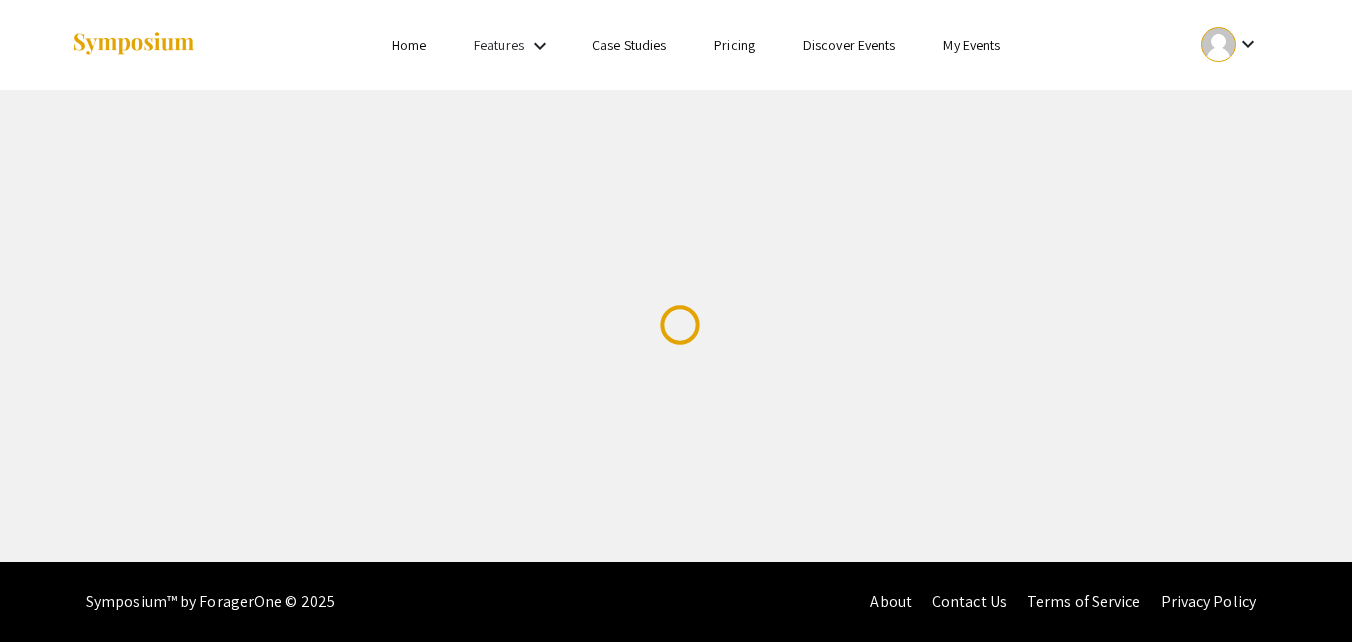 scroll, scrollTop: 0, scrollLeft: 0, axis: both 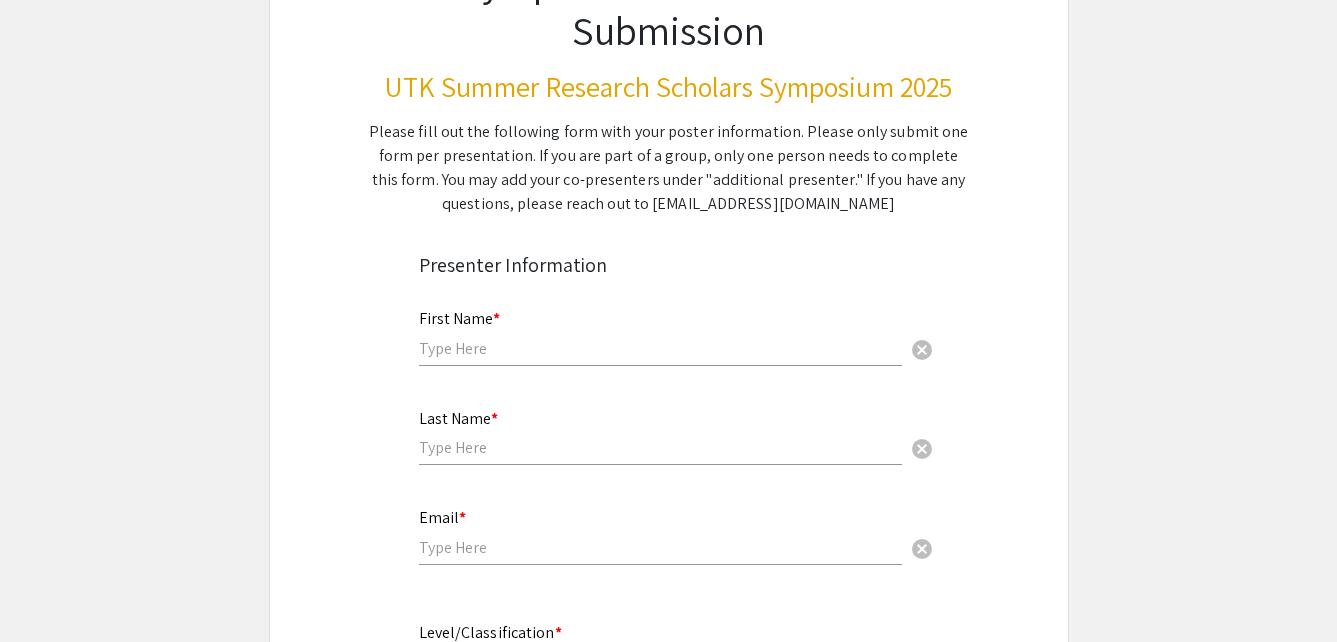 click at bounding box center [660, 348] 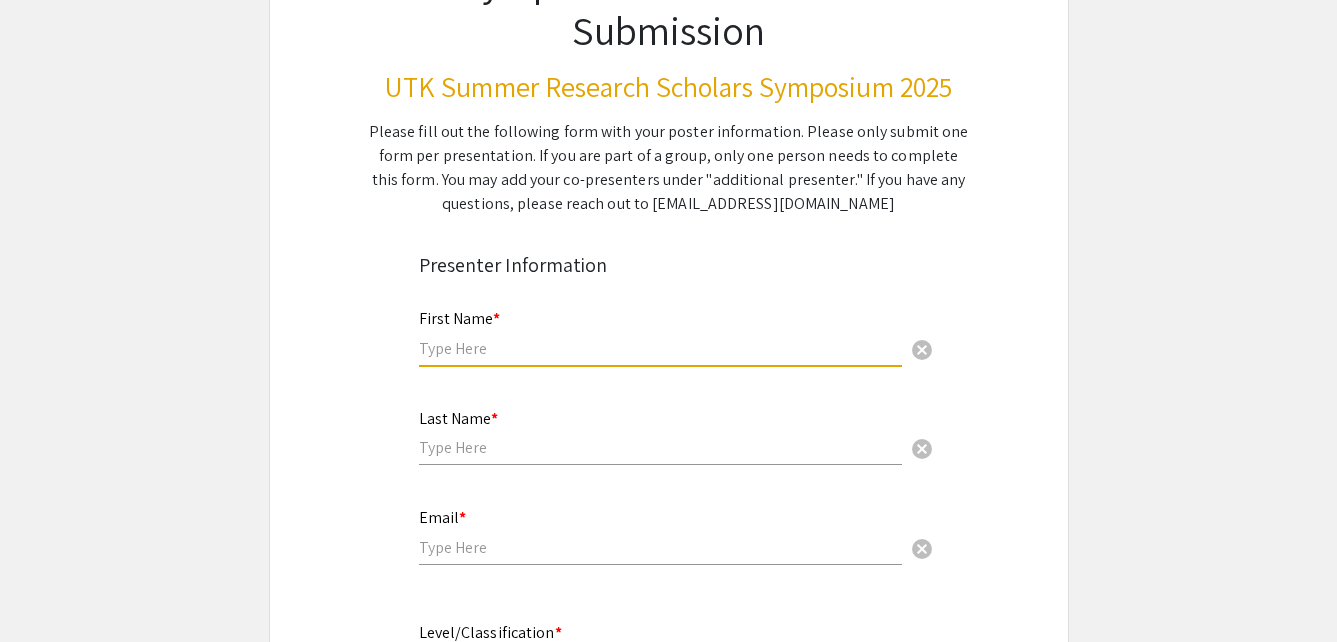 type on "Jada" 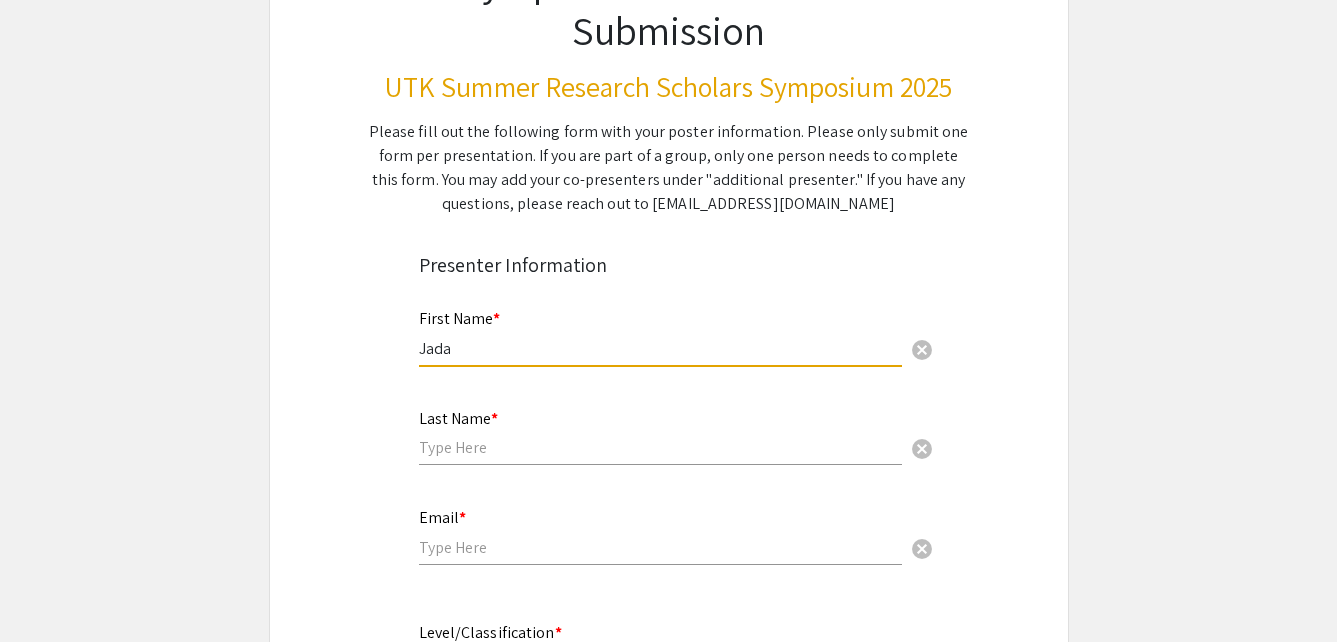 type on "Hall" 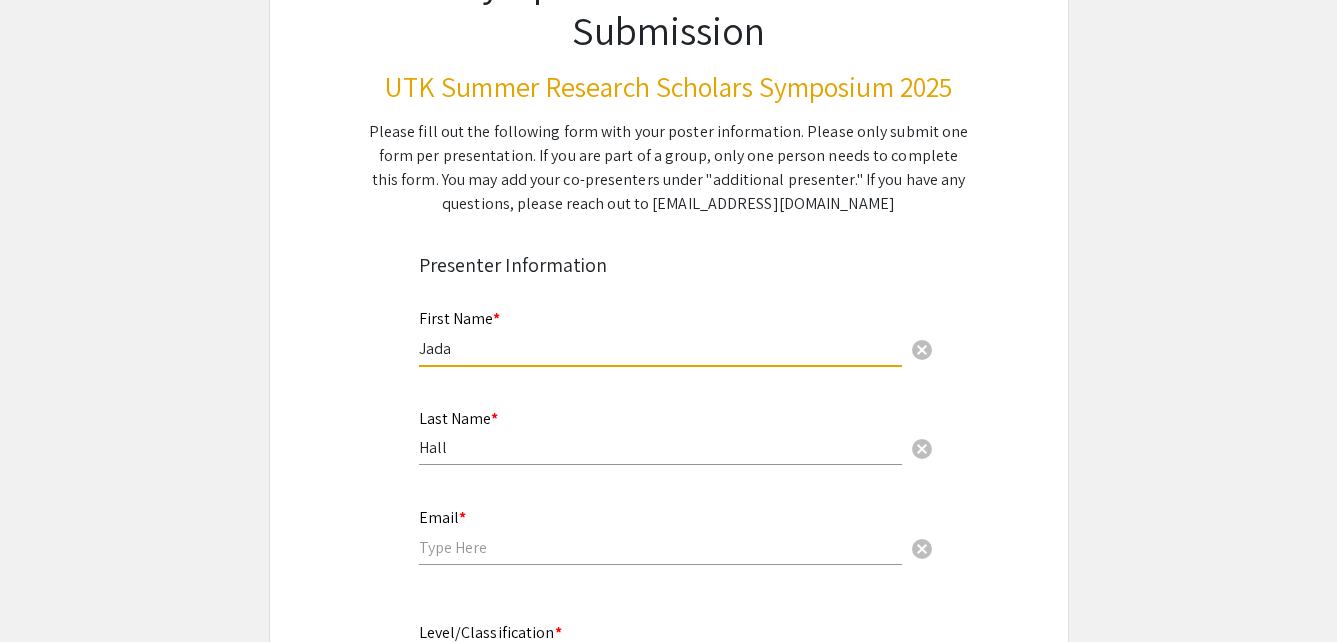 type on "[EMAIL_ADDRESS][DOMAIN_NAME]" 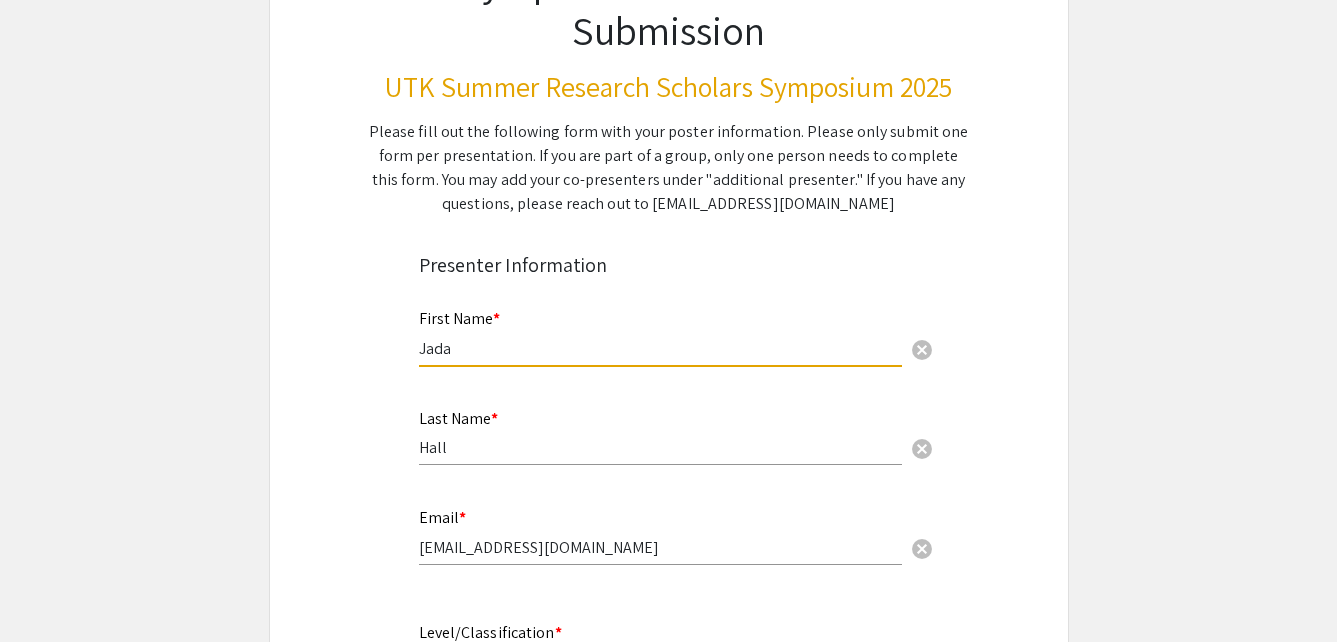 type on "[GEOGRAPHIC_DATA]" 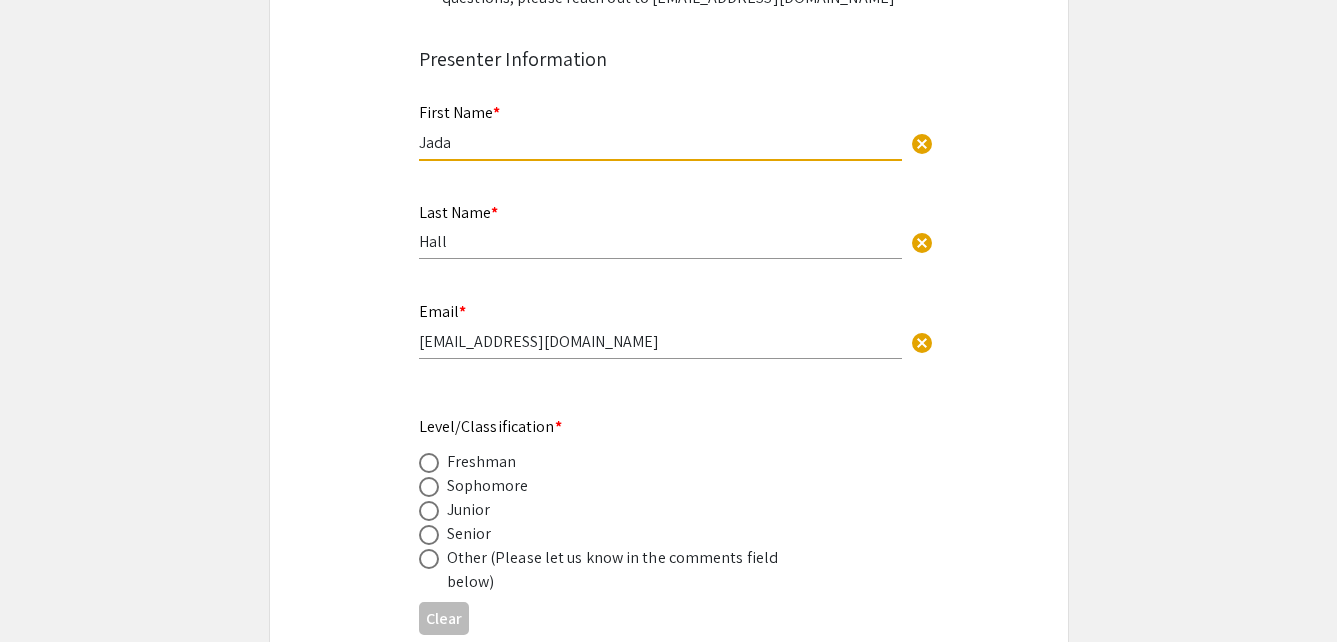scroll, scrollTop: 400, scrollLeft: 0, axis: vertical 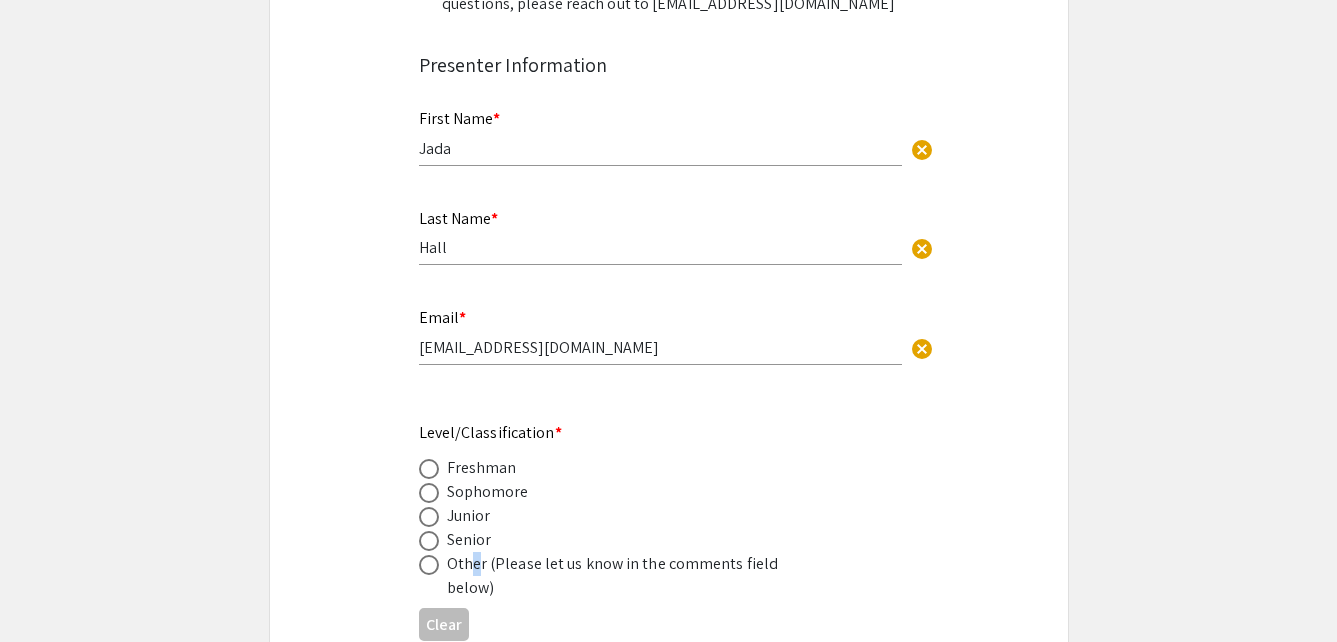 drag, startPoint x: 475, startPoint y: 554, endPoint x: 469, endPoint y: 545, distance: 10.816654 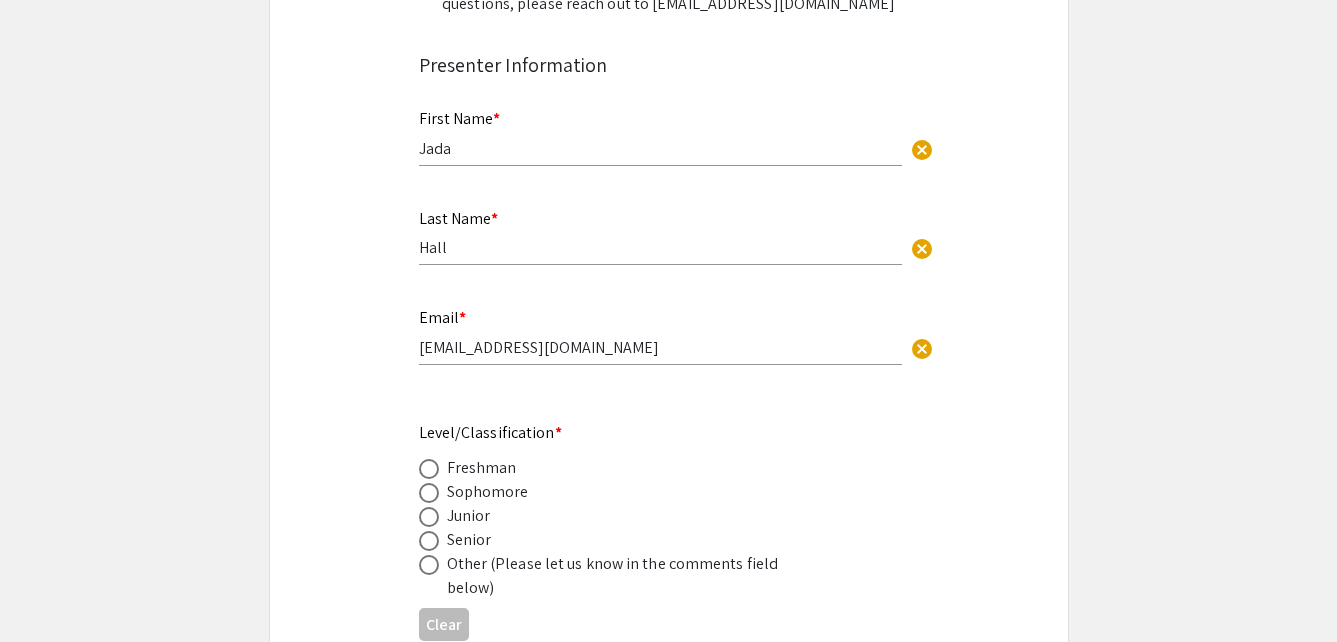 drag, startPoint x: 469, startPoint y: 545, endPoint x: 428, endPoint y: 529, distance: 44.011364 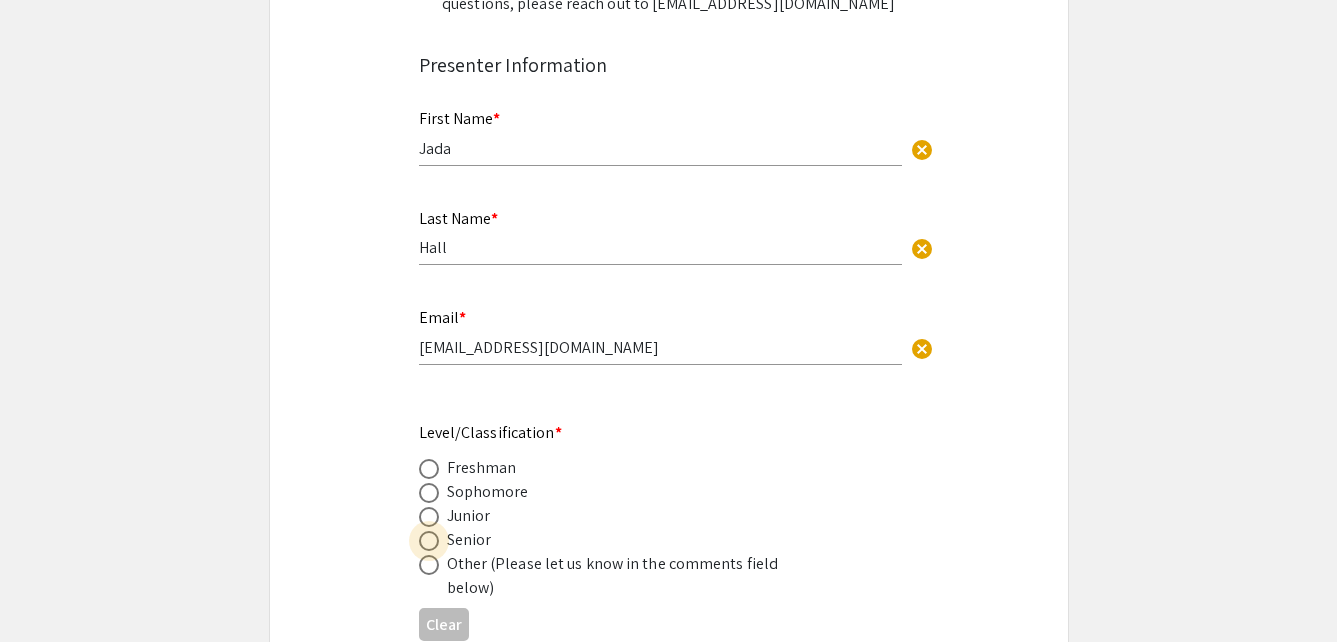 click at bounding box center (429, 541) 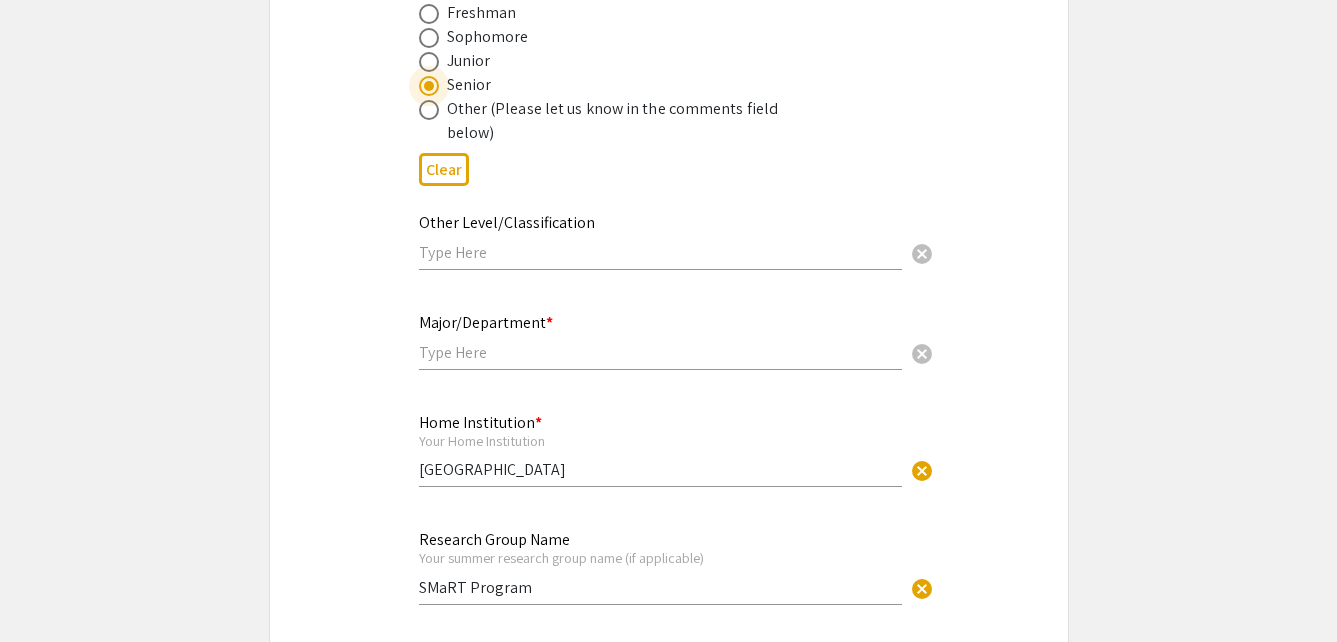 scroll, scrollTop: 900, scrollLeft: 0, axis: vertical 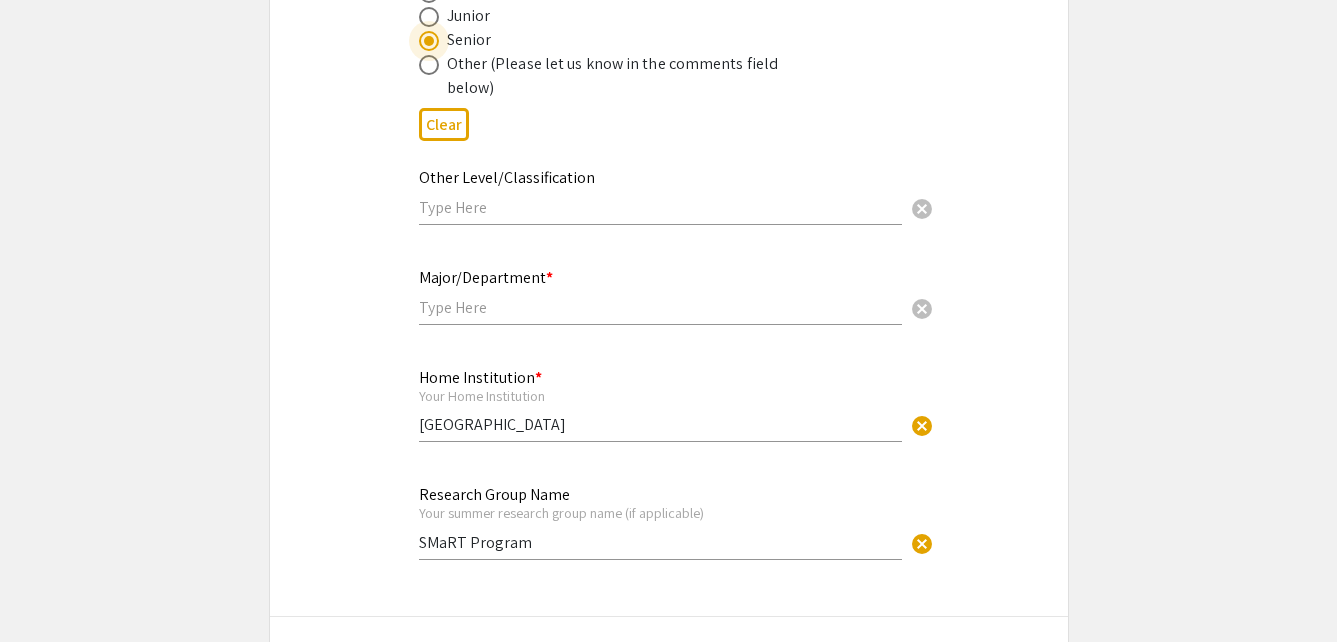 click at bounding box center [660, 207] 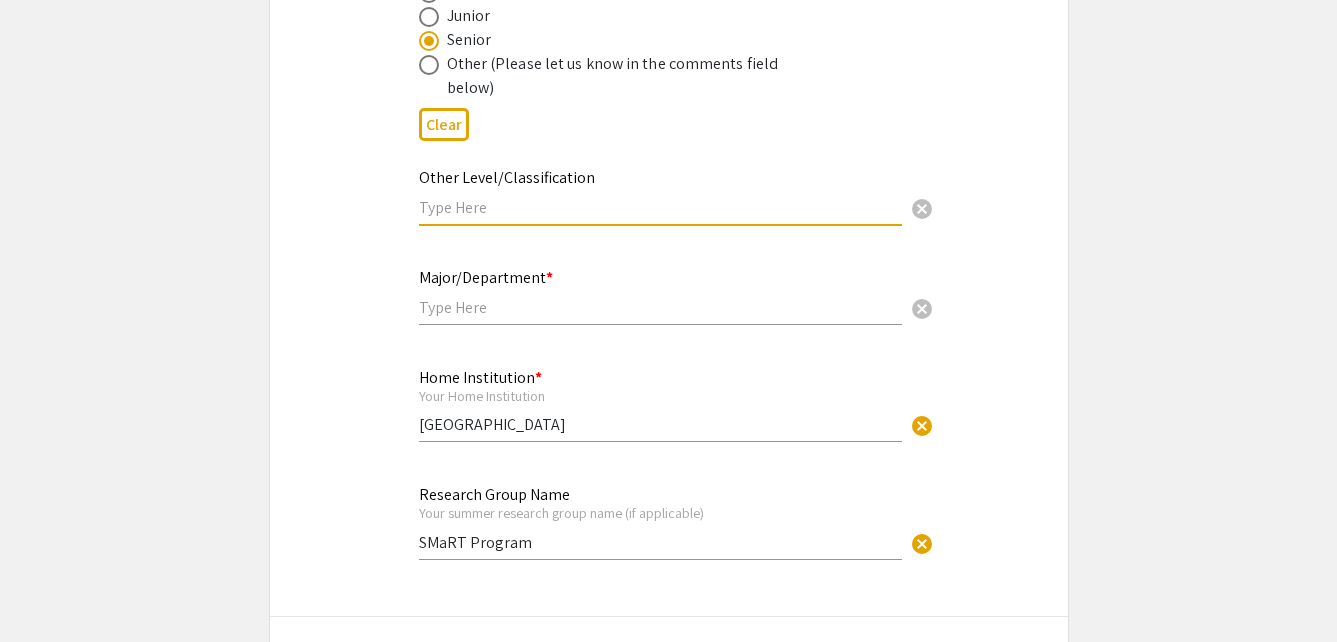 drag, startPoint x: 503, startPoint y: 325, endPoint x: 501, endPoint y: 312, distance: 13.152946 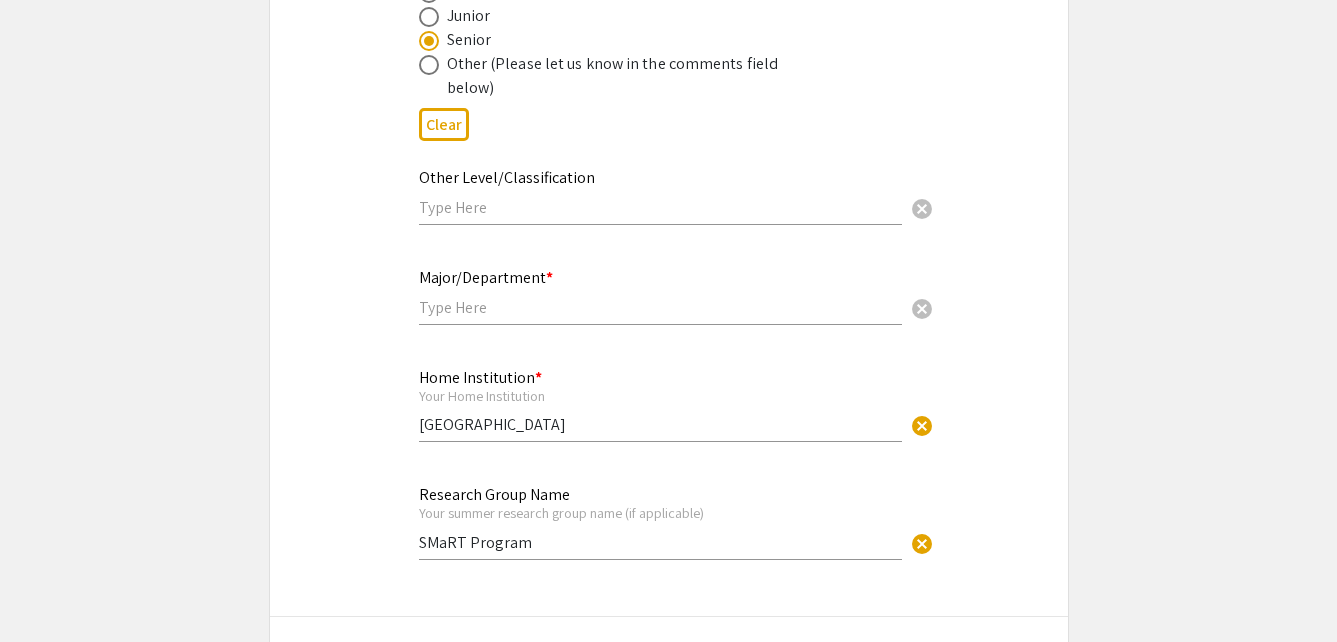 click at bounding box center (660, 307) 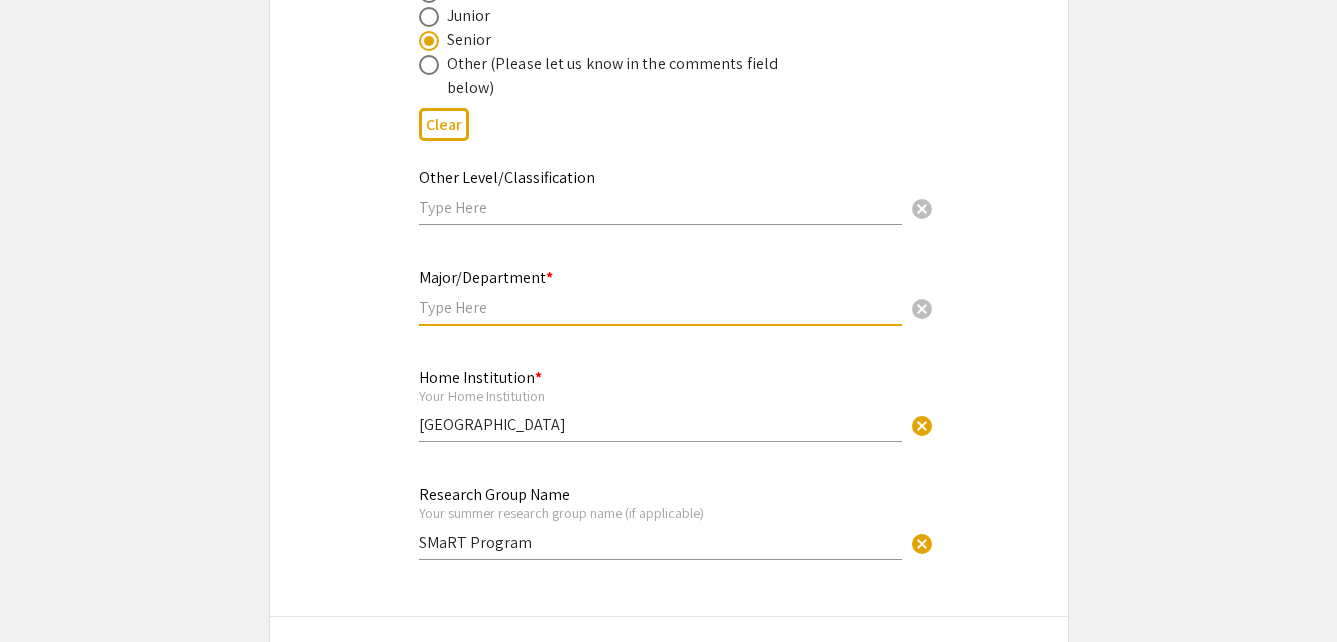paste on "Chemistry/Institute of Agriculture" 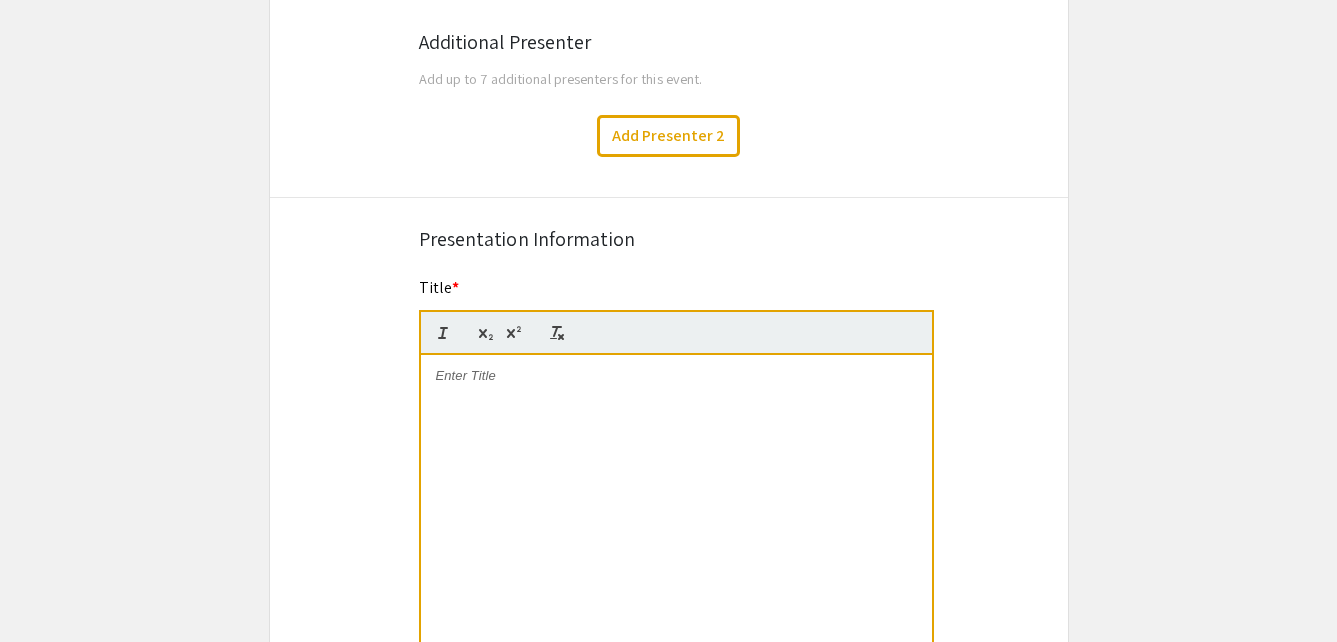 scroll, scrollTop: 1600, scrollLeft: 0, axis: vertical 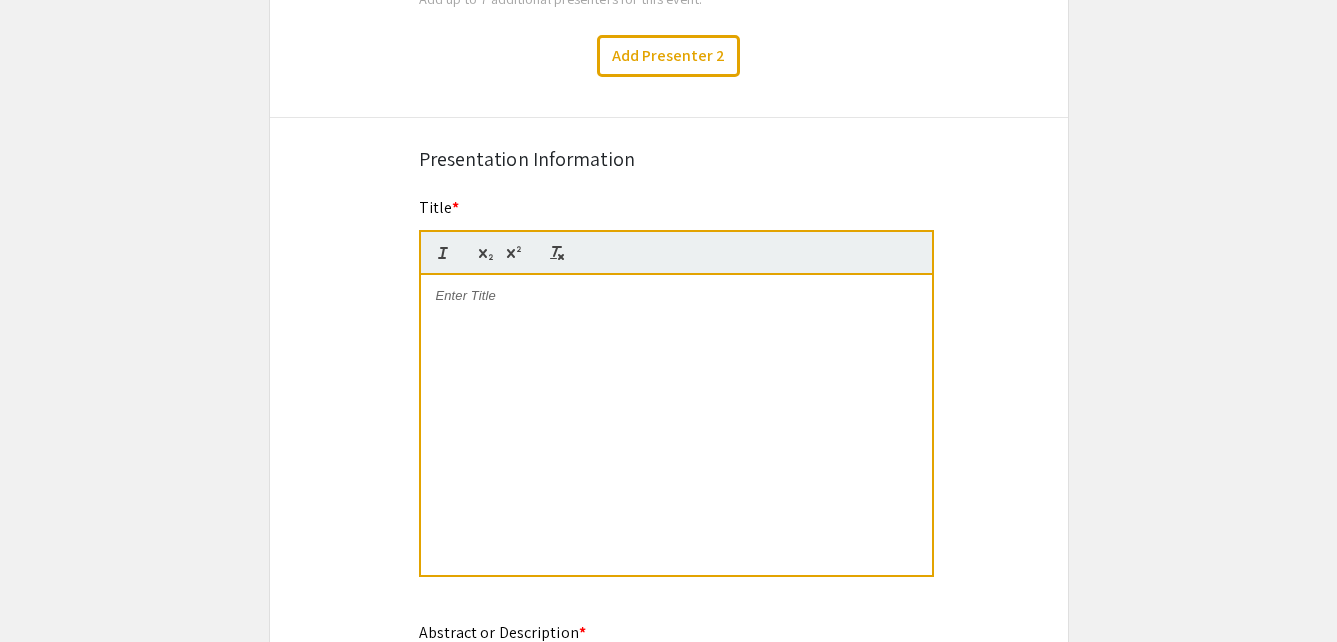 type on "Chemistry/Institute of Agriculture" 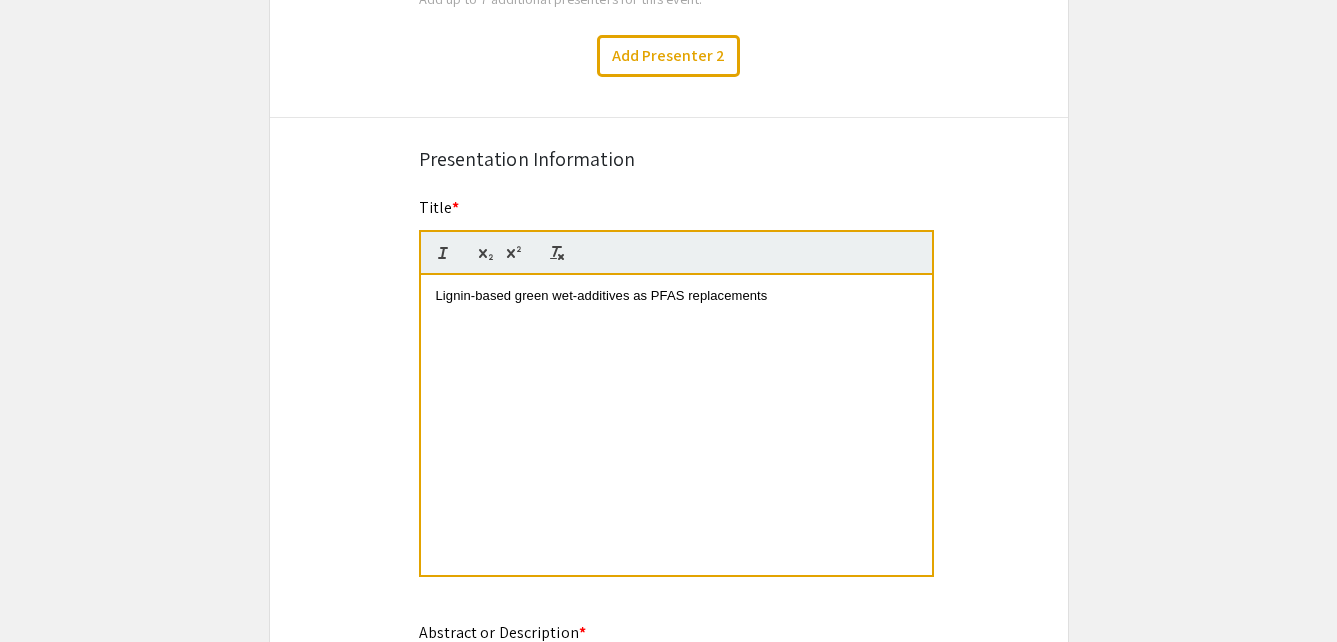 scroll, scrollTop: 0, scrollLeft: 0, axis: both 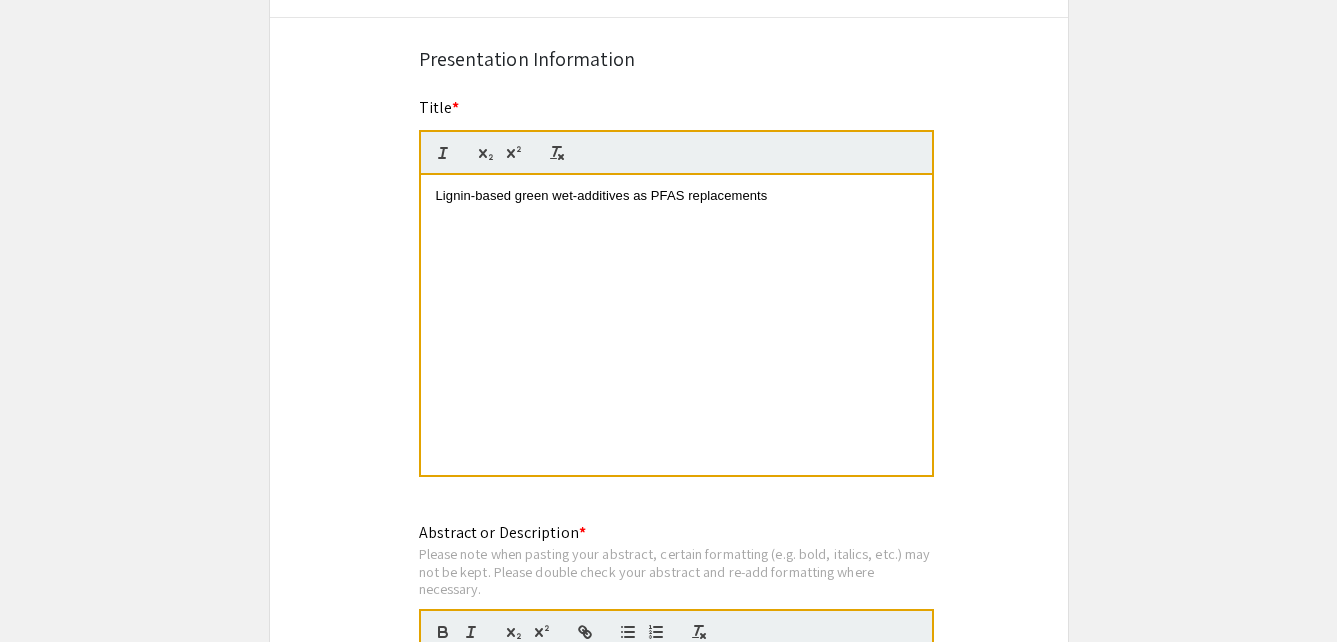 type 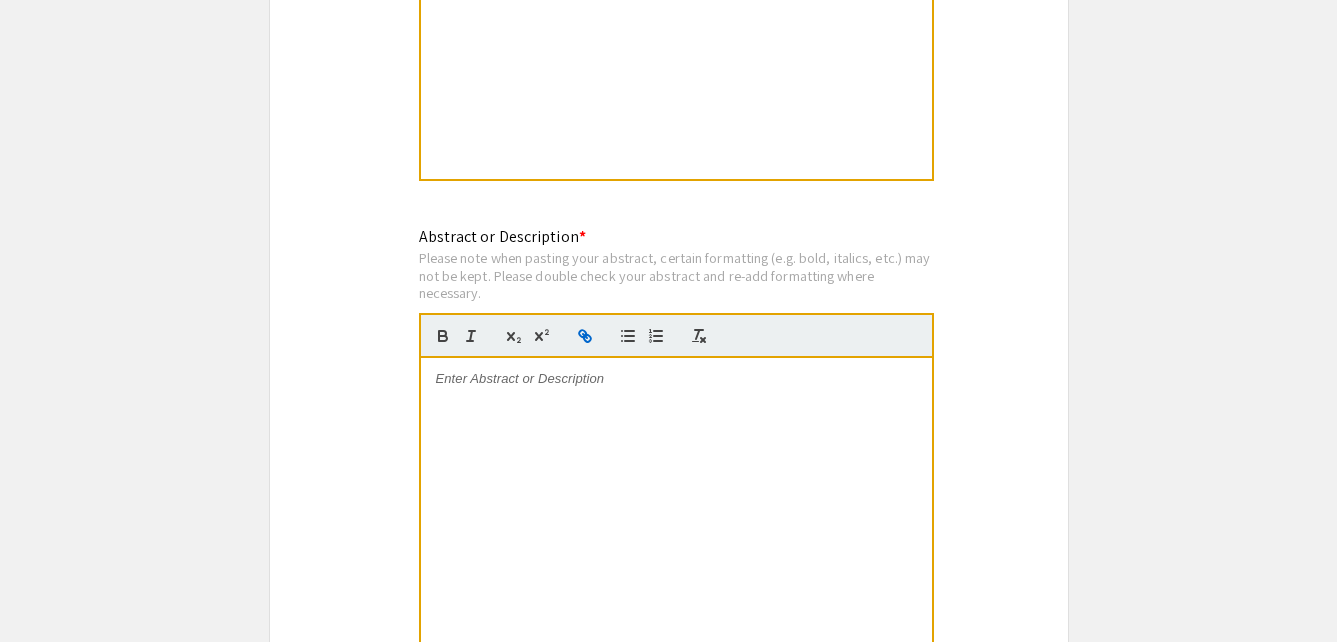 scroll, scrollTop: 2000, scrollLeft: 0, axis: vertical 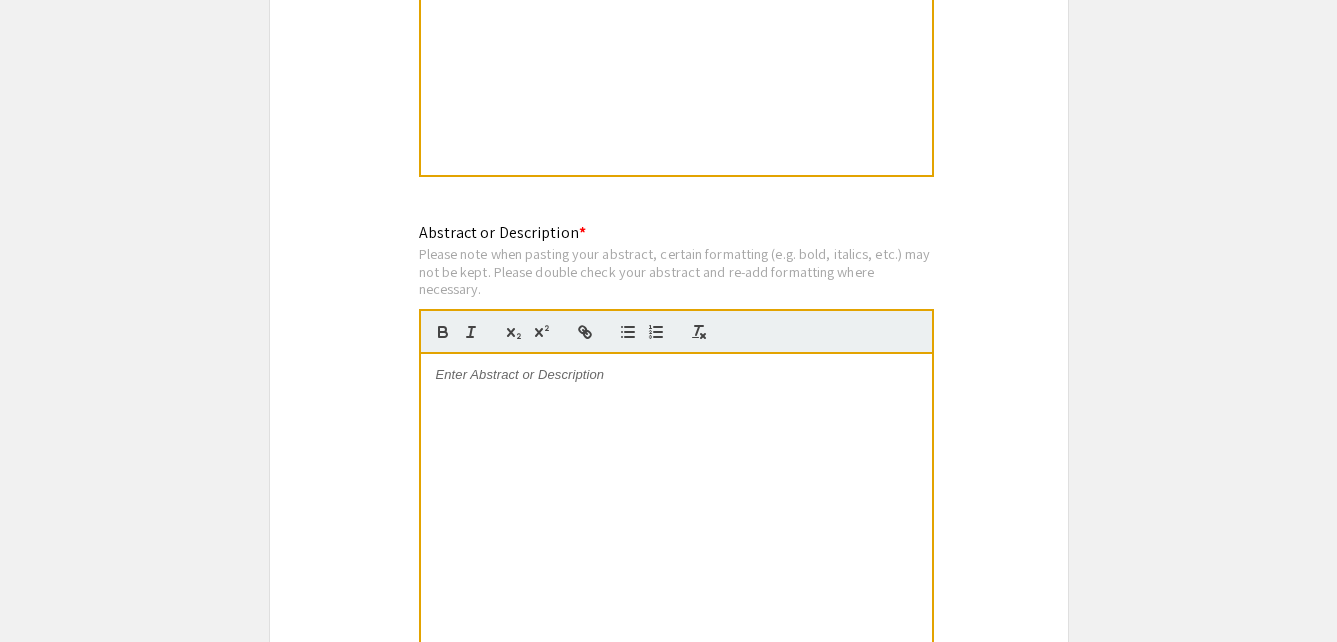 drag, startPoint x: 586, startPoint y: 403, endPoint x: 532, endPoint y: 37, distance: 369.96216 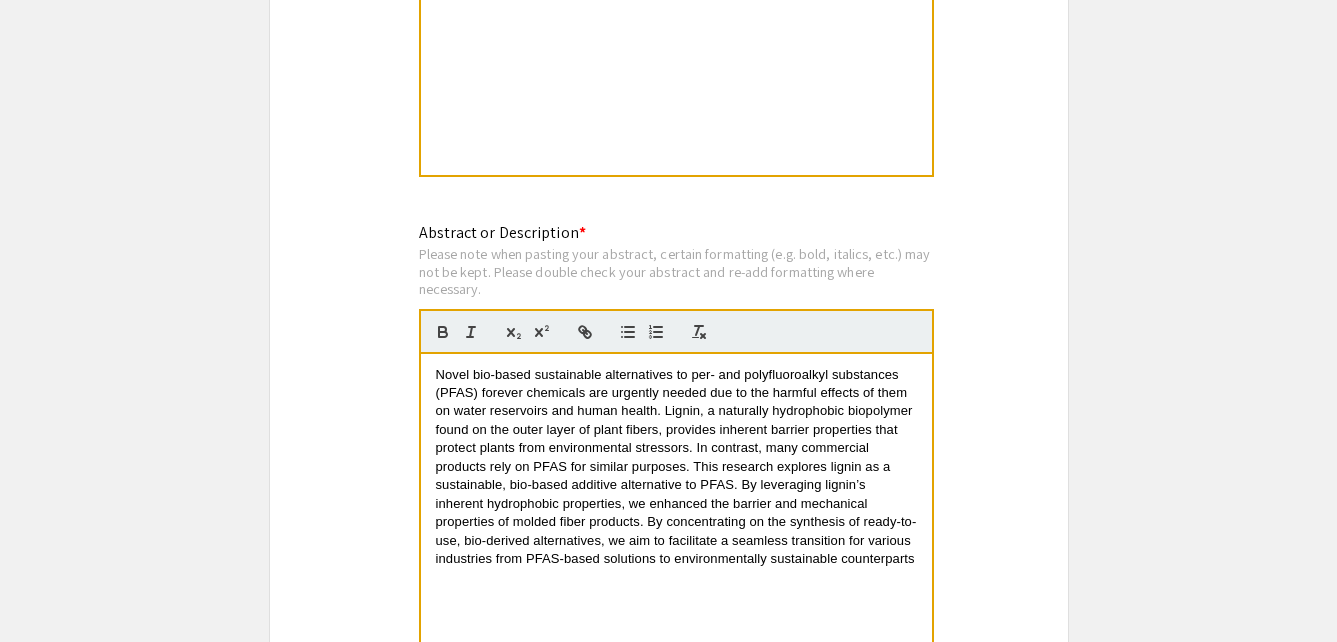 scroll, scrollTop: 0, scrollLeft: 0, axis: both 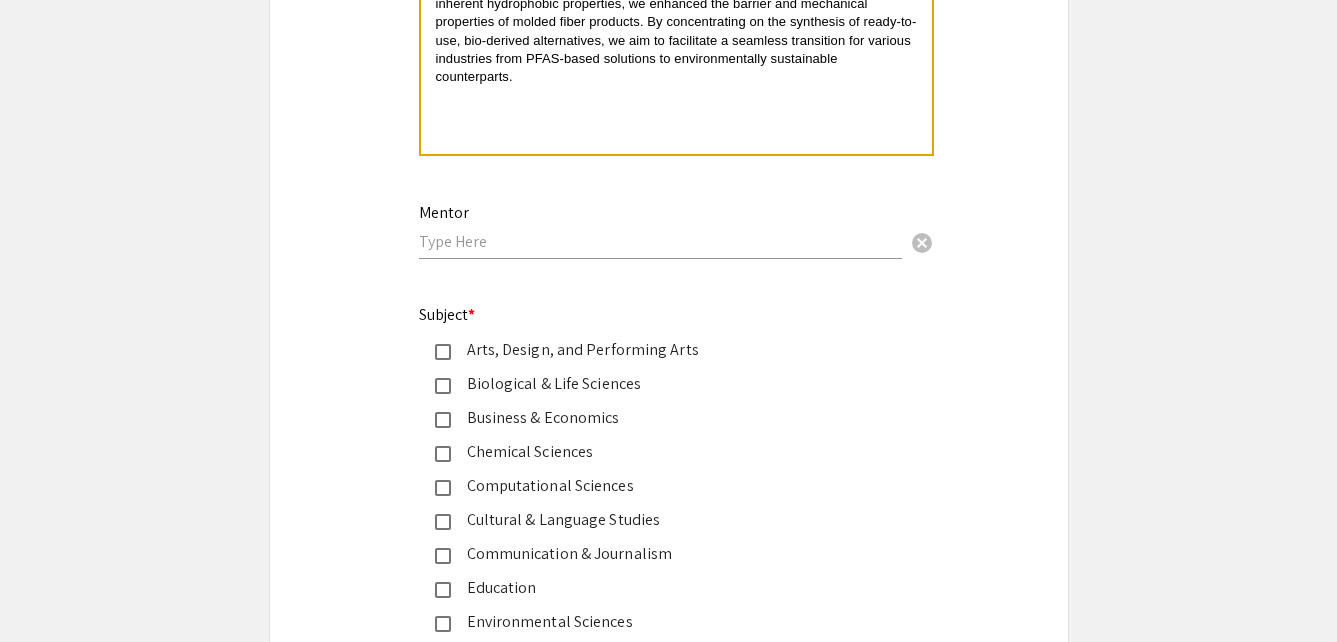 drag, startPoint x: 533, startPoint y: 234, endPoint x: 512, endPoint y: 236, distance: 21.095022 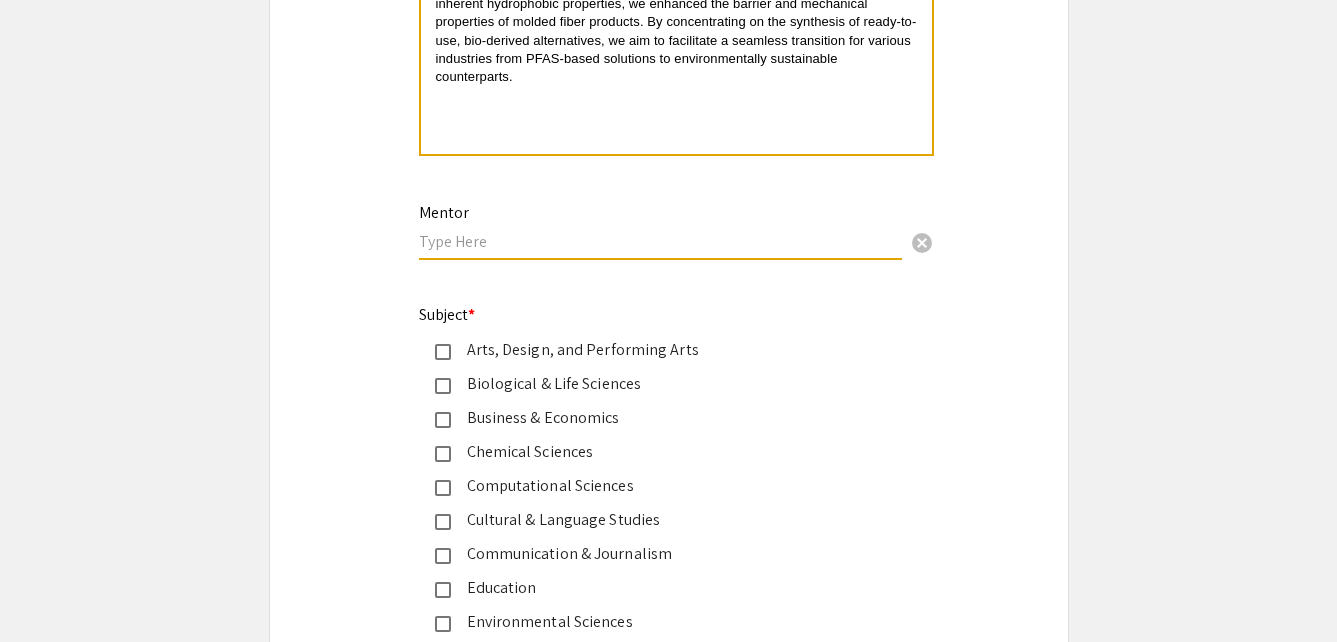 click at bounding box center [660, 241] 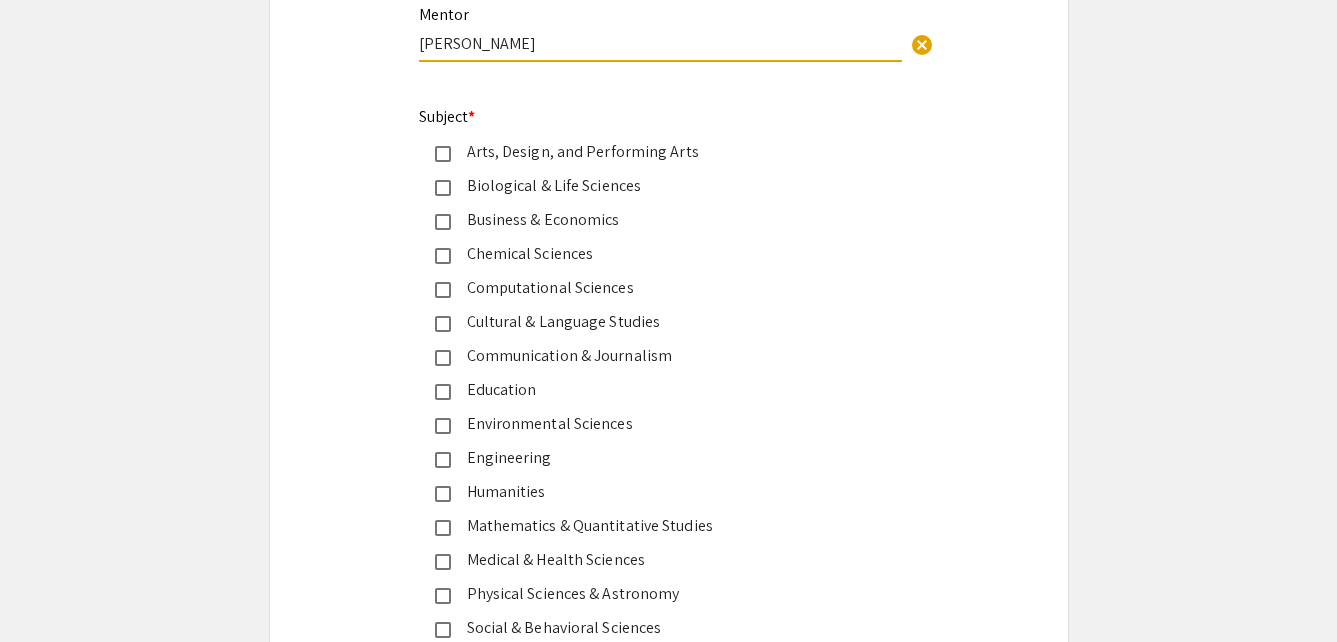 scroll, scrollTop: 2700, scrollLeft: 0, axis: vertical 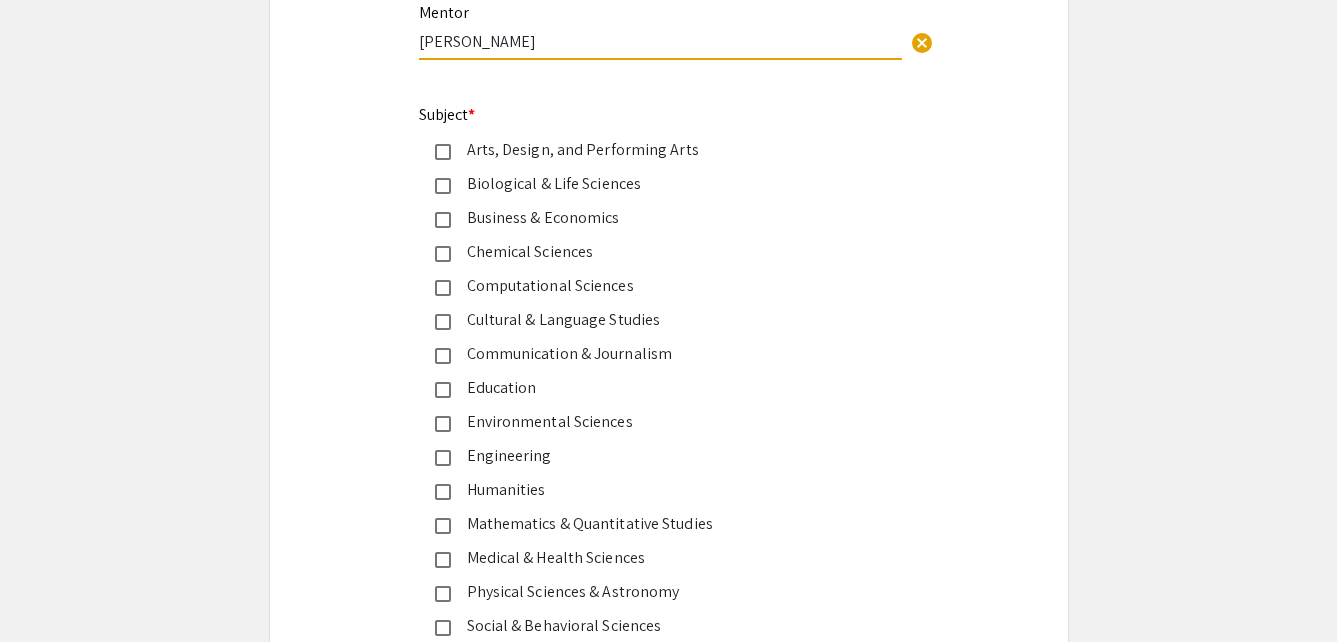 type on "Nicole Labbe" 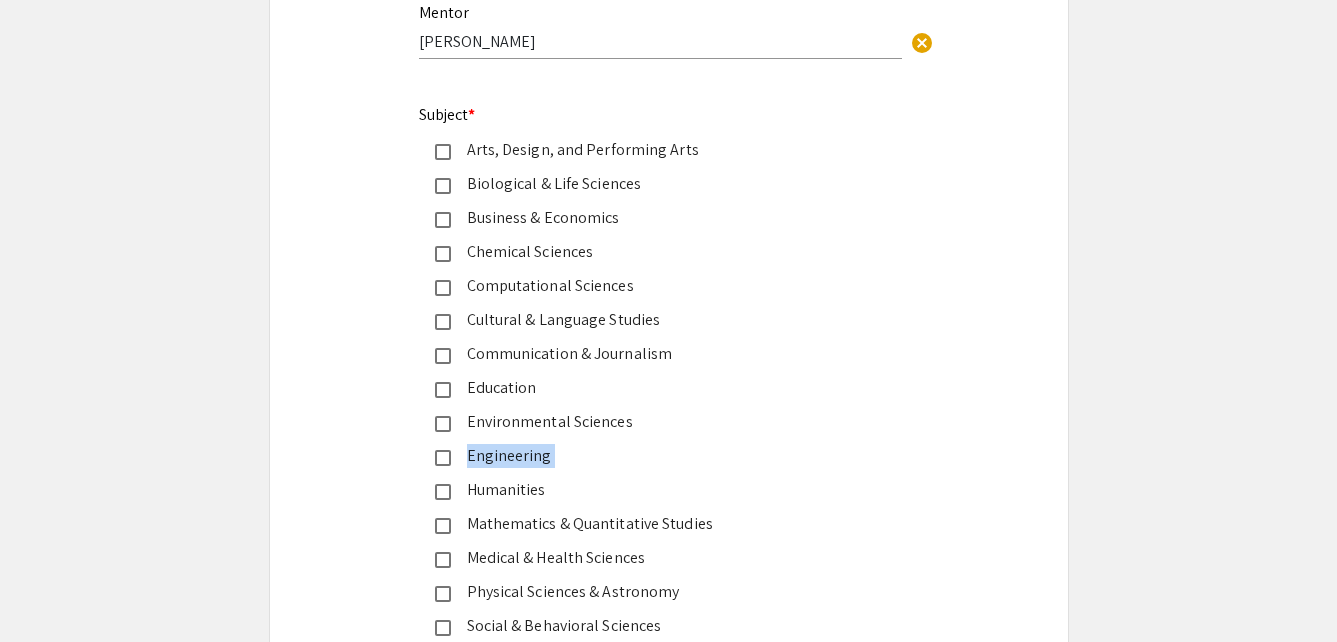 click 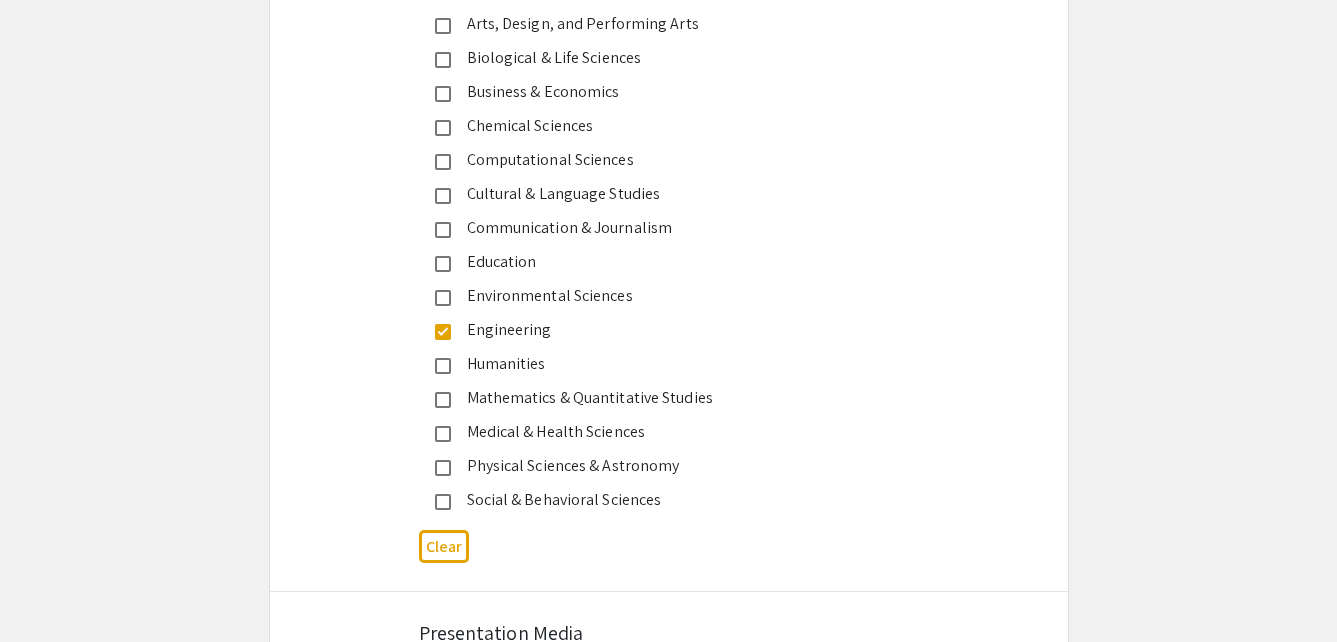 scroll, scrollTop: 3151, scrollLeft: 0, axis: vertical 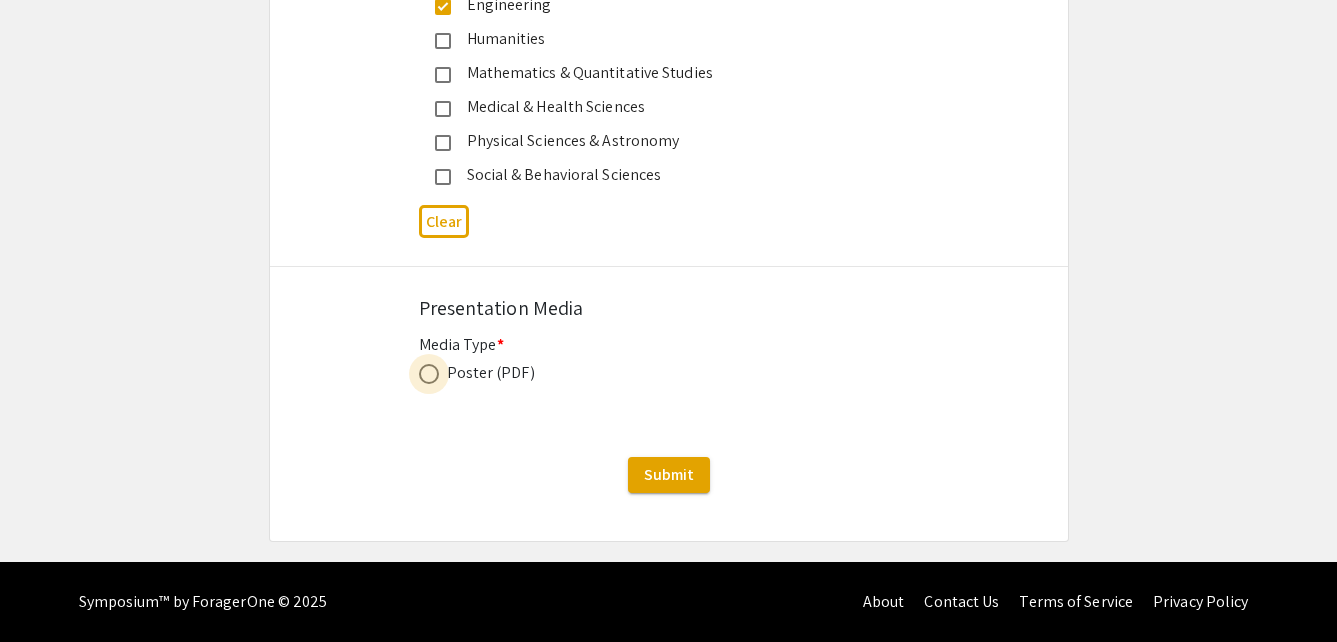 click at bounding box center (433, 374) 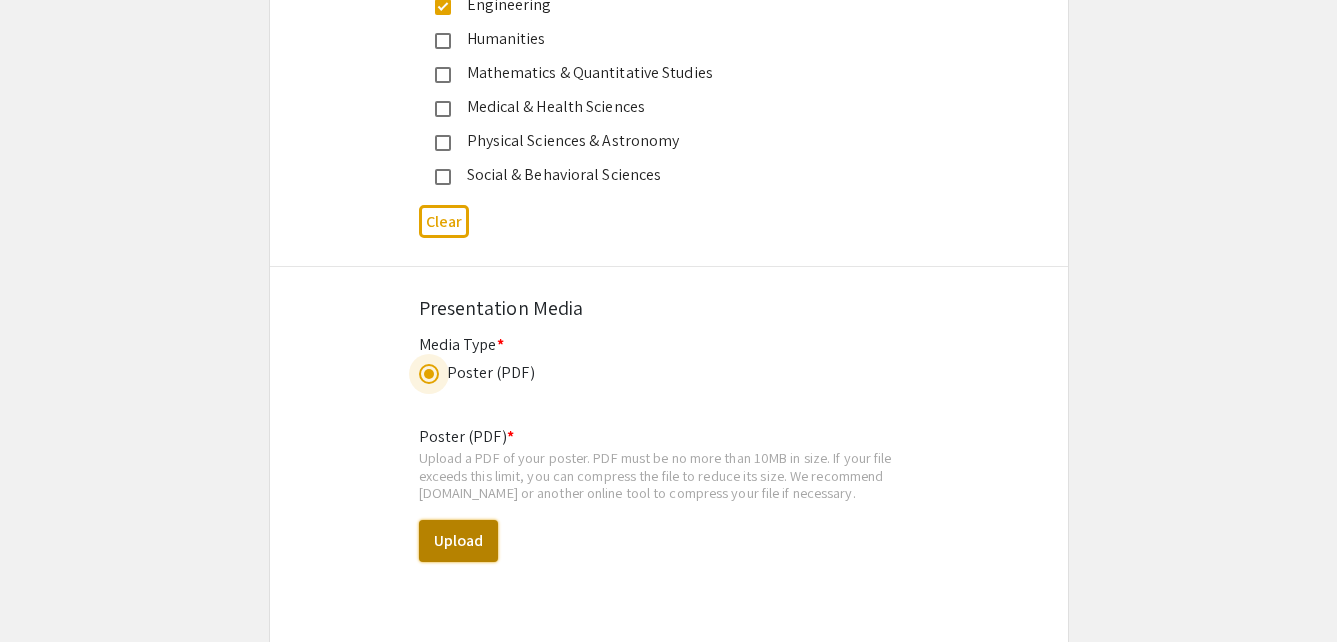 click on "Upload" at bounding box center [458, 541] 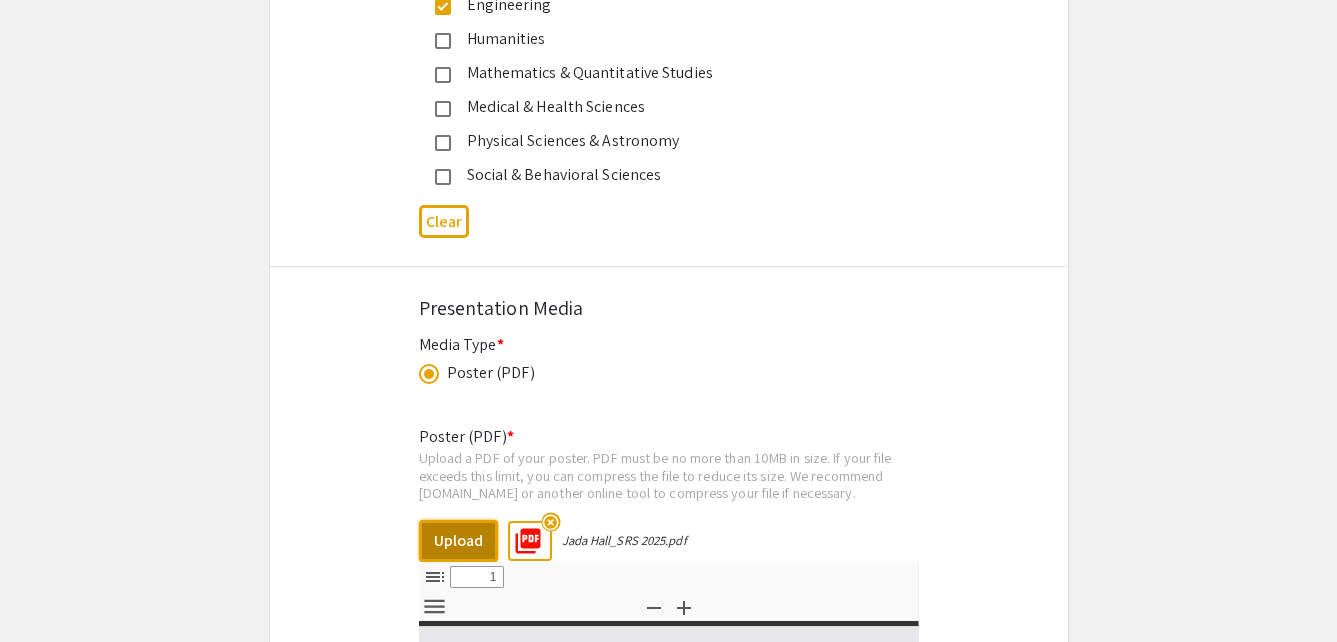select on "custom" 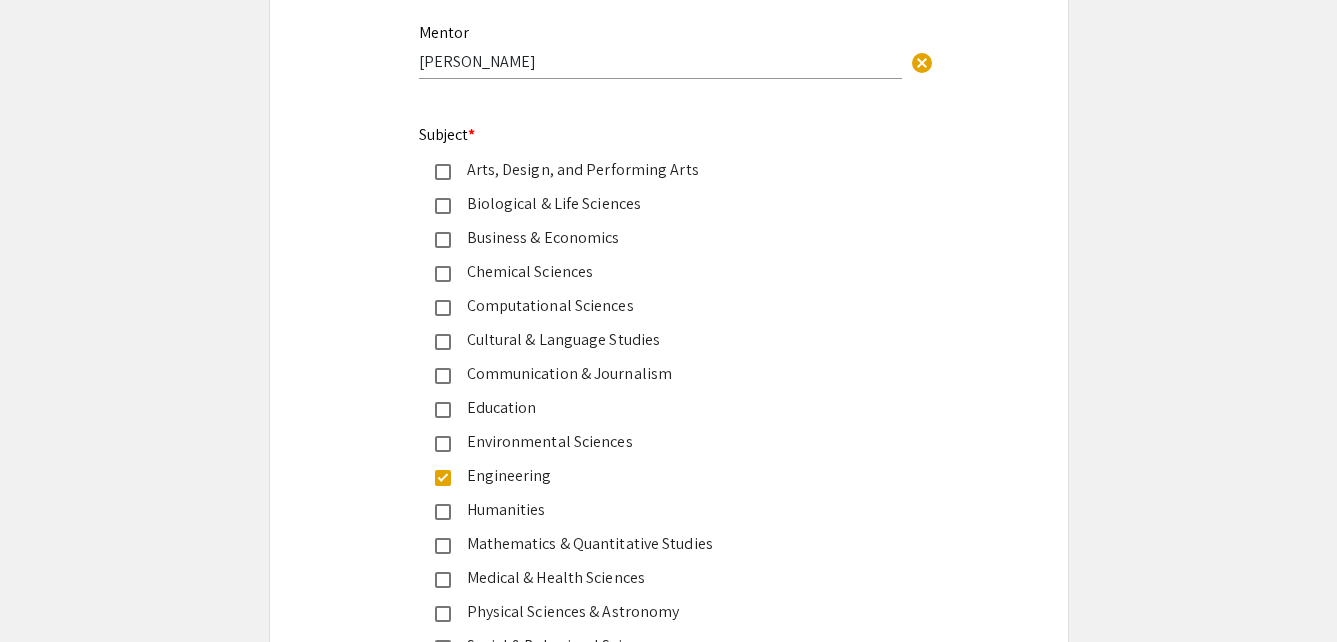 type on "0" 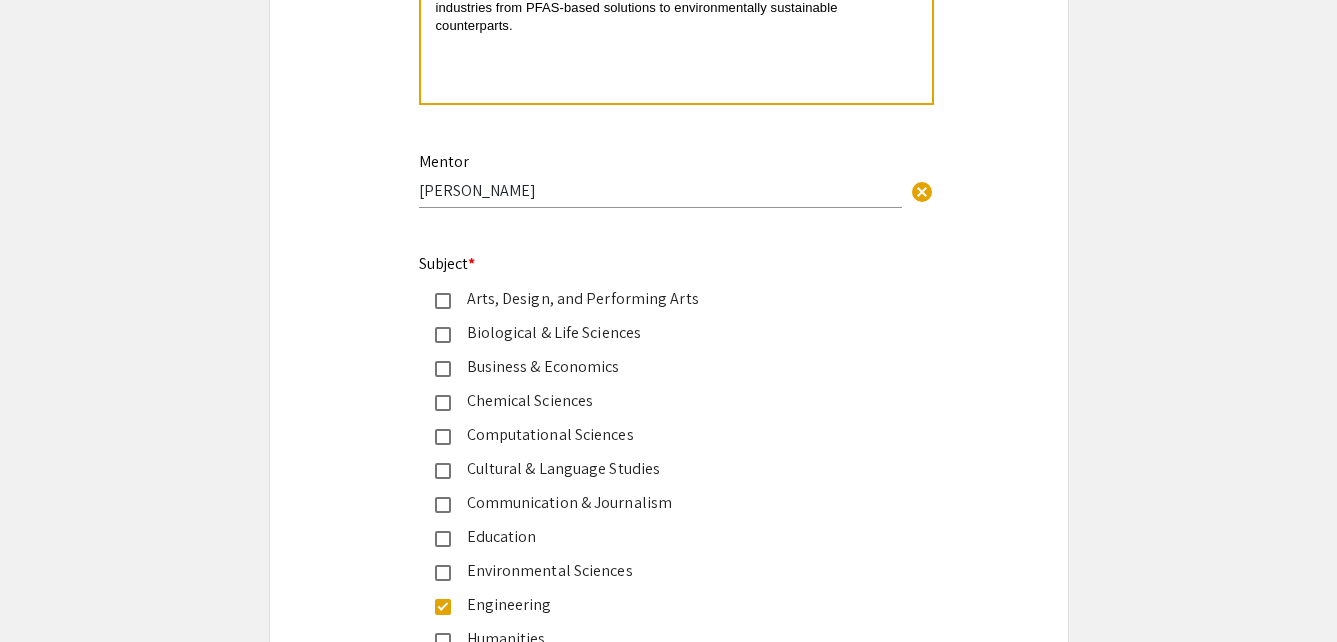 type on "1" 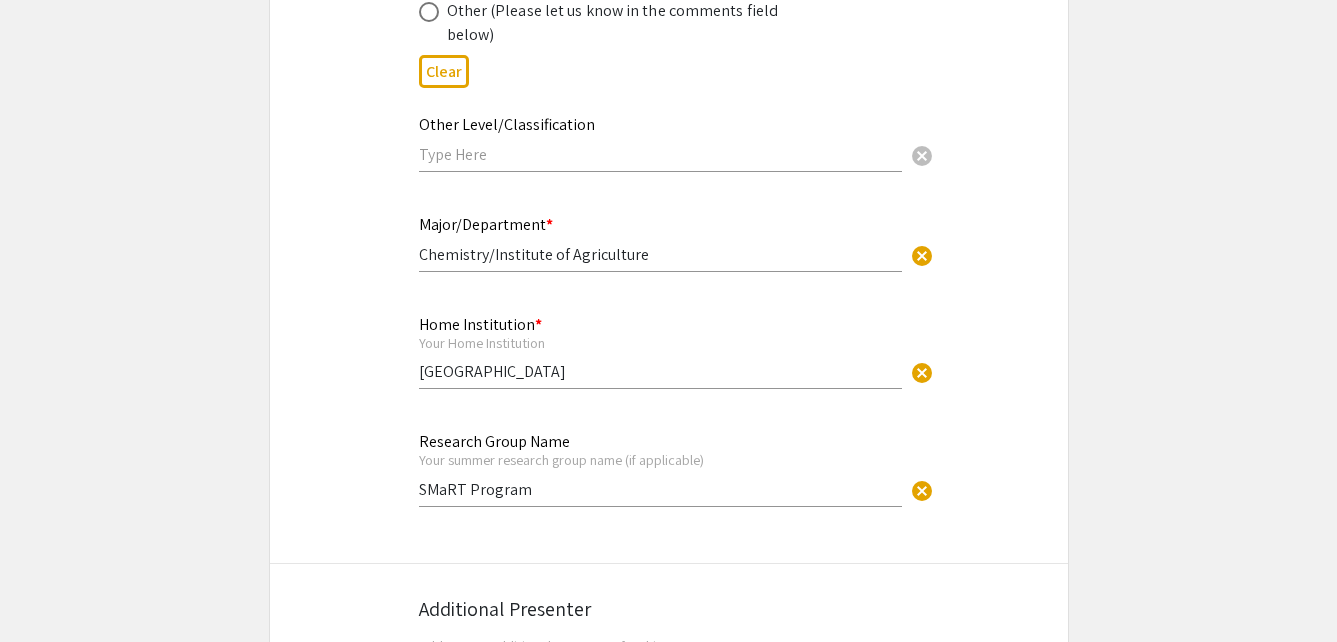select on "auto" 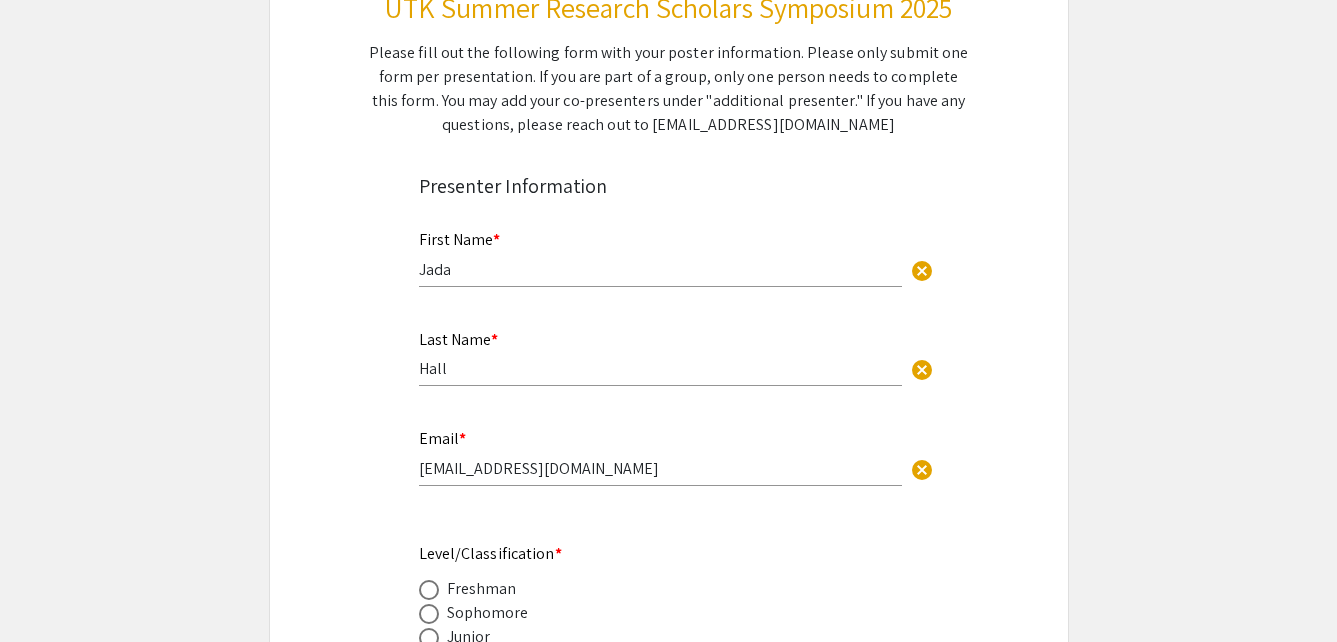 scroll, scrollTop: 251, scrollLeft: 0, axis: vertical 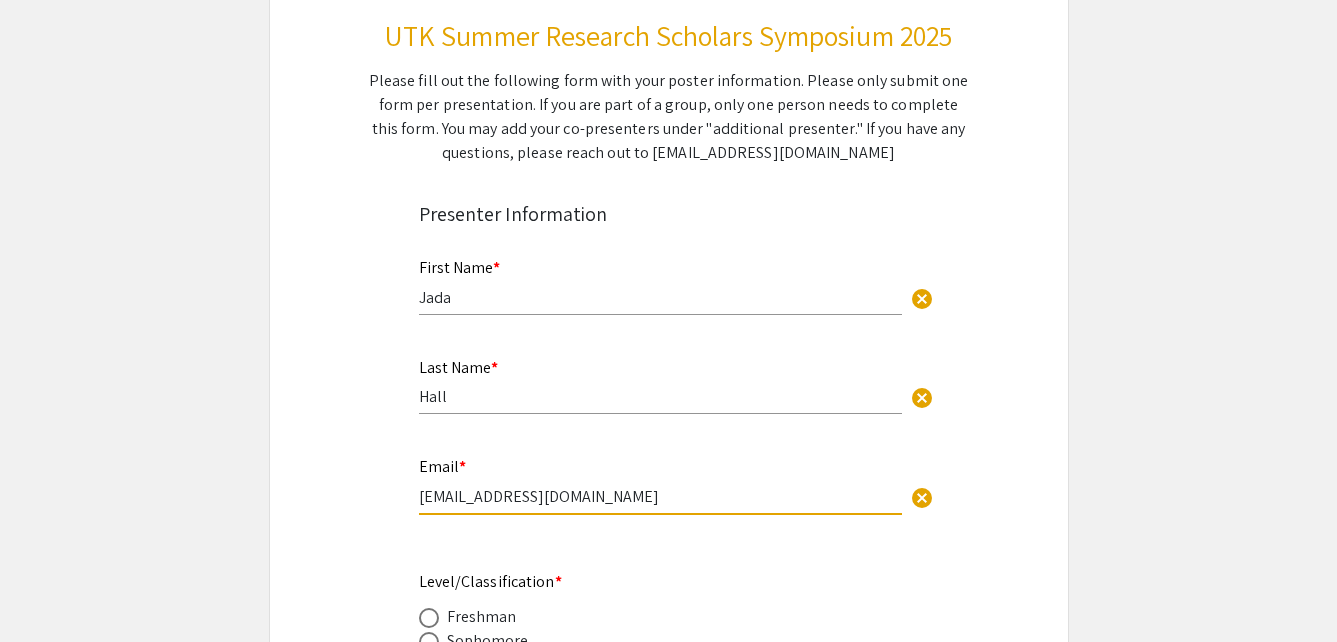 drag, startPoint x: 646, startPoint y: 503, endPoint x: 455, endPoint y: 506, distance: 191.02356 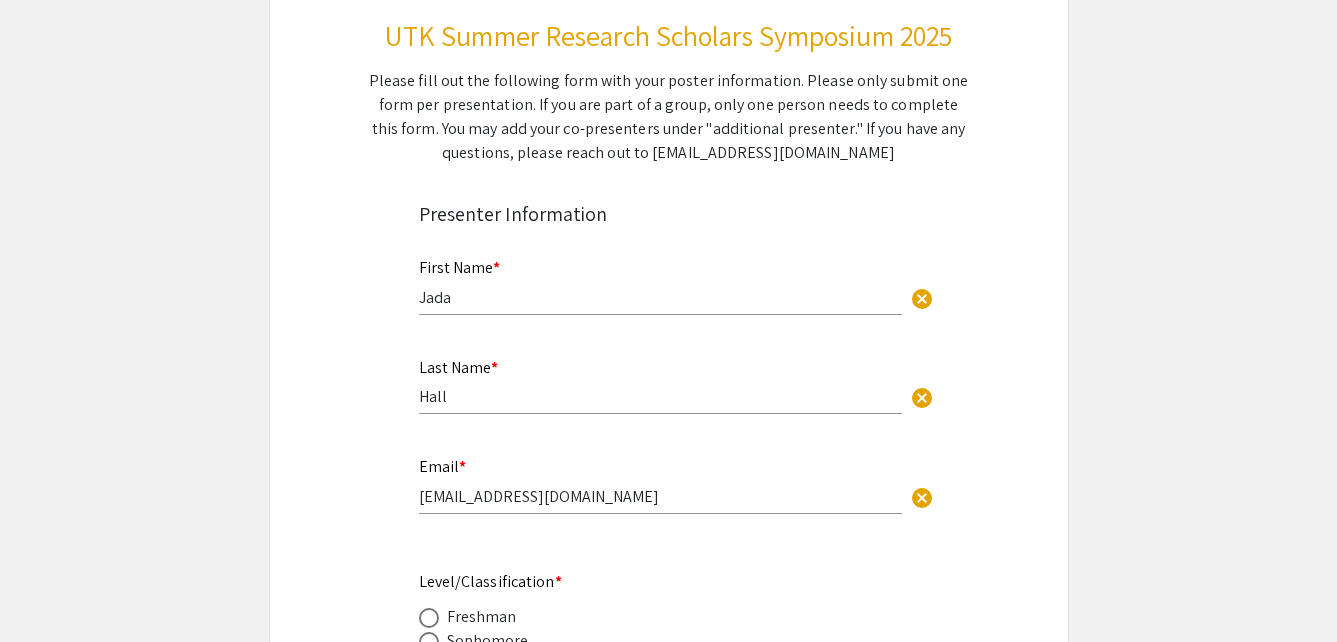 click on "Symposium Presentation Submission UTK Summer Research Scholars Symposium 2025  Please fill out the following form with your poster information. Please only submit one form per presentation. If you are part of a group, only one person needs to complete this form. You may add your co-presenters under "additional presenter." If you have any questions, please reach out to urf@utk.edu   Presenter Information  First Name * Jada cancel This field is required. Last Name * Hall cancel This field is required. Email * jhall1@student.tougaloo.edu cancel This field is required. Level/Classification *   Freshman   Sophomore   Junior   Senior   Other (Please let us know in the comments field below)  Clear  Other Level/Classification cancel This field is required. Major/Department * Chemistry/Institute of Agriculture cancel This field is required. Home Institution * Your Home Institution Tougaloo College cancel This field is required. Research Group Name Your summer research group name (if applicable) SMaRT Program *" 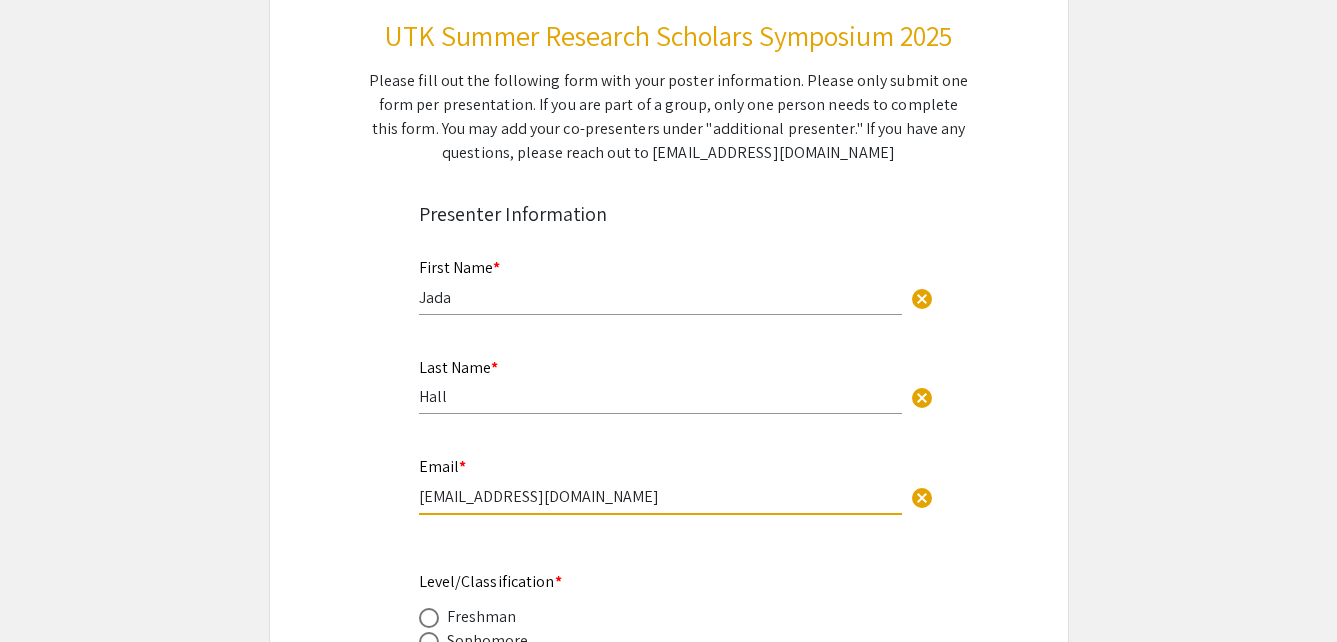 drag, startPoint x: 615, startPoint y: 504, endPoint x: 454, endPoint y: 505, distance: 161.00311 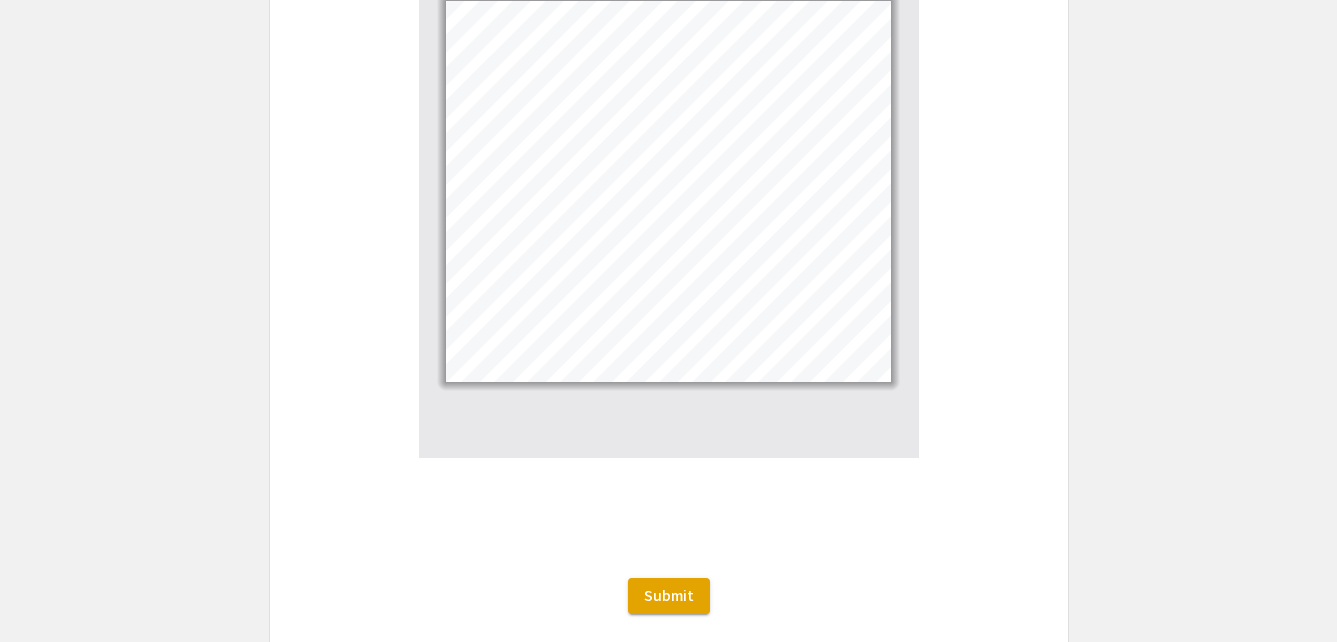 scroll, scrollTop: 3851, scrollLeft: 0, axis: vertical 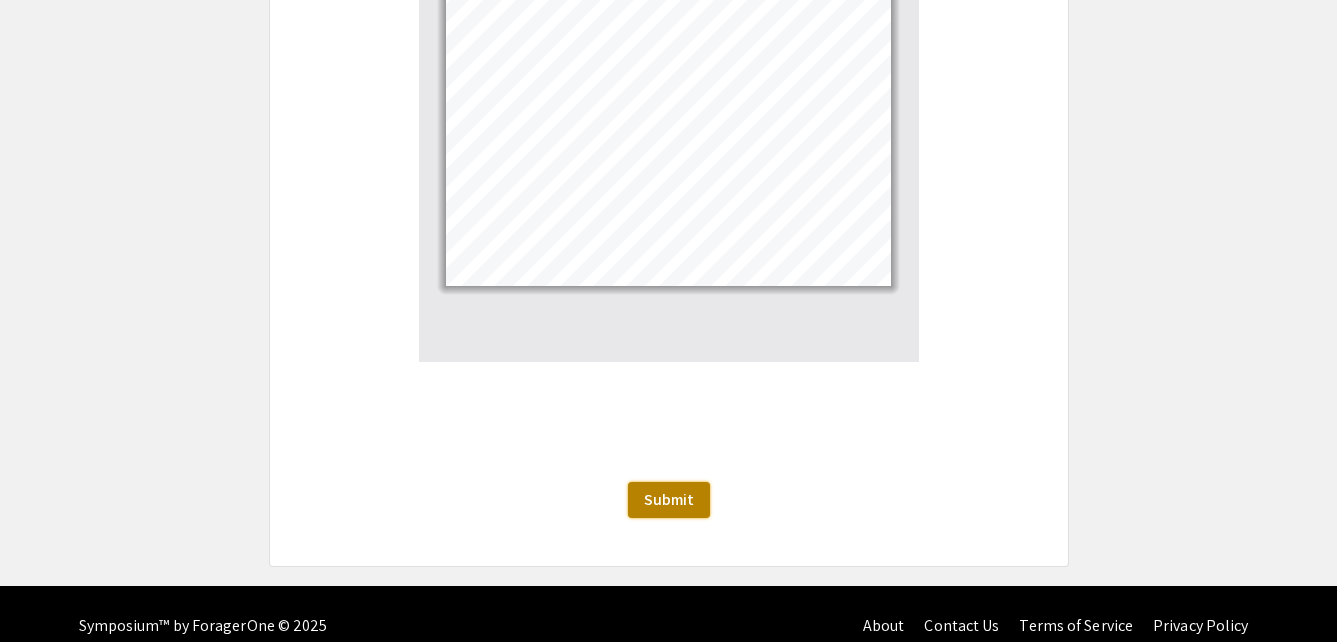 click on "Submit" 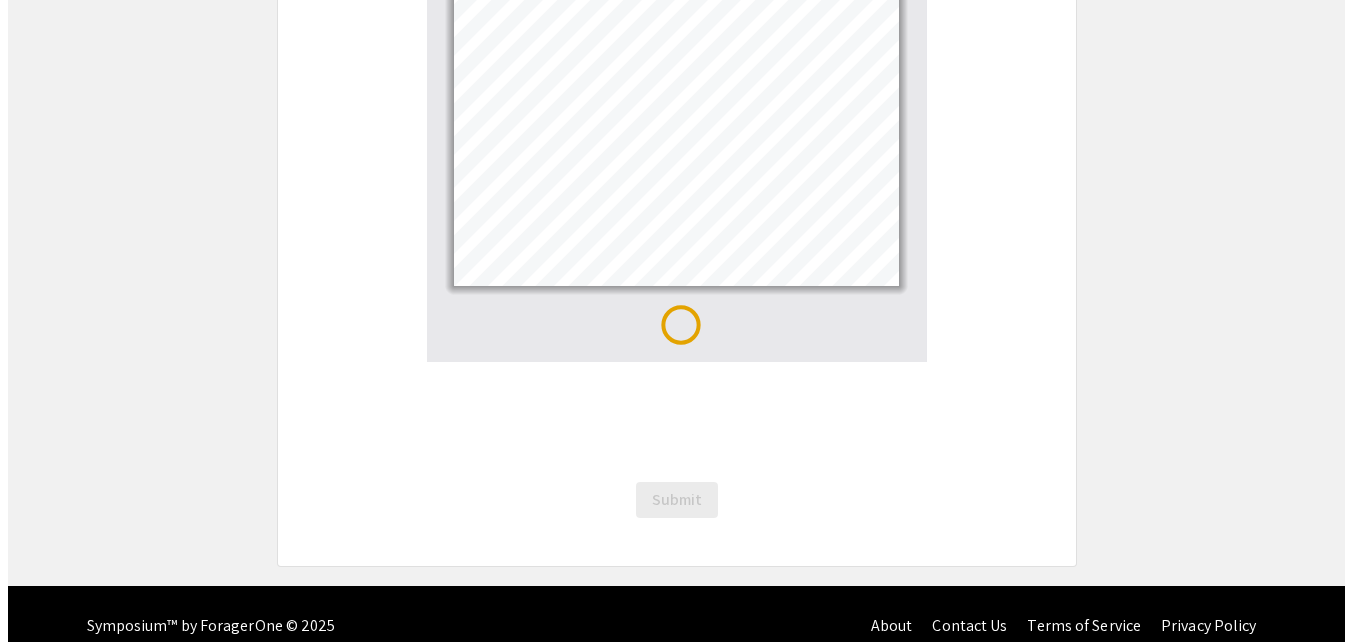 scroll, scrollTop: 0, scrollLeft: 0, axis: both 